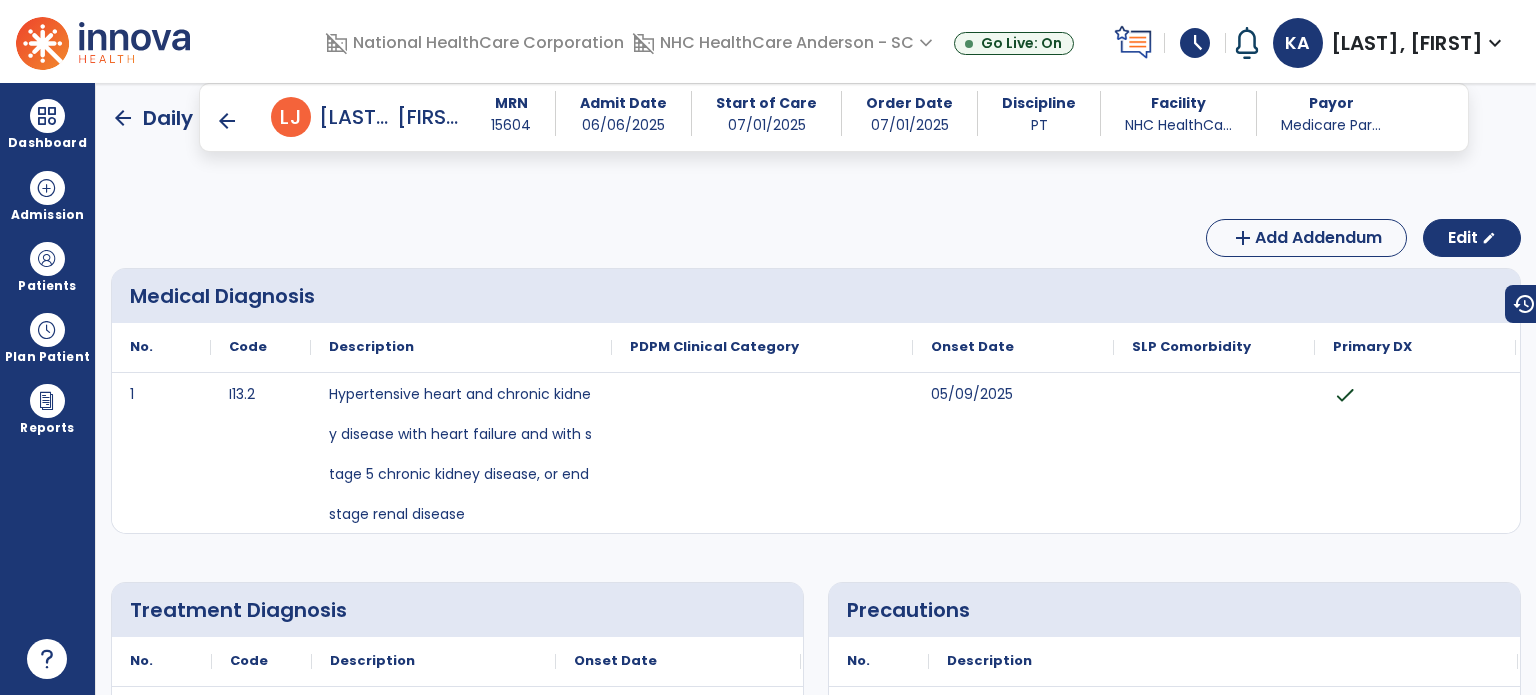 scroll, scrollTop: 0, scrollLeft: 0, axis: both 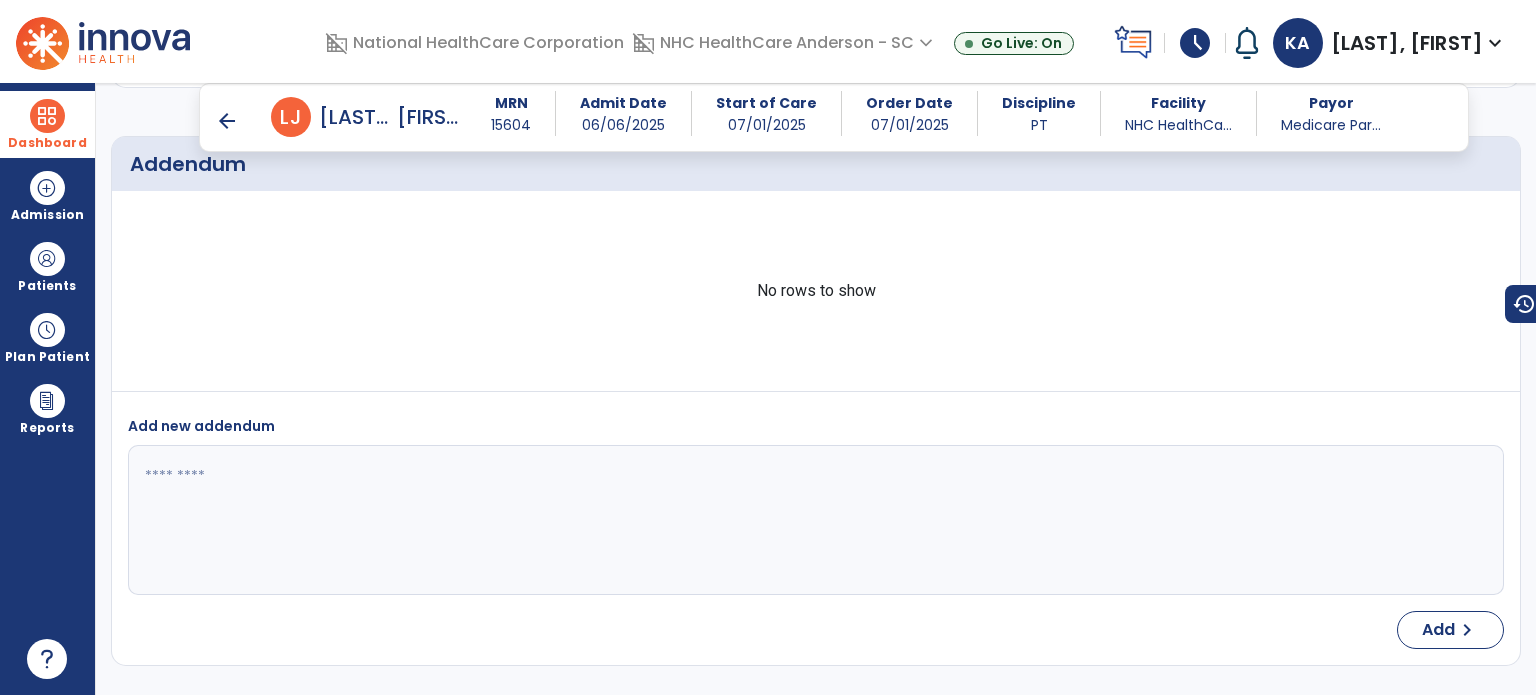 click on "Dashboard" at bounding box center [47, 143] 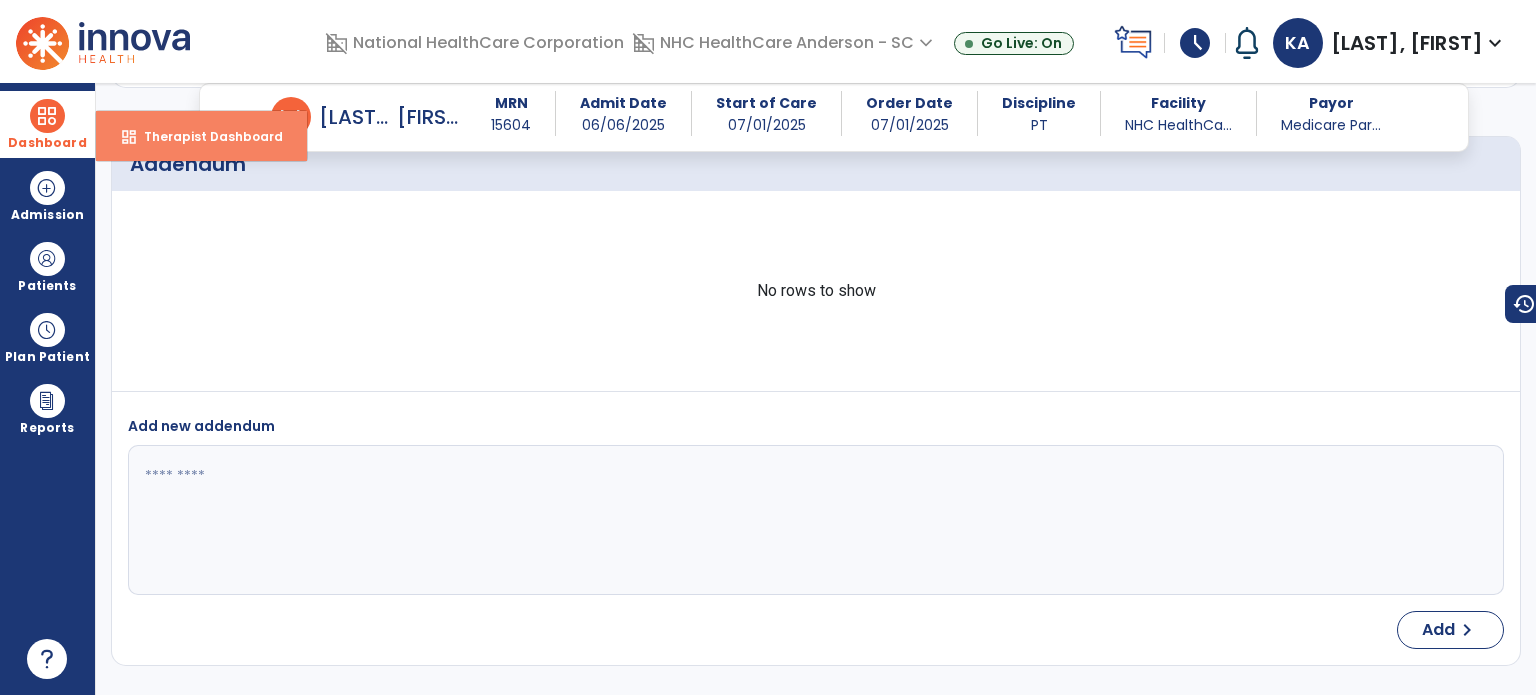 click on "Therapist Dashboard" at bounding box center [205, 136] 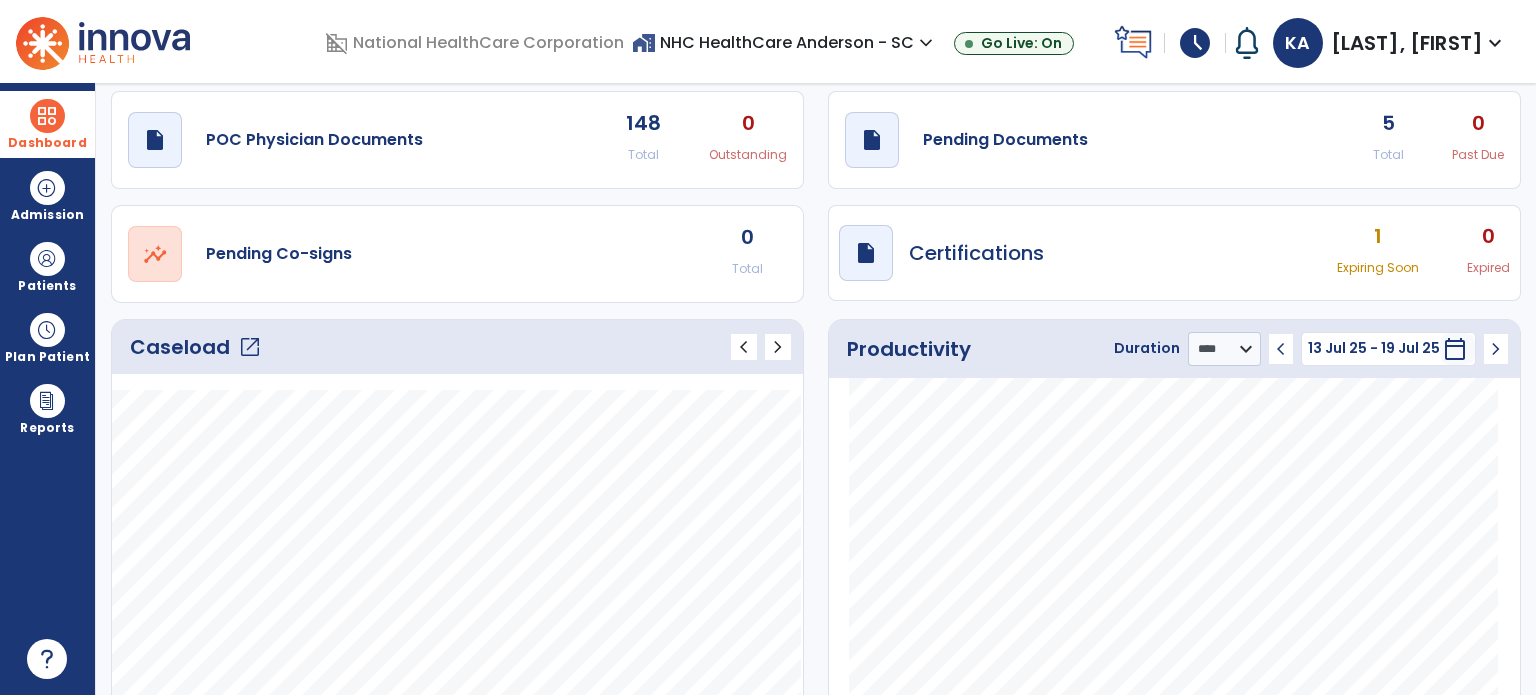 scroll, scrollTop: 0, scrollLeft: 0, axis: both 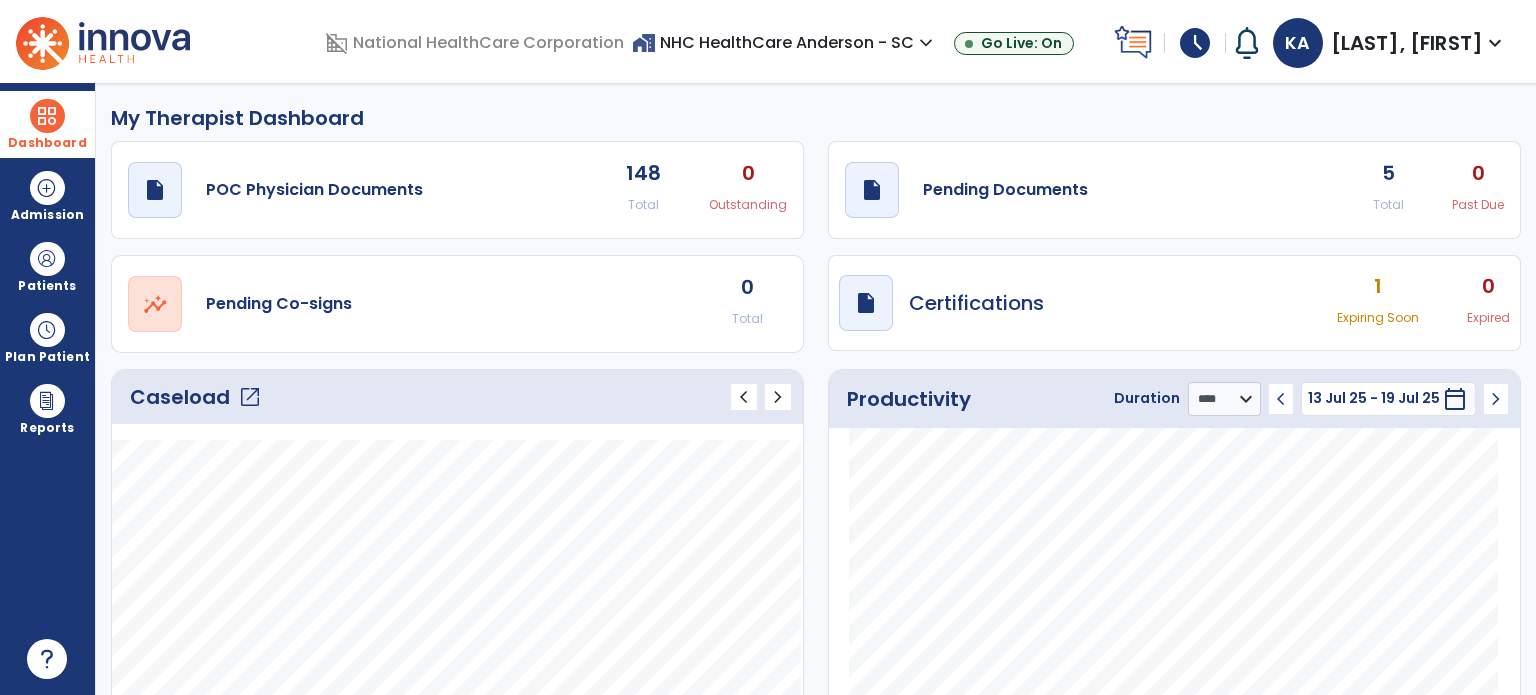 click on "1" at bounding box center [1378, 286] 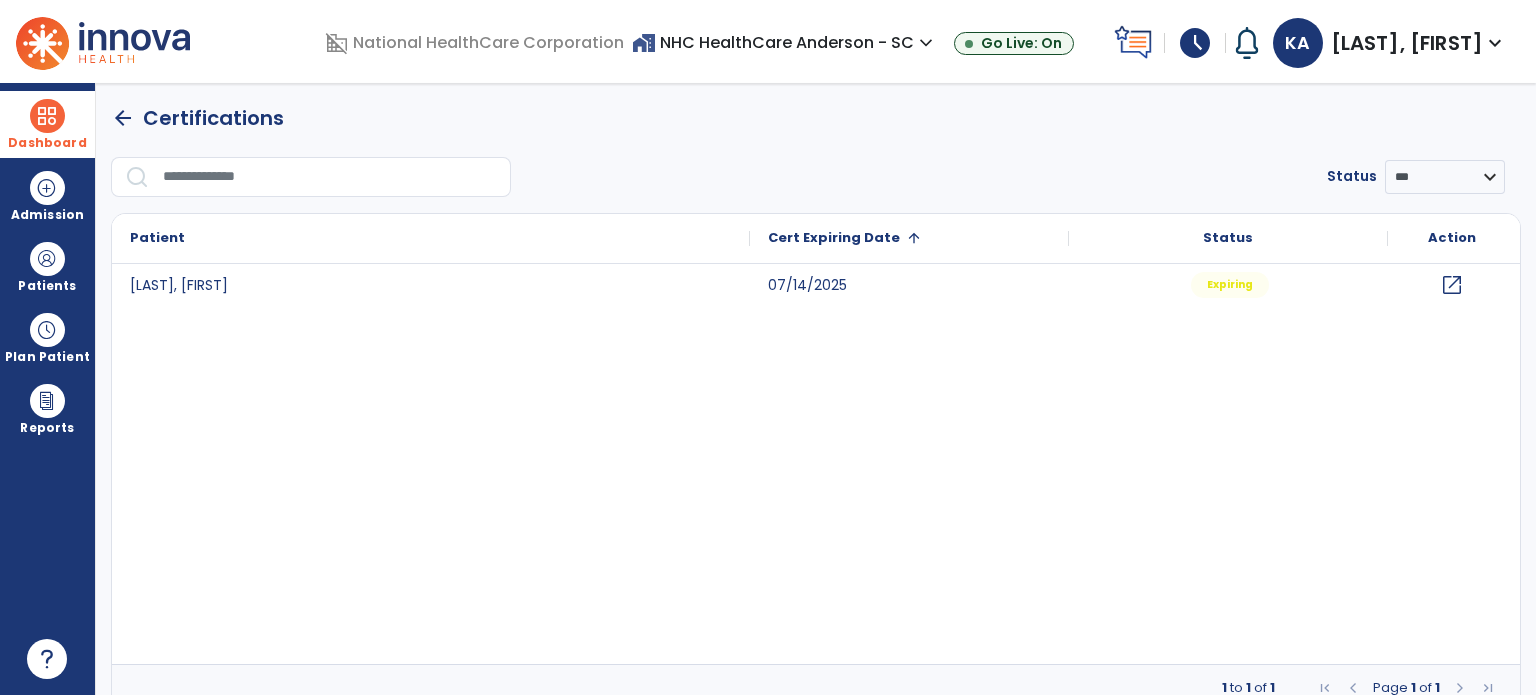 click on "[LAST], [FIRST] [DATE] Expiring open_in_new" 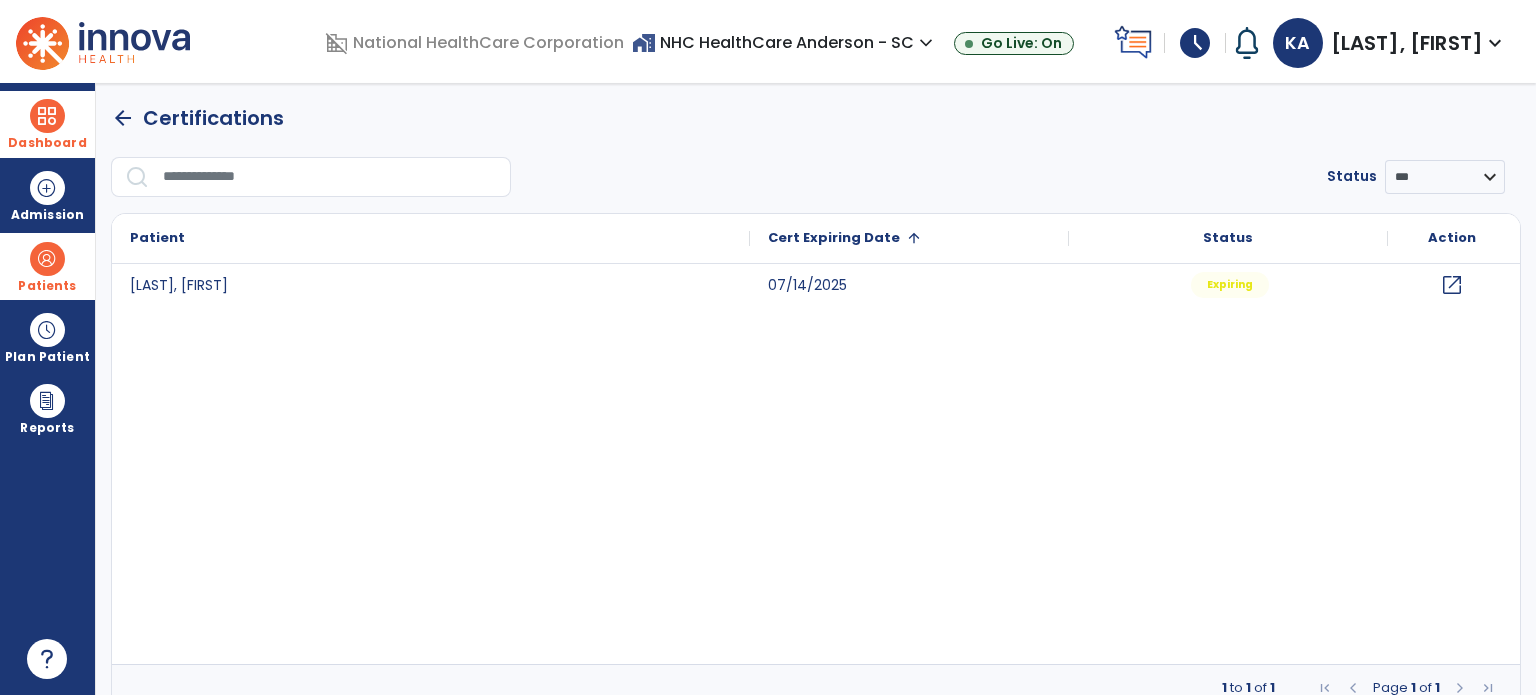 click at bounding box center (47, 259) 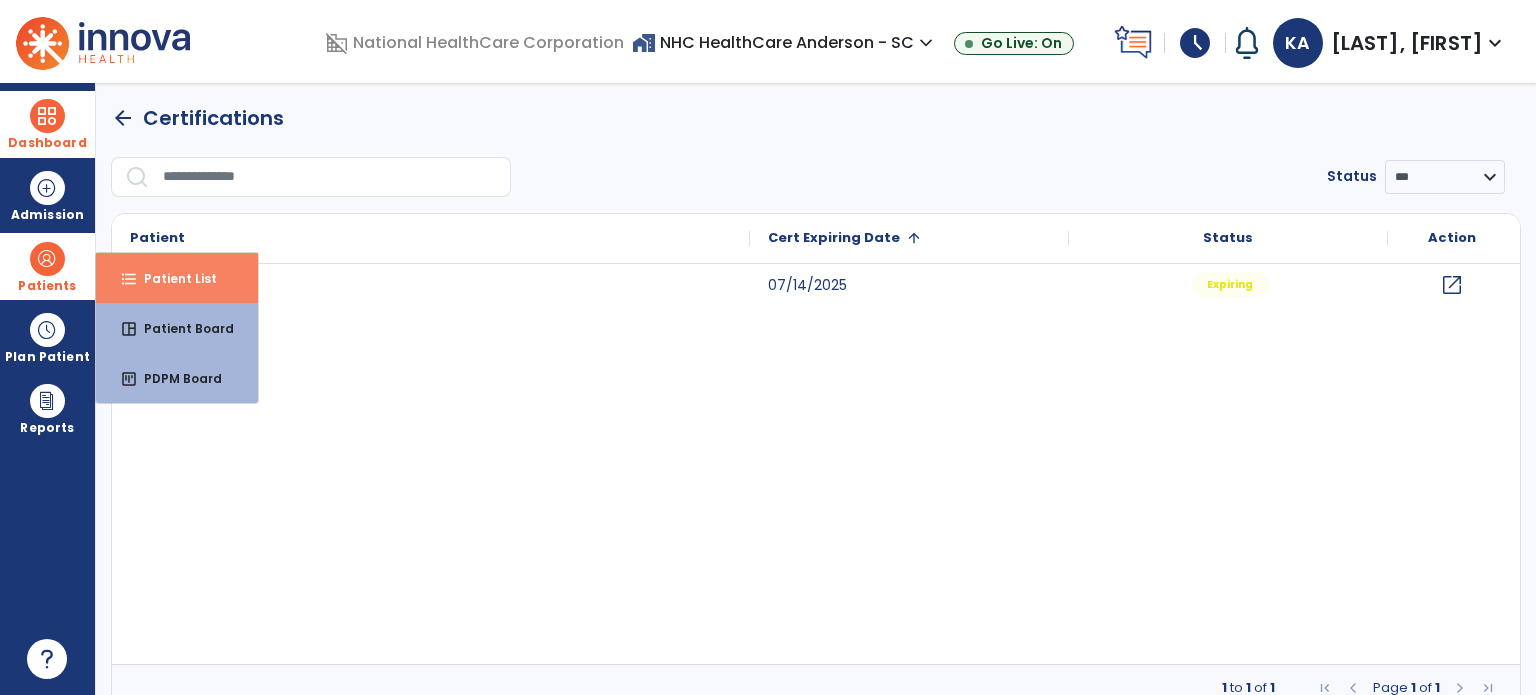 drag, startPoint x: 115, startPoint y: 282, endPoint x: 120, endPoint y: 292, distance: 11.18034 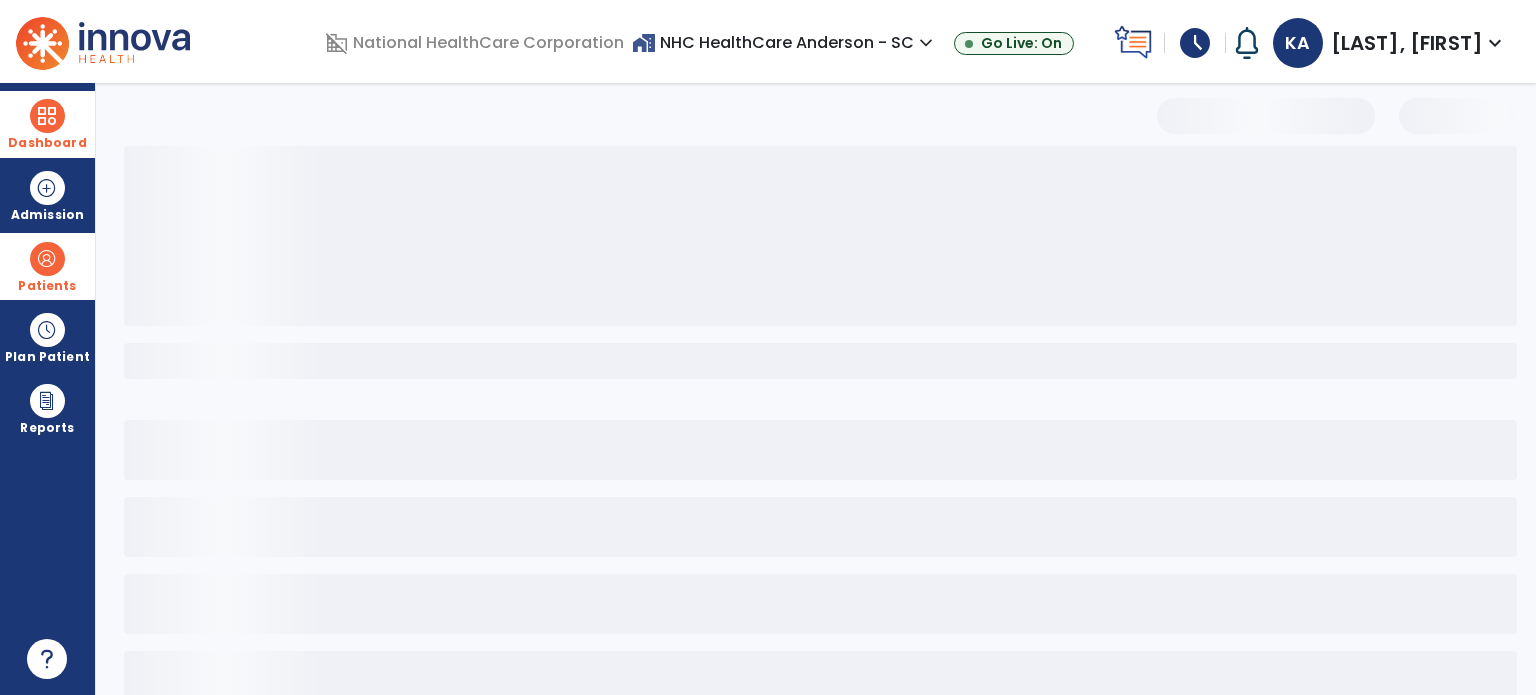 select on "***" 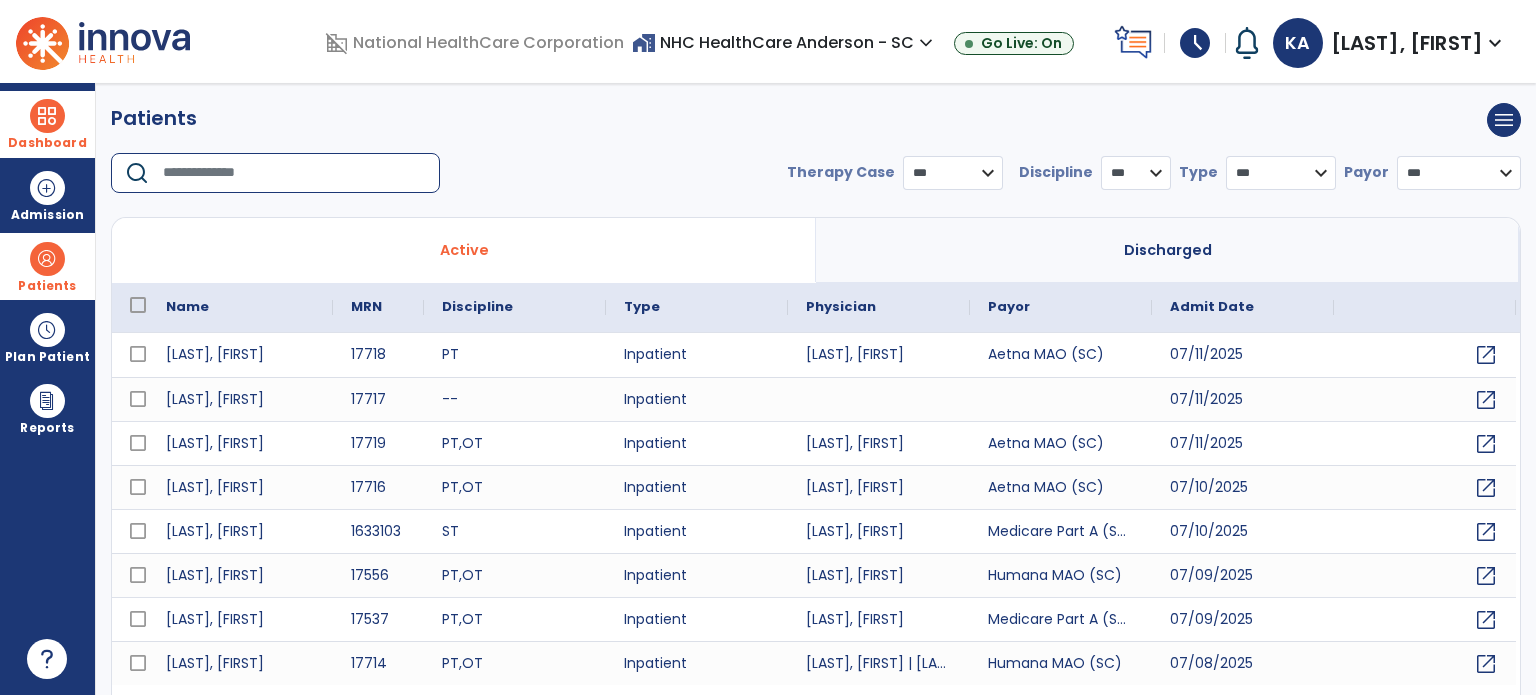 click at bounding box center (294, 173) 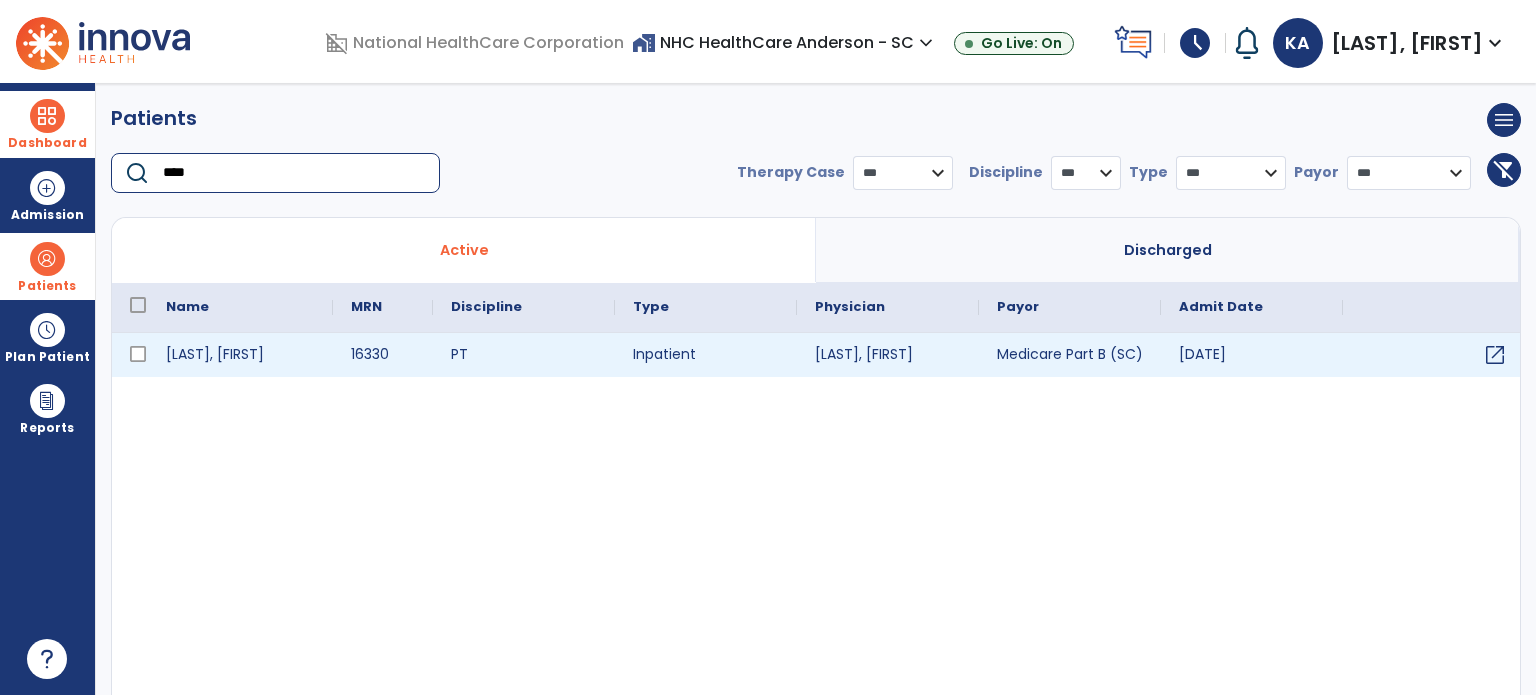 type on "****" 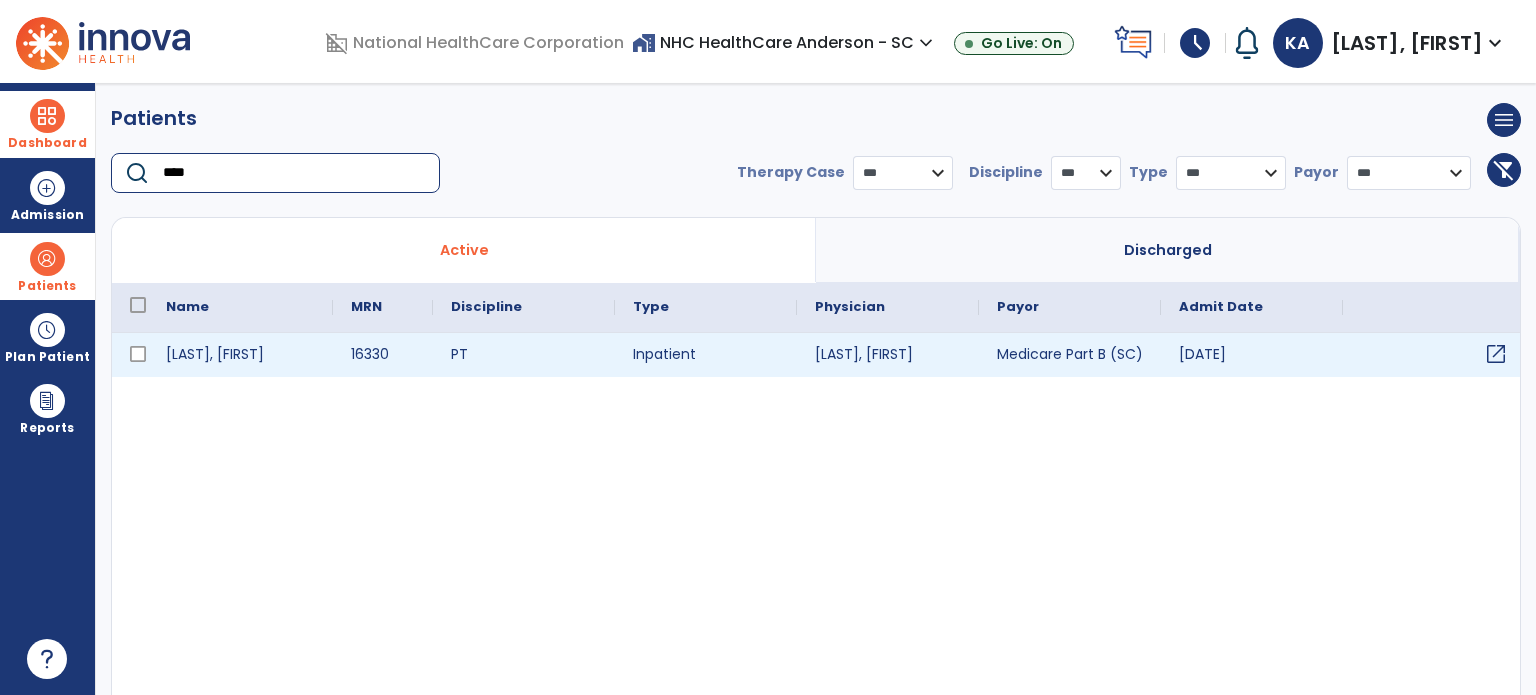 click on "open_in_new" at bounding box center [1496, 354] 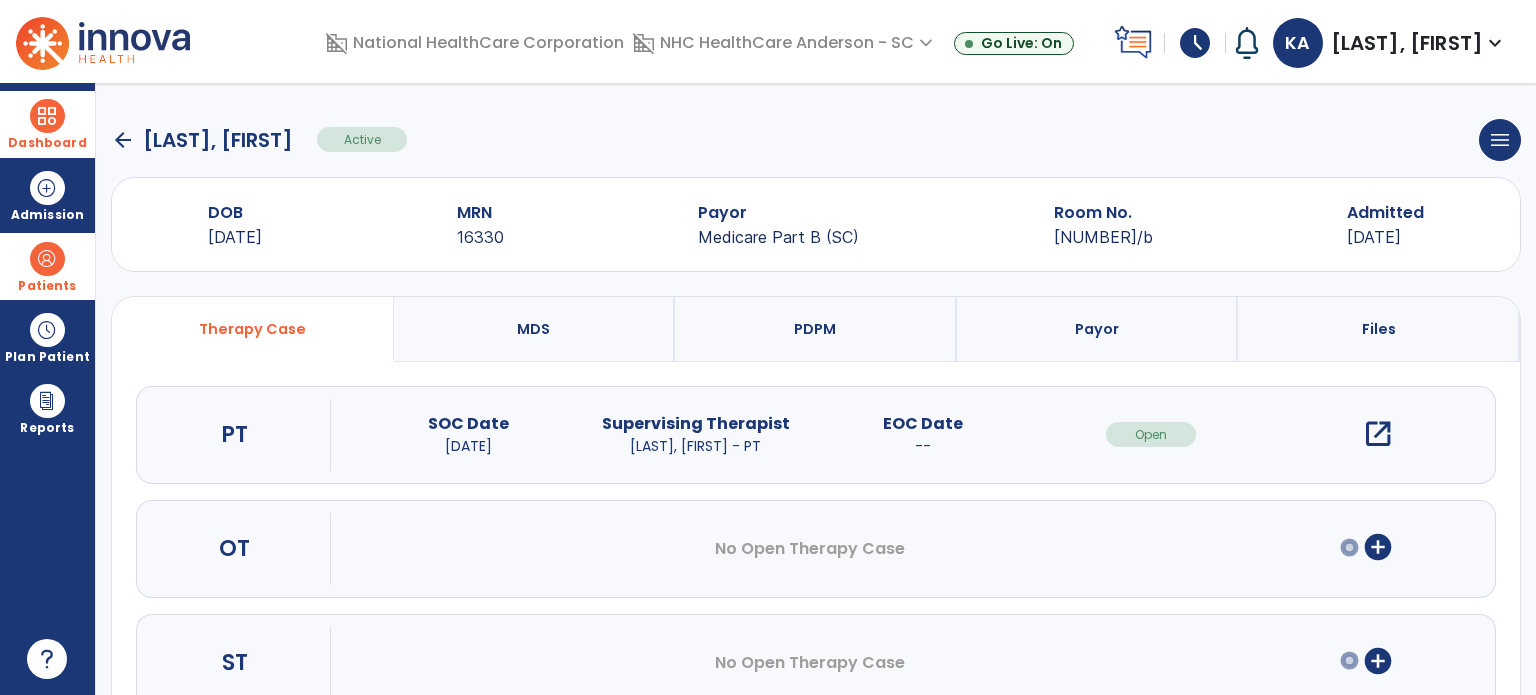 click on "open_in_new" at bounding box center [1378, 434] 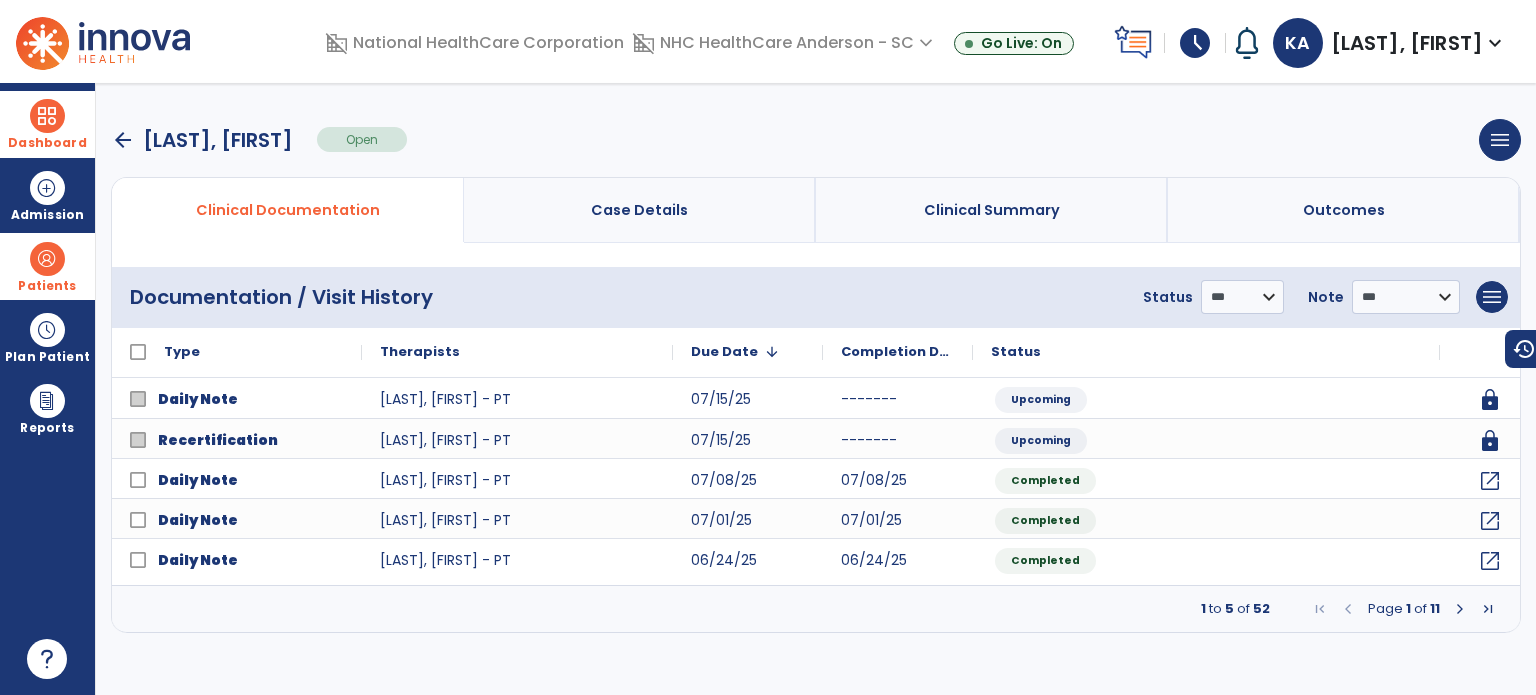 click on "Dashboard" at bounding box center [47, 124] 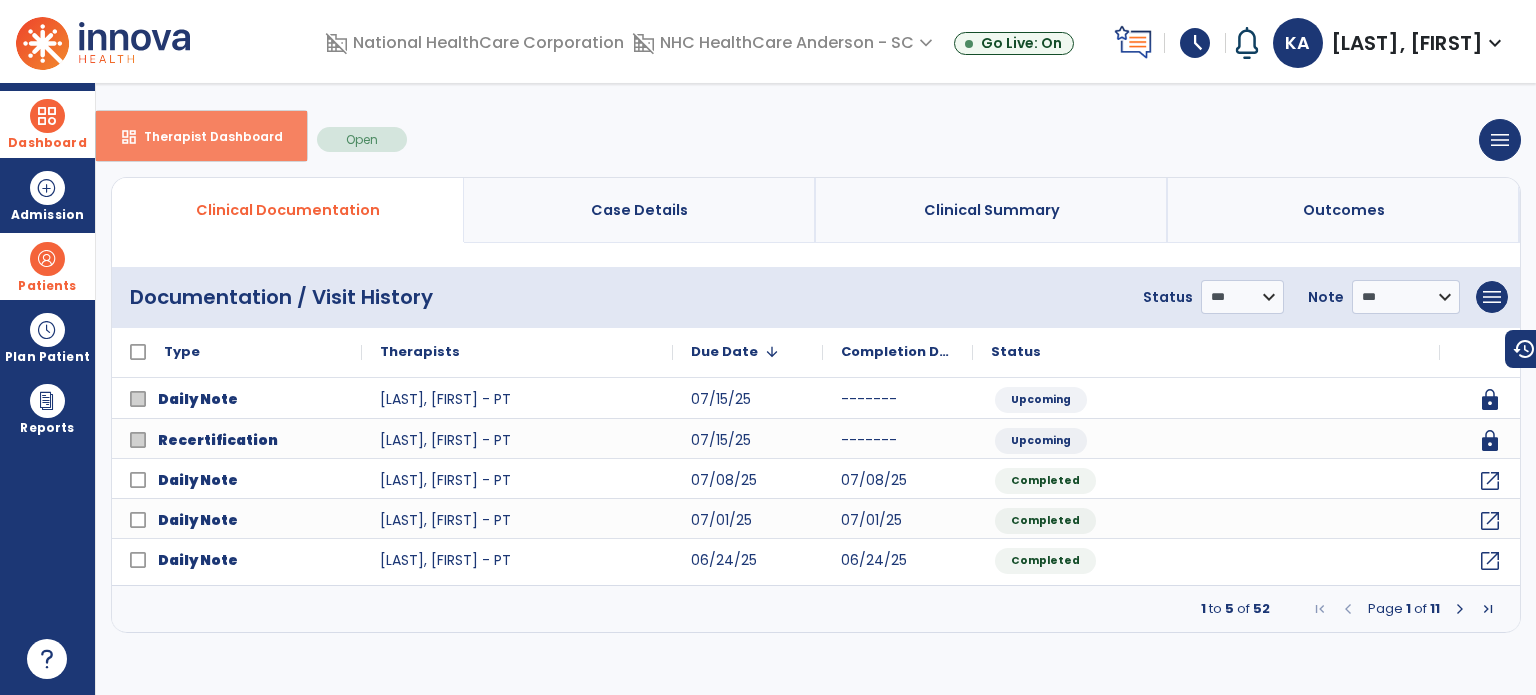 click on "Therapist Dashboard" at bounding box center [205, 136] 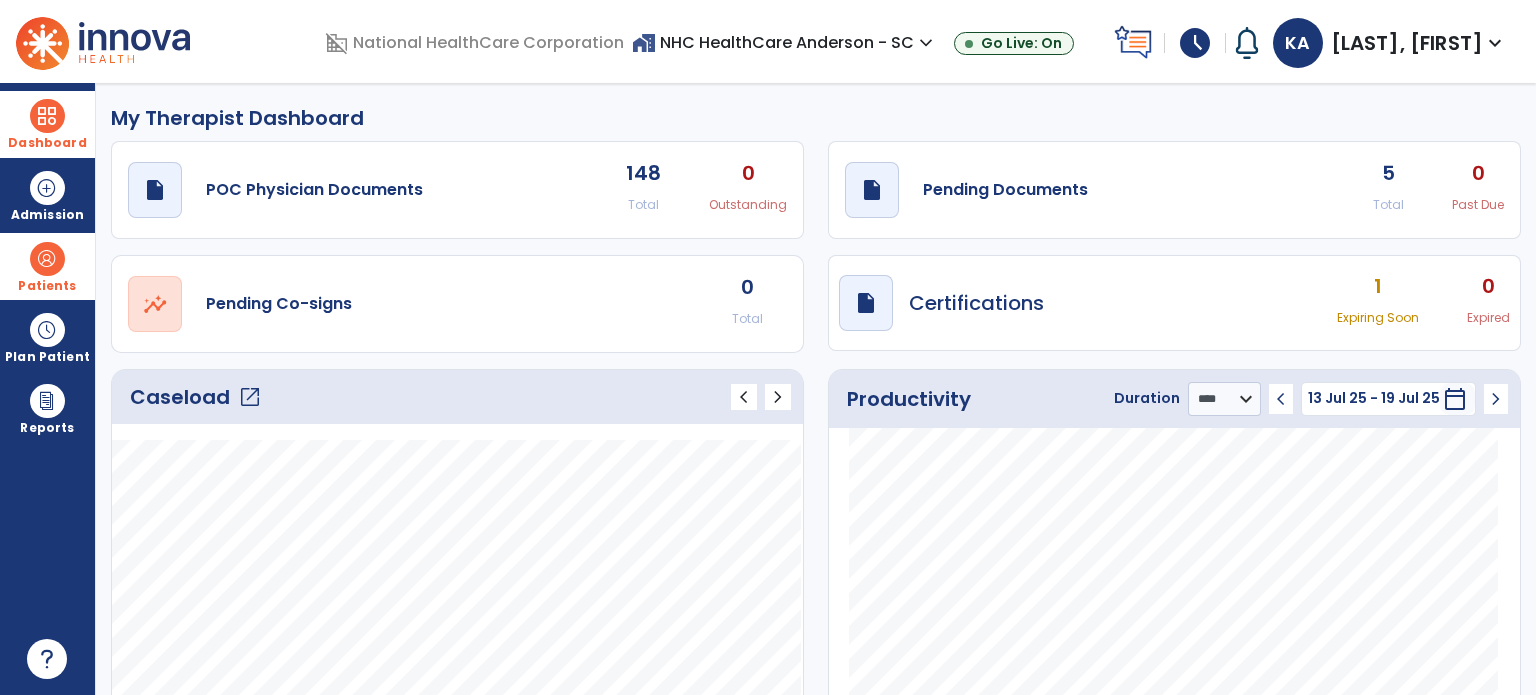 click on "5 Total" 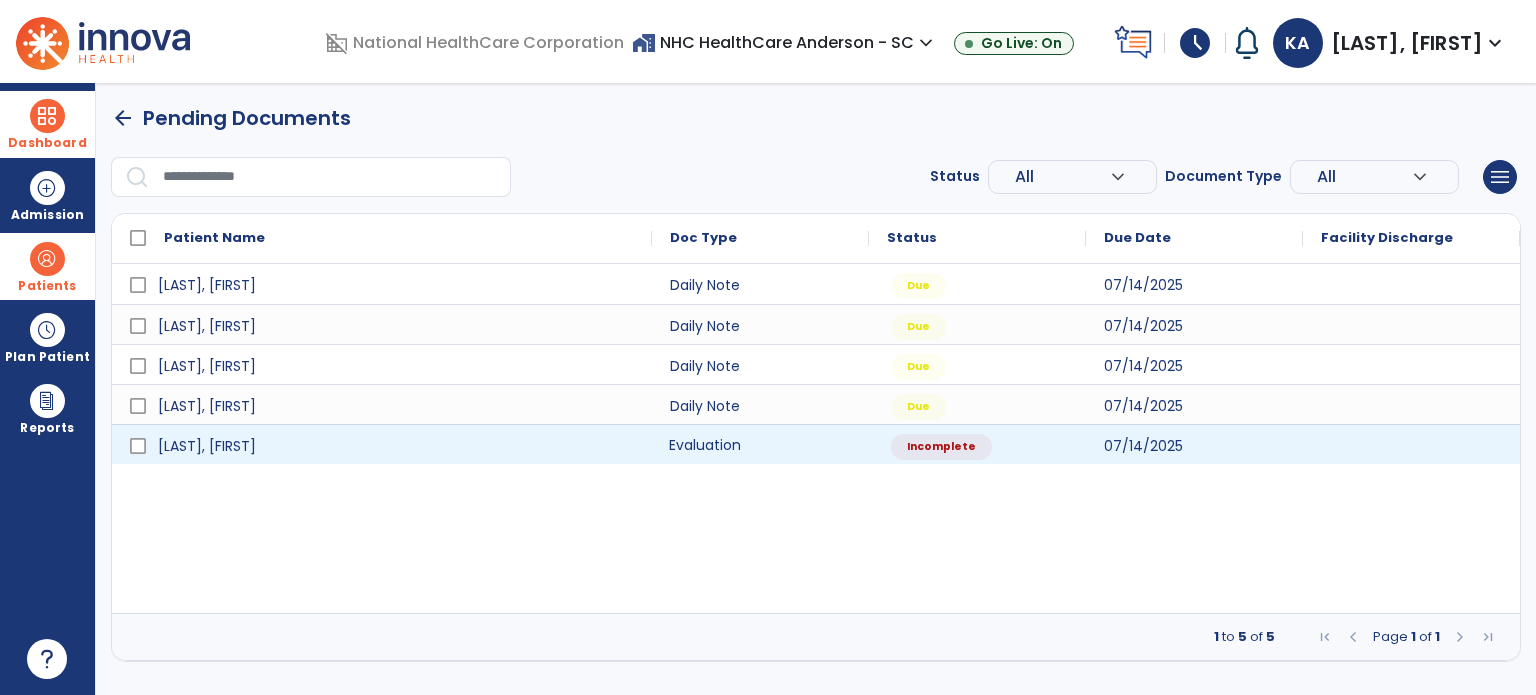 click on "Evaluation" at bounding box center [760, 444] 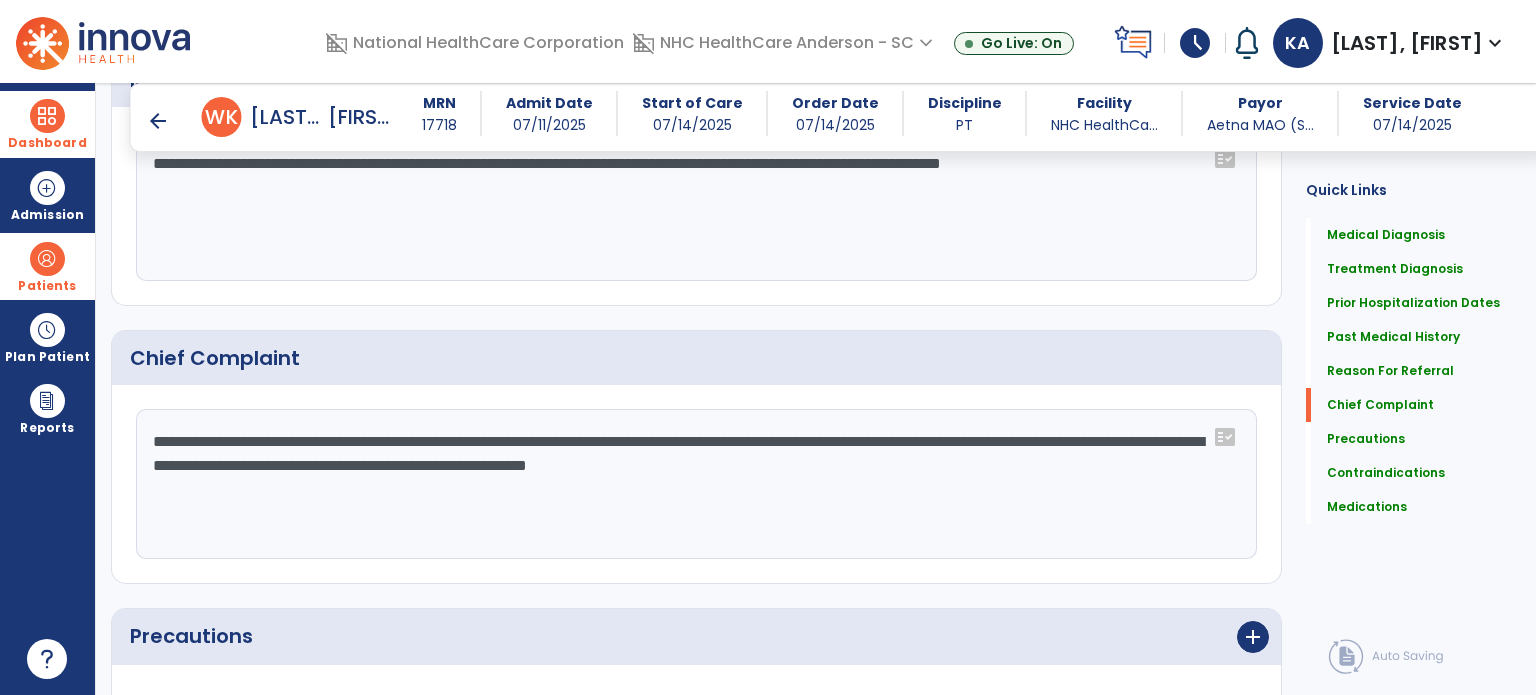scroll, scrollTop: 1600, scrollLeft: 0, axis: vertical 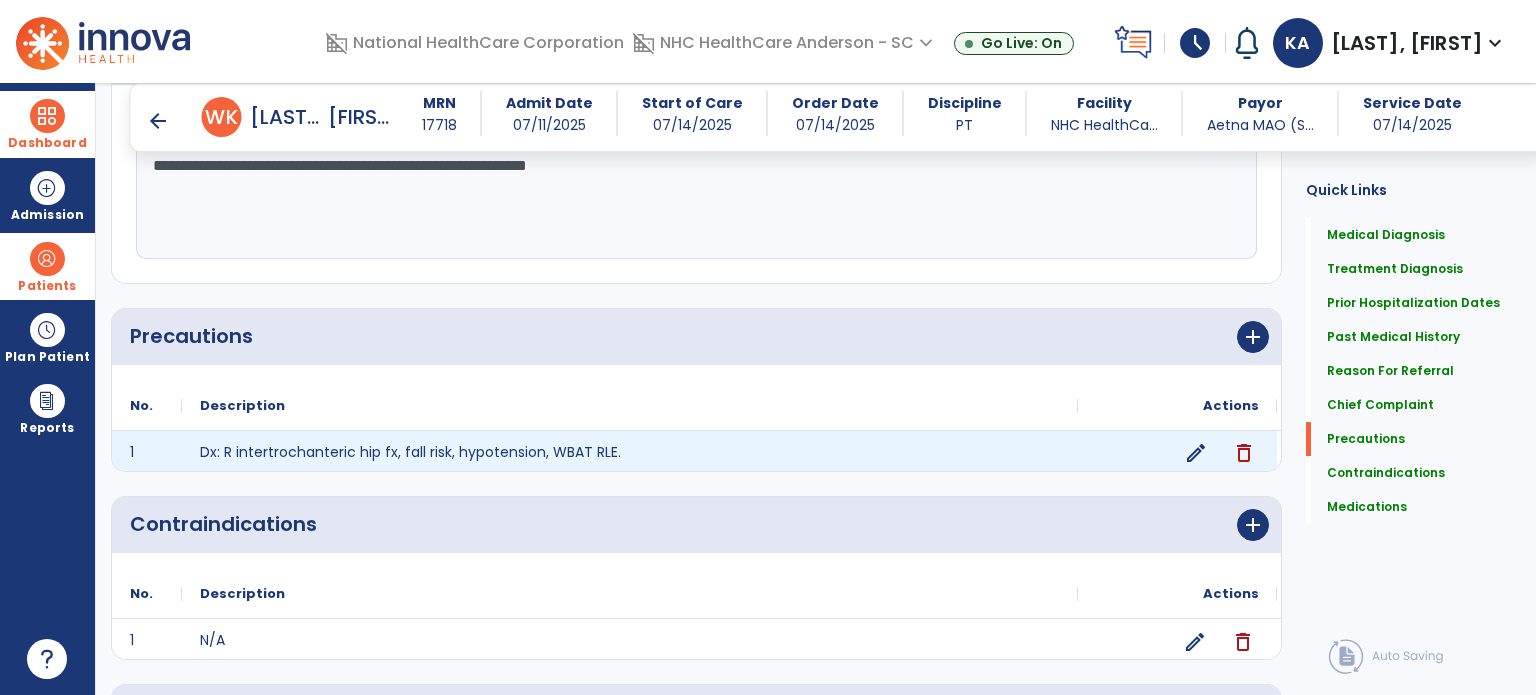 click on "edit" 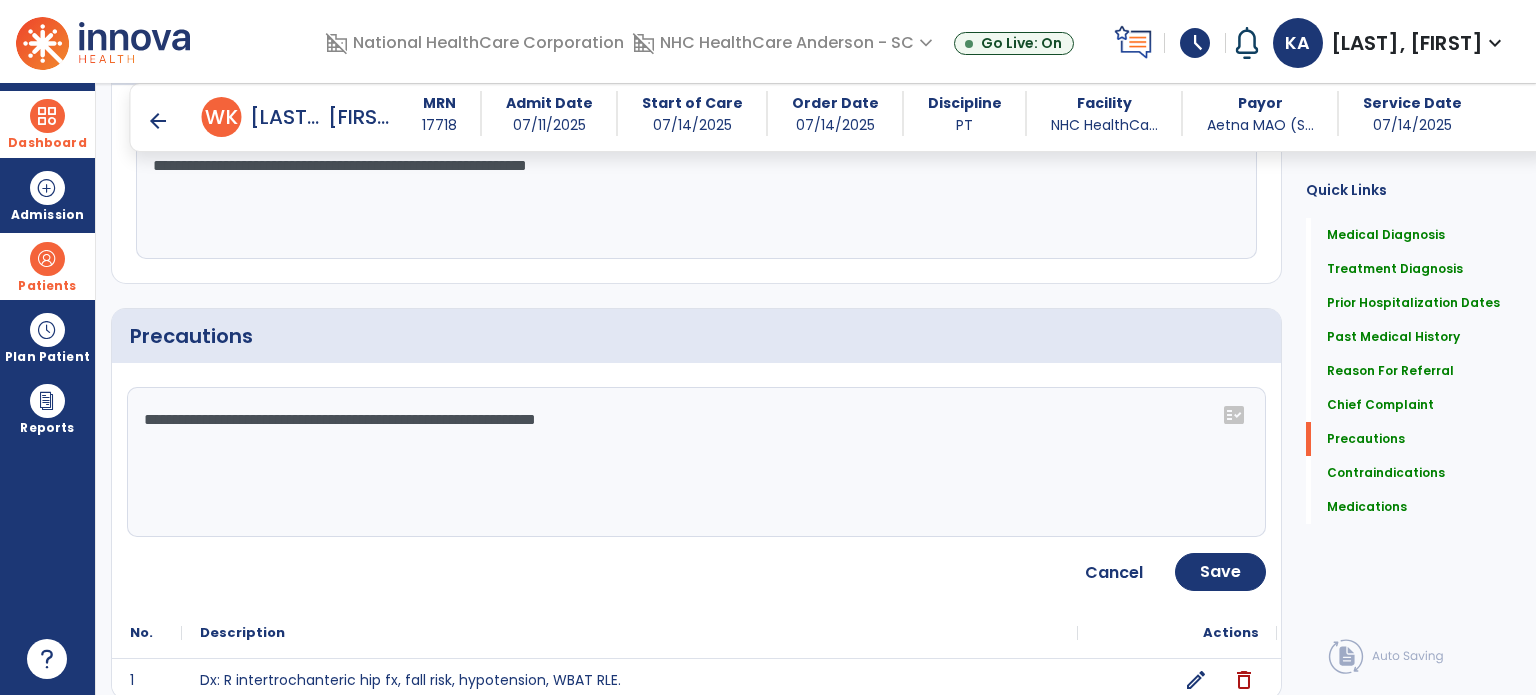 click on "**********" 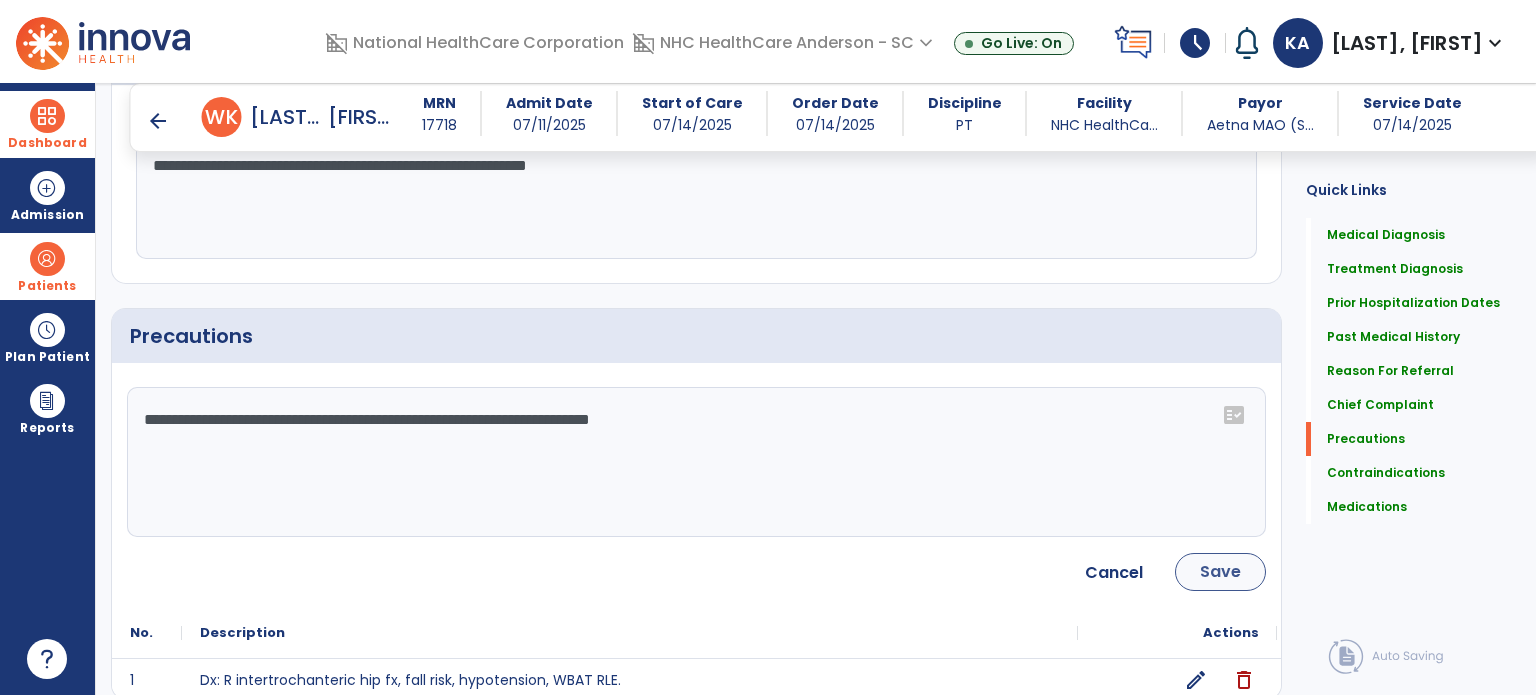 type on "**********" 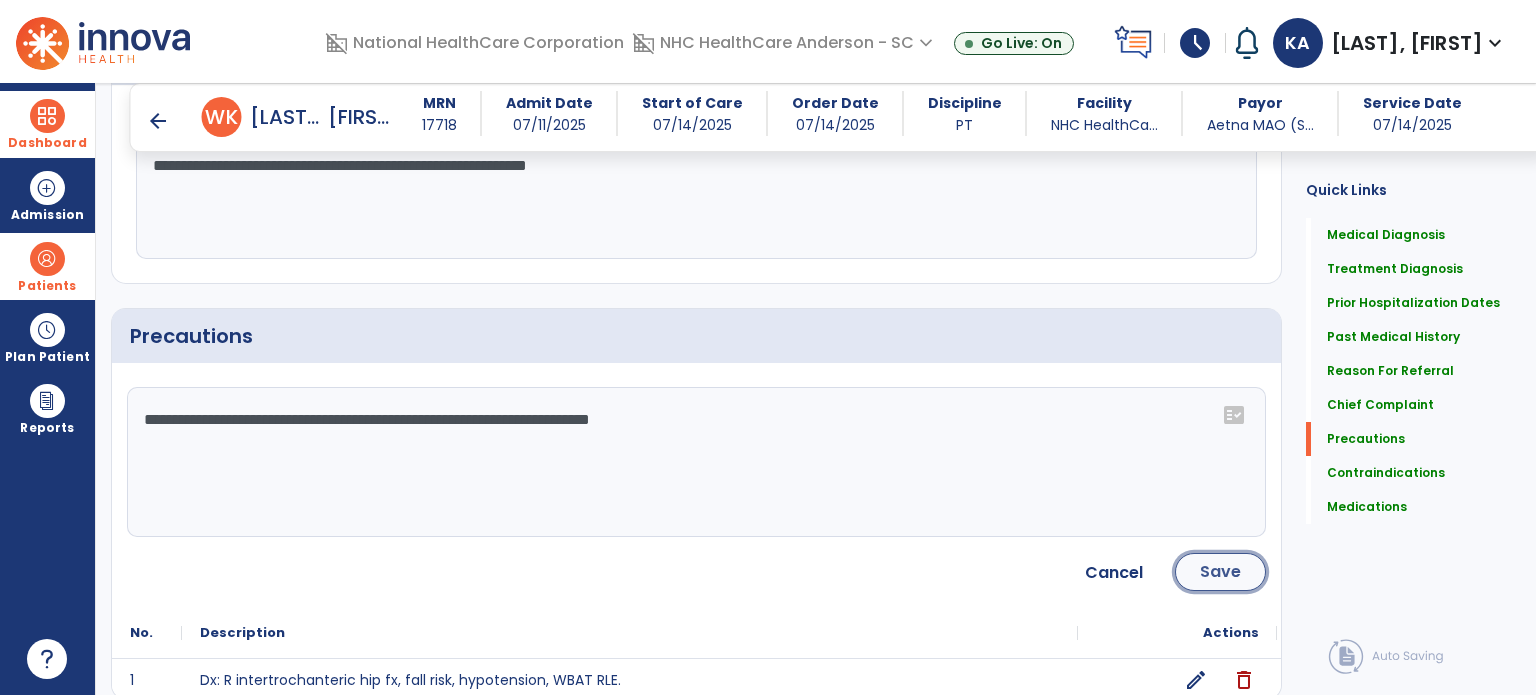click on "Save" 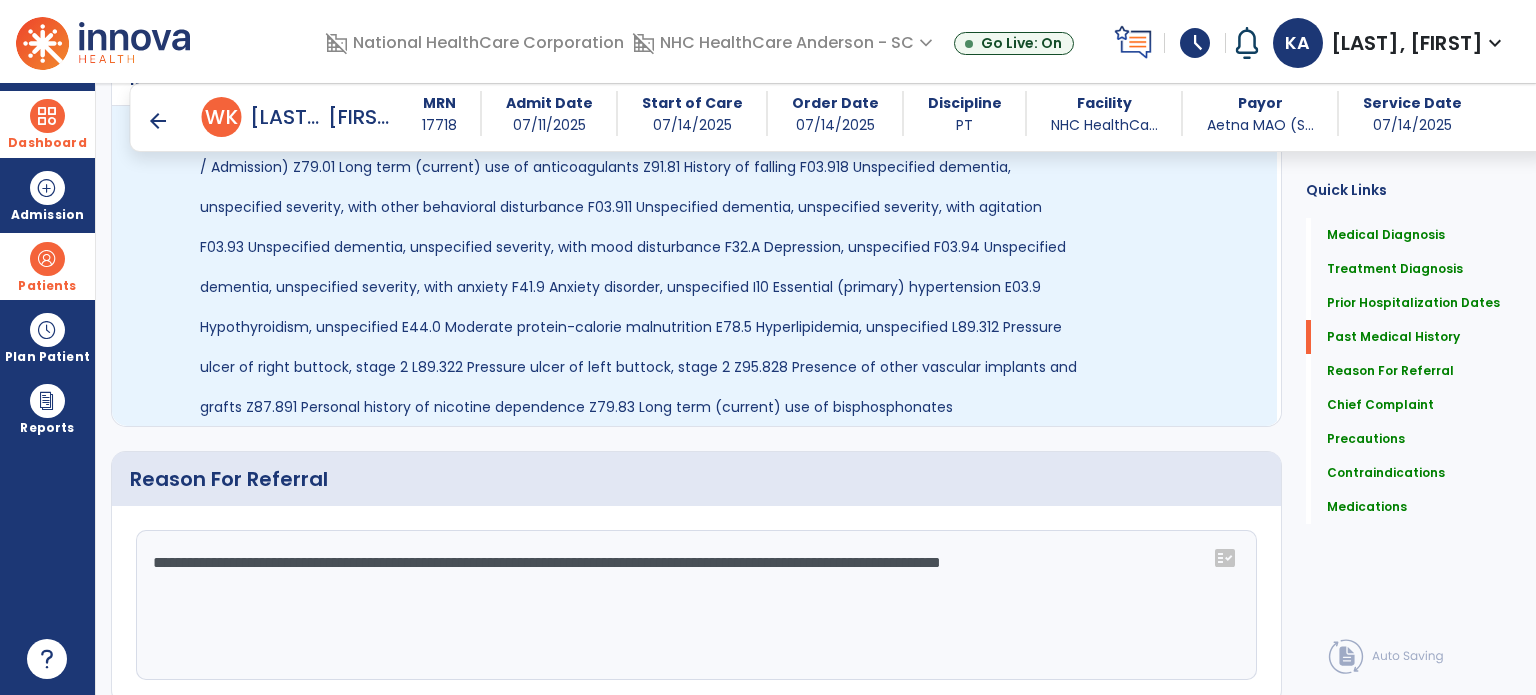scroll, scrollTop: 800, scrollLeft: 0, axis: vertical 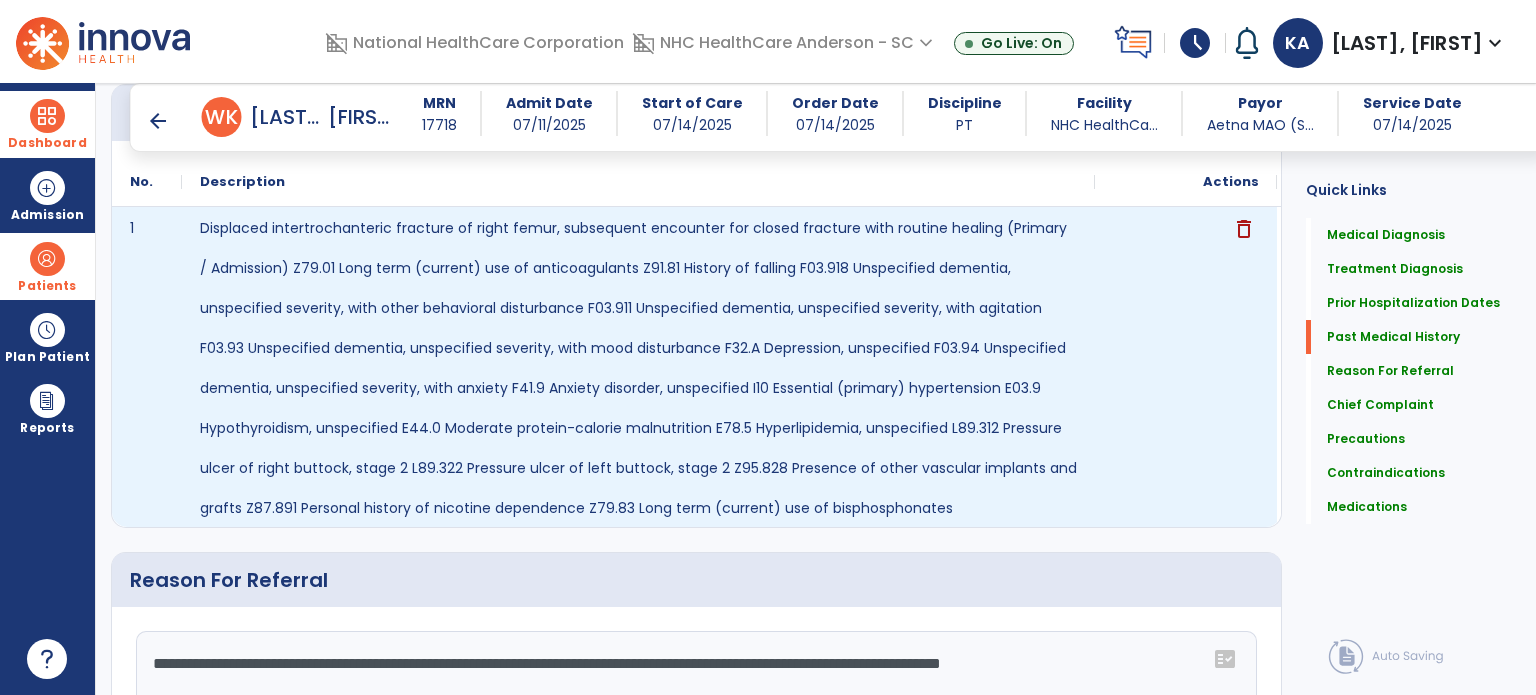 click on "delete" 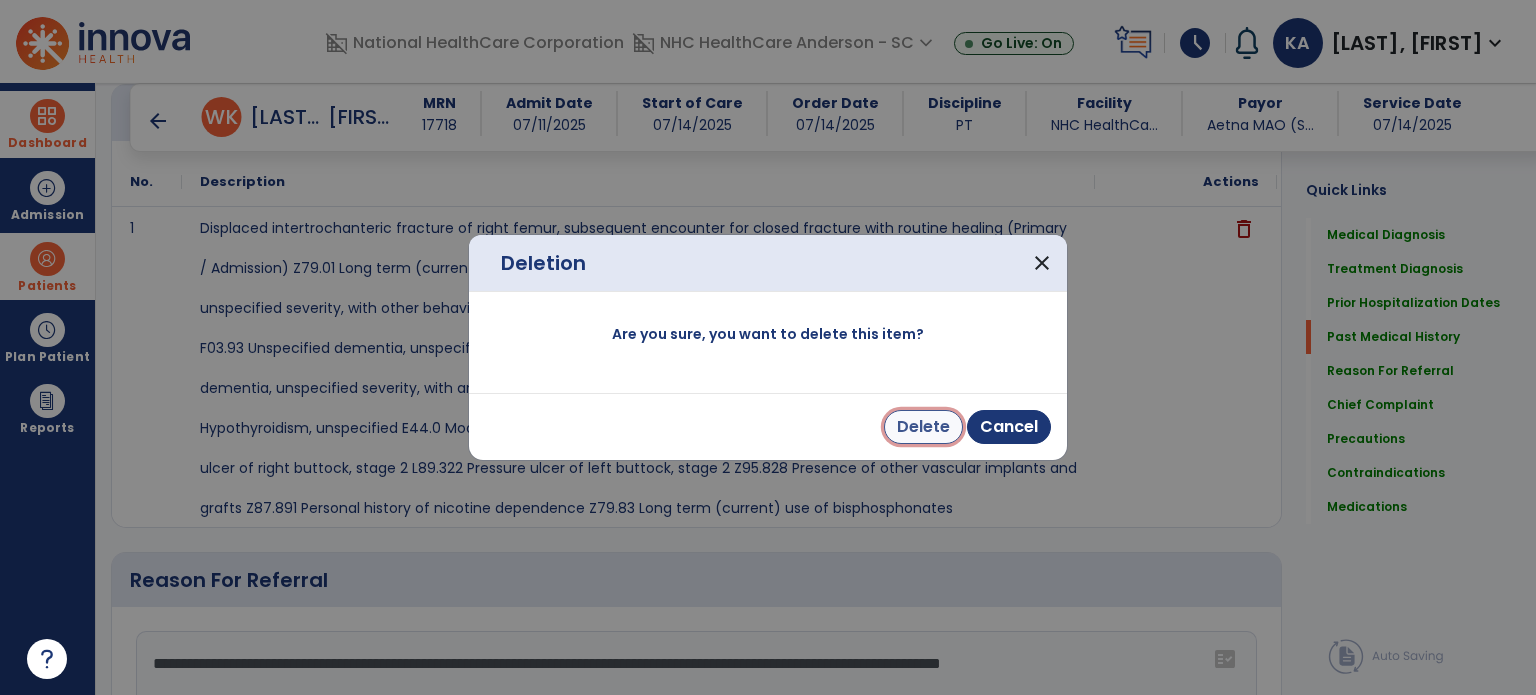 click on "Delete" at bounding box center [923, 427] 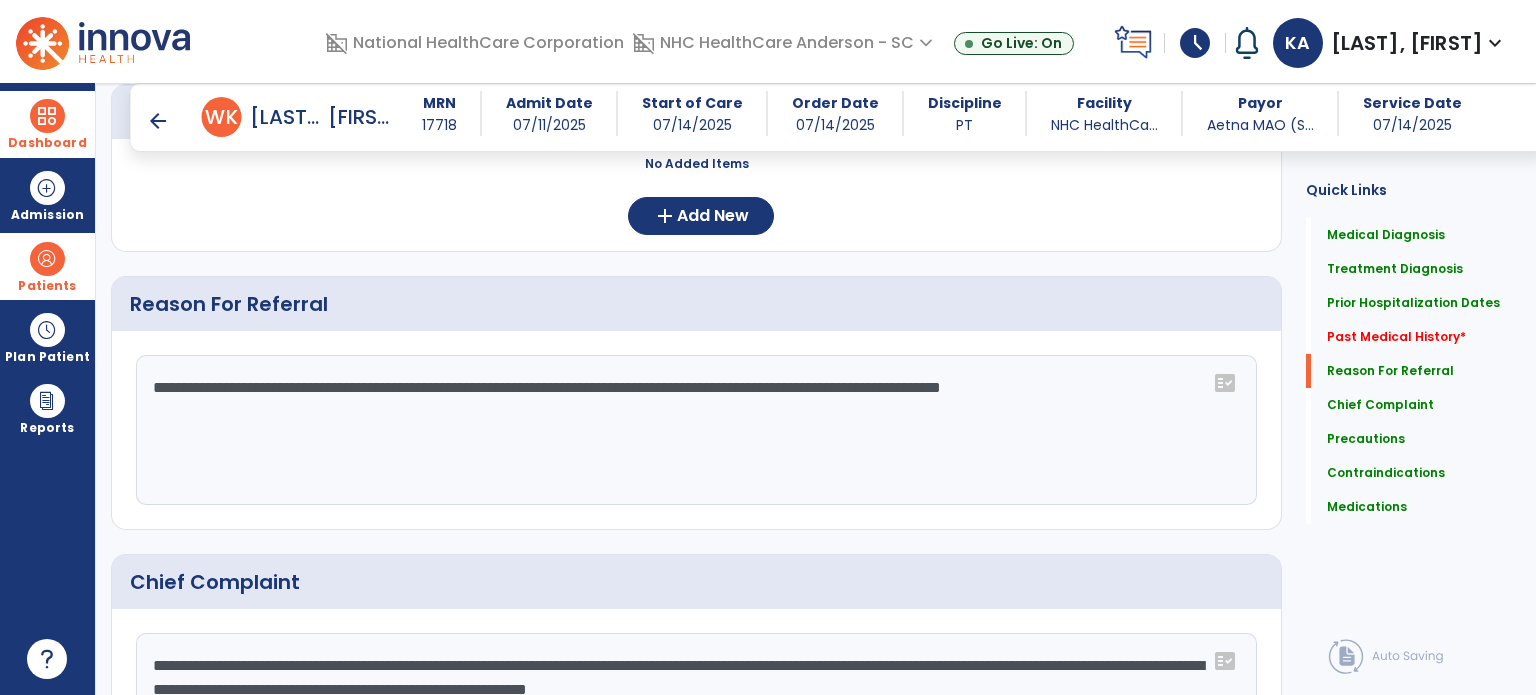scroll, scrollTop: 500, scrollLeft: 0, axis: vertical 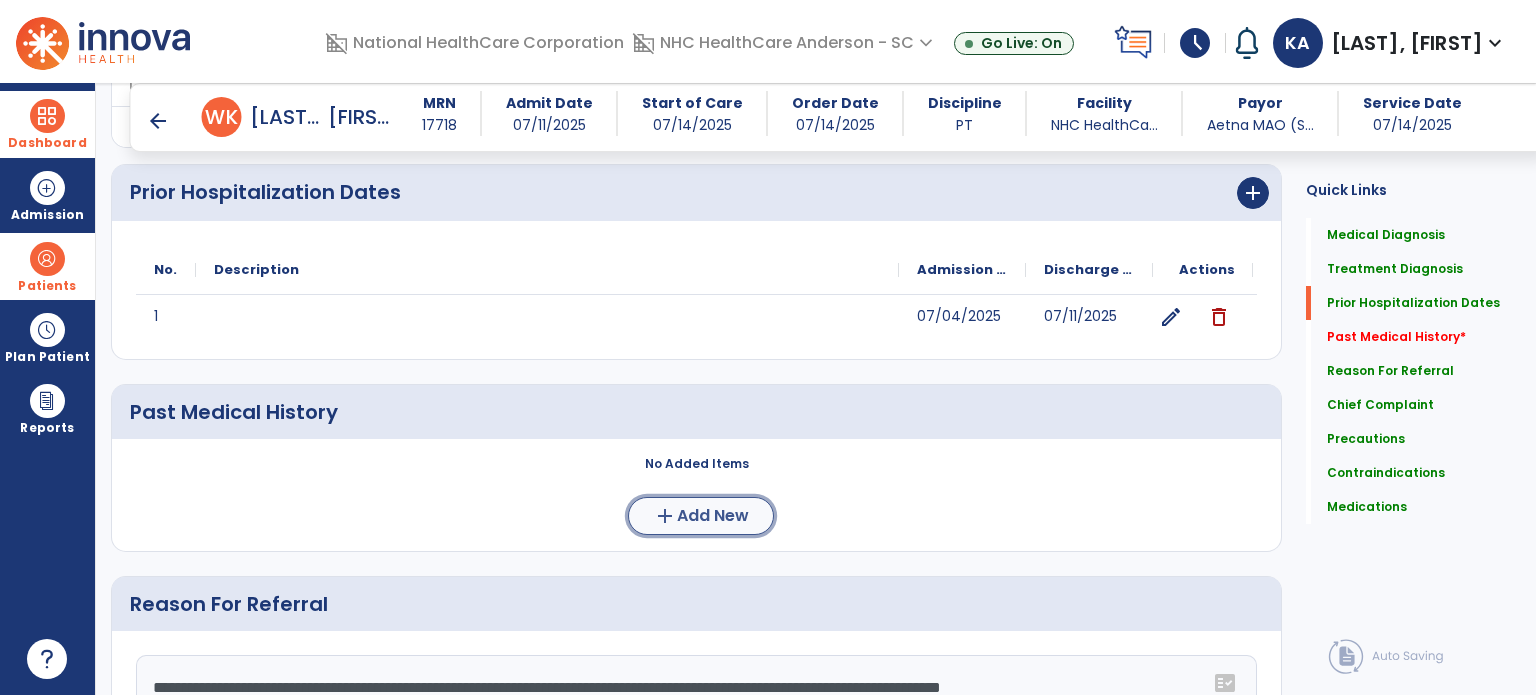 click on "Add New" 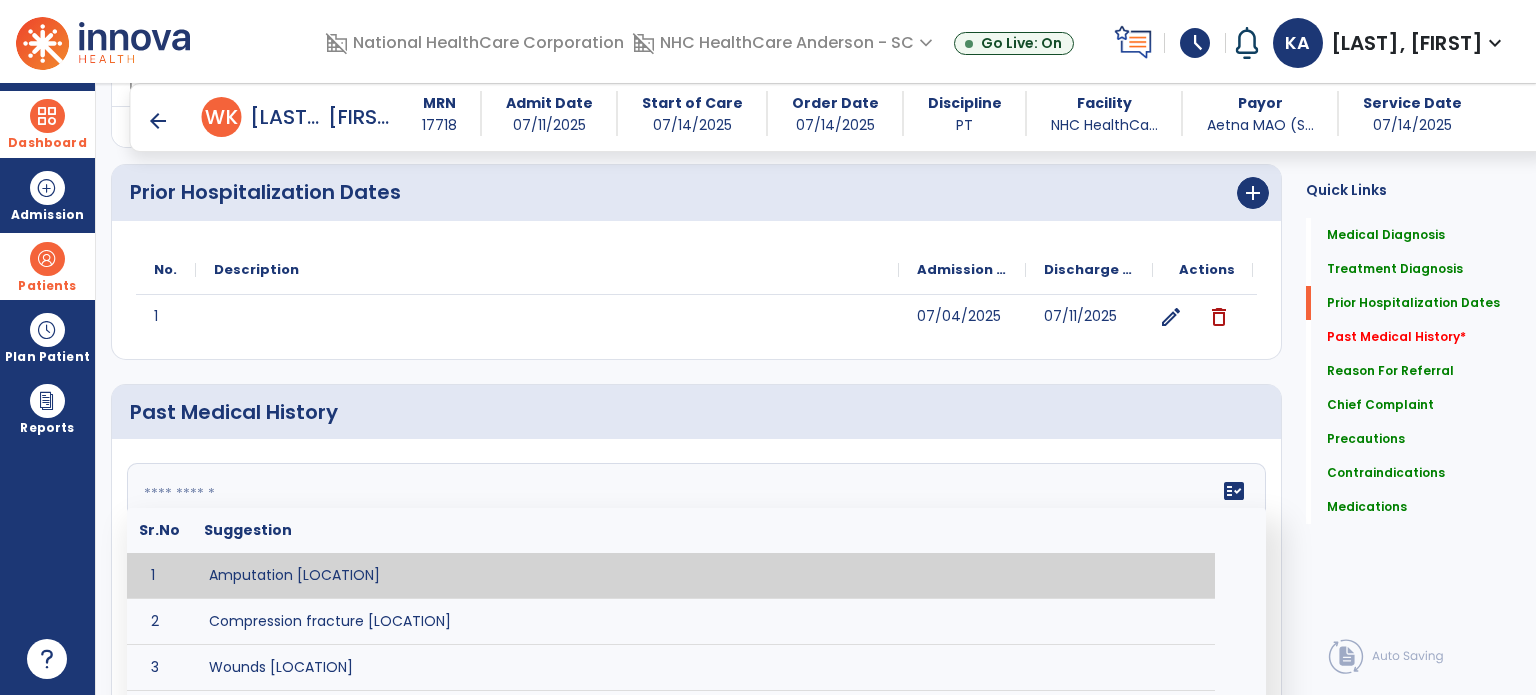 click on "fact_check  Sr.No Suggestion 1 Amputation [LOCATION] 2 Compression fracture [LOCATION] 3 Wounds [LOCATION] 4 Tendinosis [LOCATION] 5 Venous stasis ulcer [LOCATION] 6 Achilles tendon tear [LOCATION] 7 ACL tear surgically repaired [LOCATION] 8 Above knee amputation (AKA) [LOCATION] 9 Below knee amputation (BKE) [LOCATION] 10 Cancer (SITE/TYPE) 11 Surgery (TYPE) 12 AAA (Abdominal Aortic Aneurysm) 13 Achilles tendon tear [LOCATION] 14 Acute Renal Failure 15 AIDS (Acquired Immune Deficiency Syndrome) 16 Alzheimer's Disease 17 Anemia 18 Angina 19 Anxiety 20 ASHD (Arteriosclerotic Heart Disease) 21 Atrial Fibrillation 22 Bipolar Disorder 23 Bowel Obstruction 24 C-Diff 25 Coronary Artery Bypass Graft (CABG) 26 CAD (Coronary Artery Disease) 27 Carpal tunnel syndrome 28 Chronic bronchitis 29 Chronic renal failure 30 Colostomy 31 COPD (Chronic Obstructive Pulmonary Disease) 32 CRPS (Complex Regional Pain Syndrome) 33 CVA (Cerebrovascular Accident) 34 CVI (Chronic Venous Insufficiency) 35 DDD (Degenerative Disc Disease)" 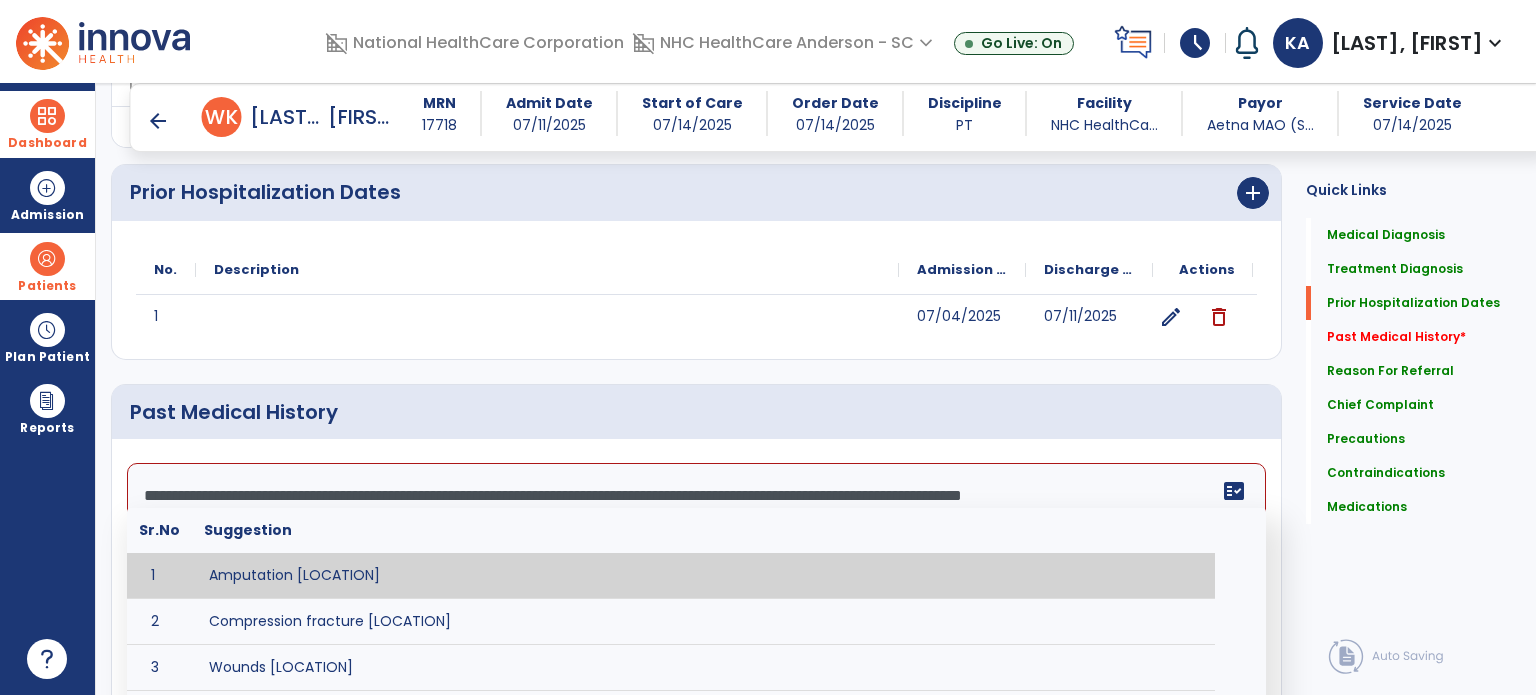 scroll, scrollTop: 400, scrollLeft: 0, axis: vertical 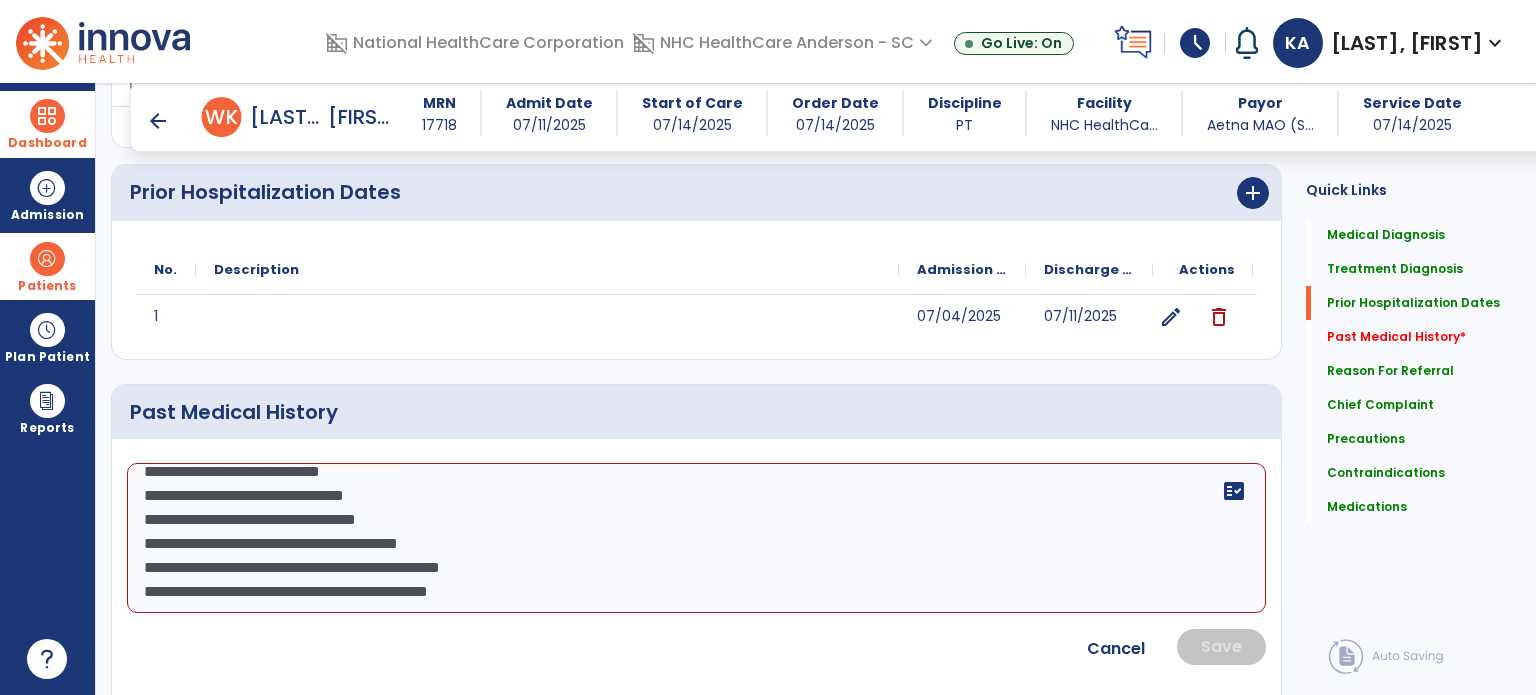 drag, startPoint x: 831, startPoint y: 583, endPoint x: 818, endPoint y: 589, distance: 14.3178215 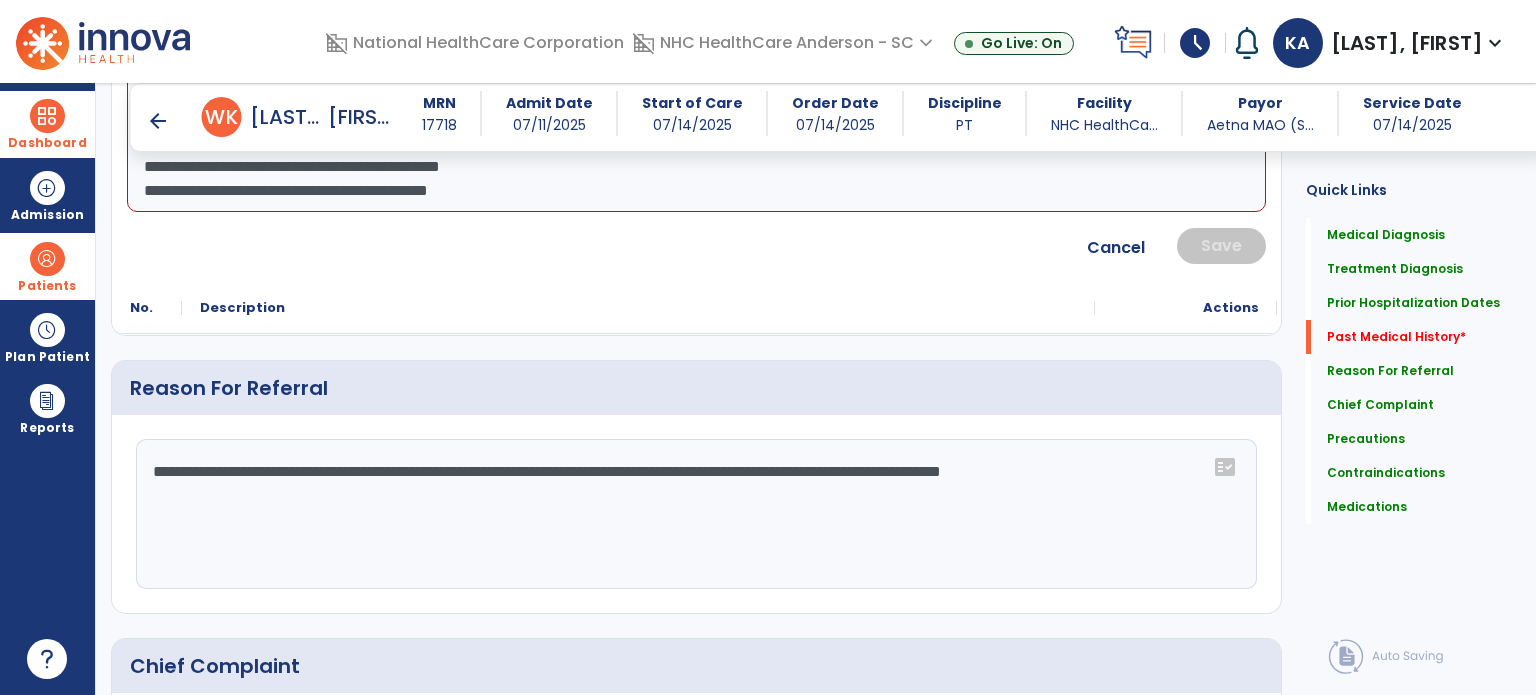 scroll, scrollTop: 736, scrollLeft: 0, axis: vertical 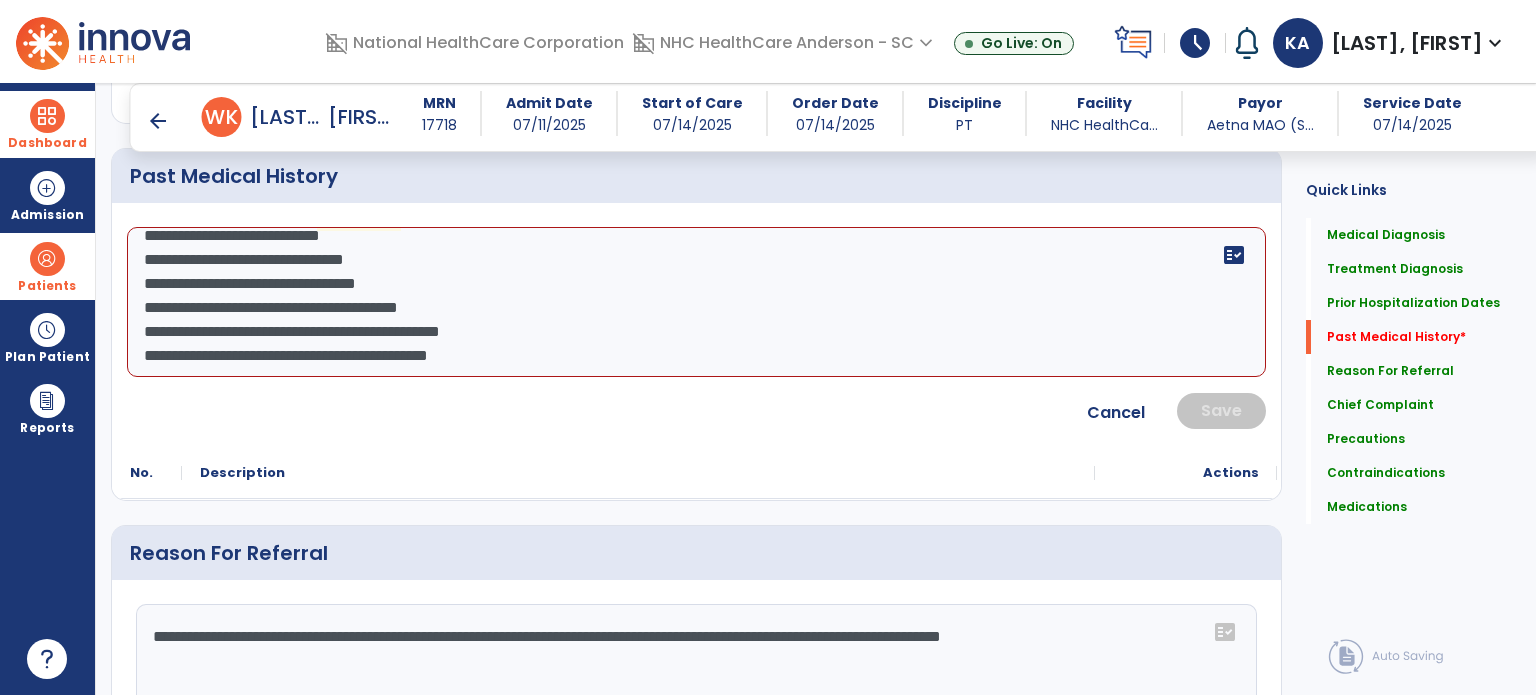 drag, startPoint x: 525, startPoint y: 315, endPoint x: 548, endPoint y: 367, distance: 56.859474 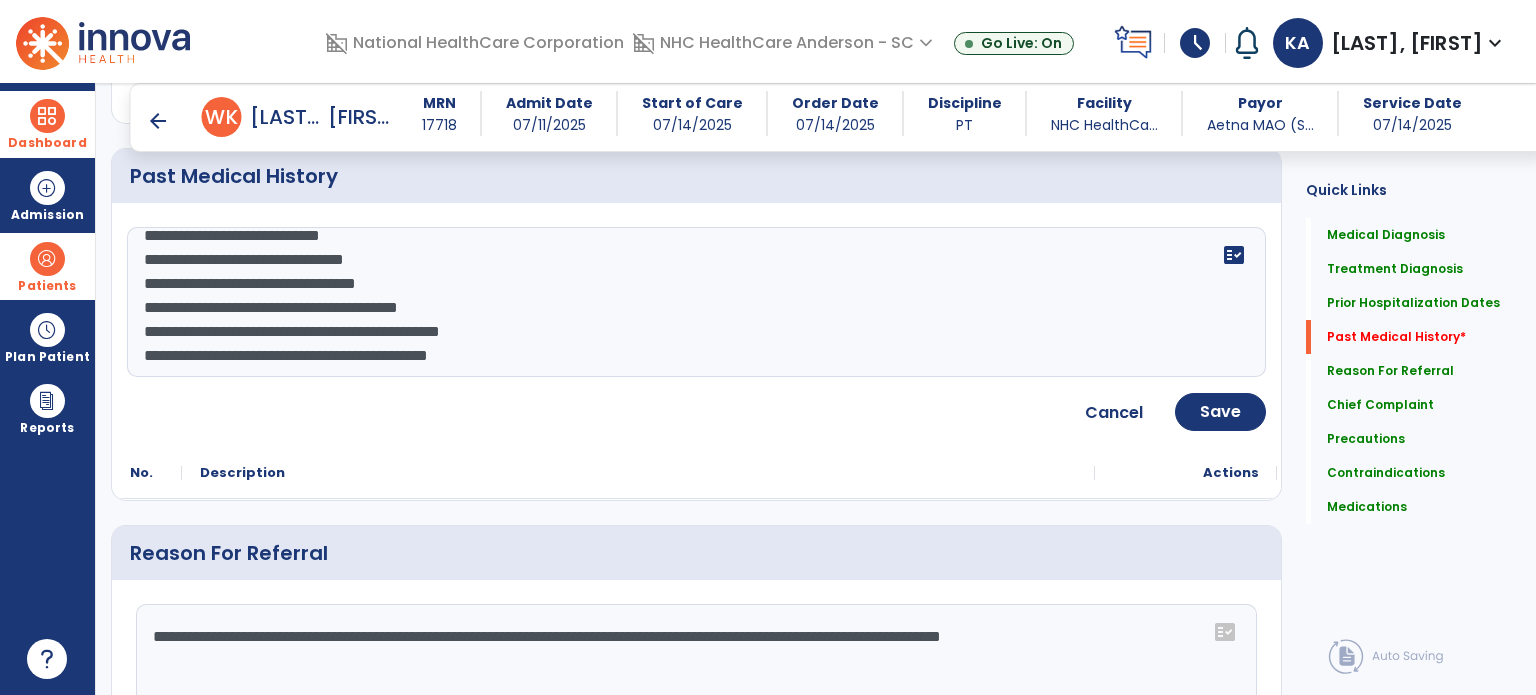 scroll, scrollTop: 380, scrollLeft: 0, axis: vertical 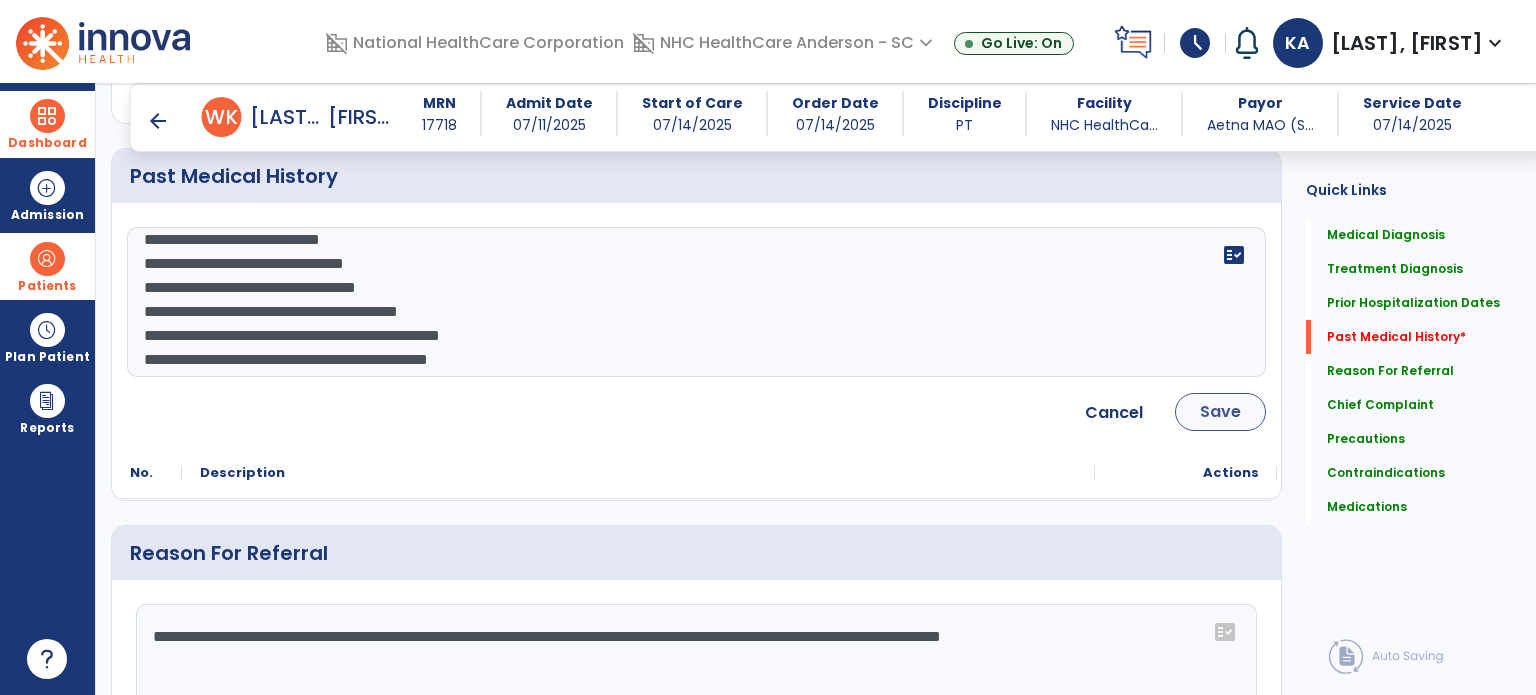 type on "**********" 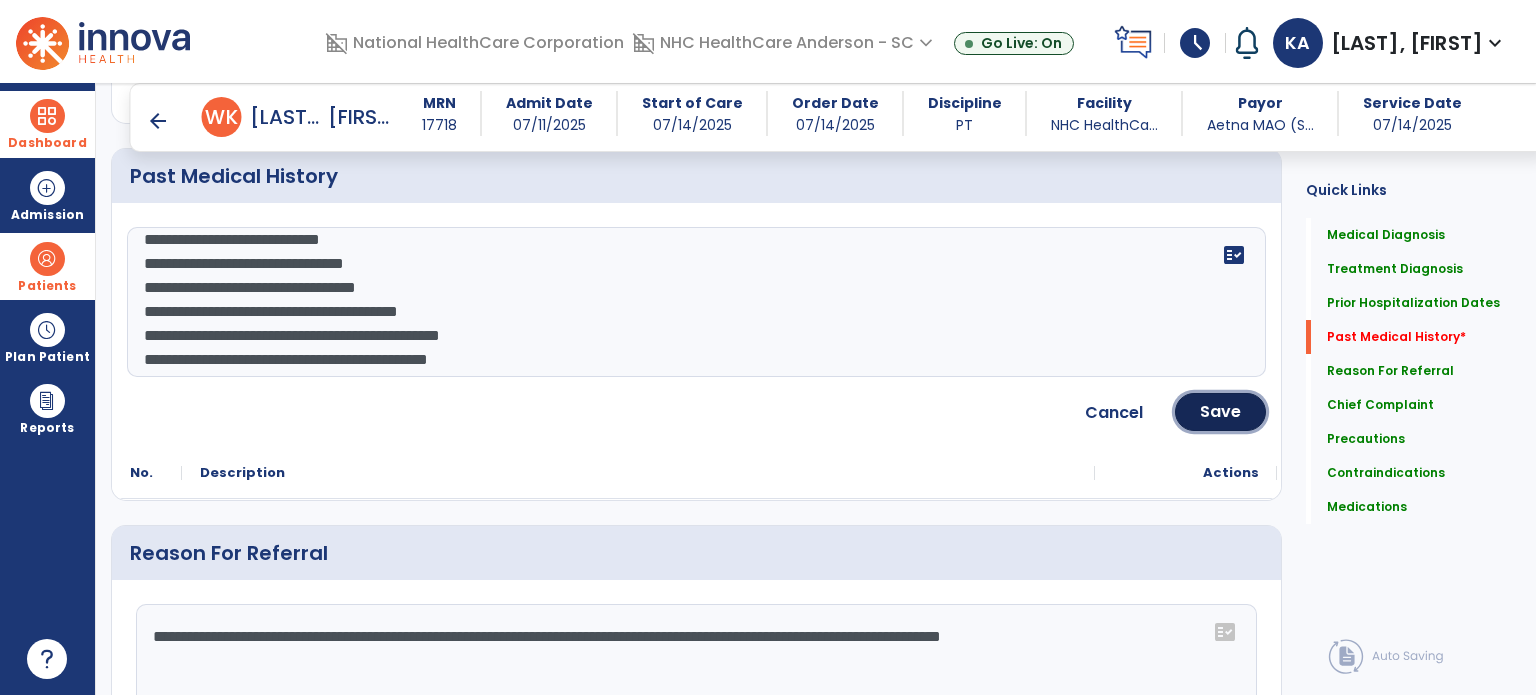 click on "Save" 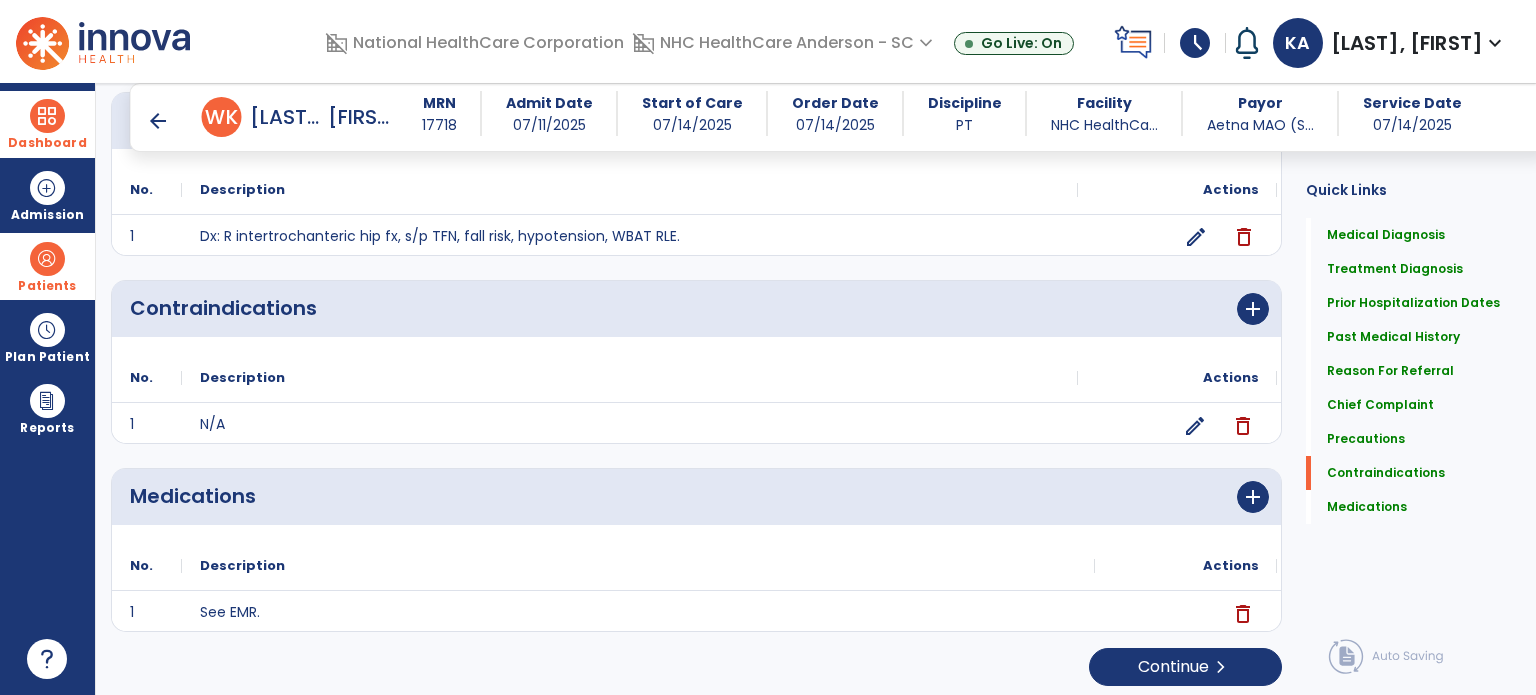 scroll, scrollTop: 1818, scrollLeft: 0, axis: vertical 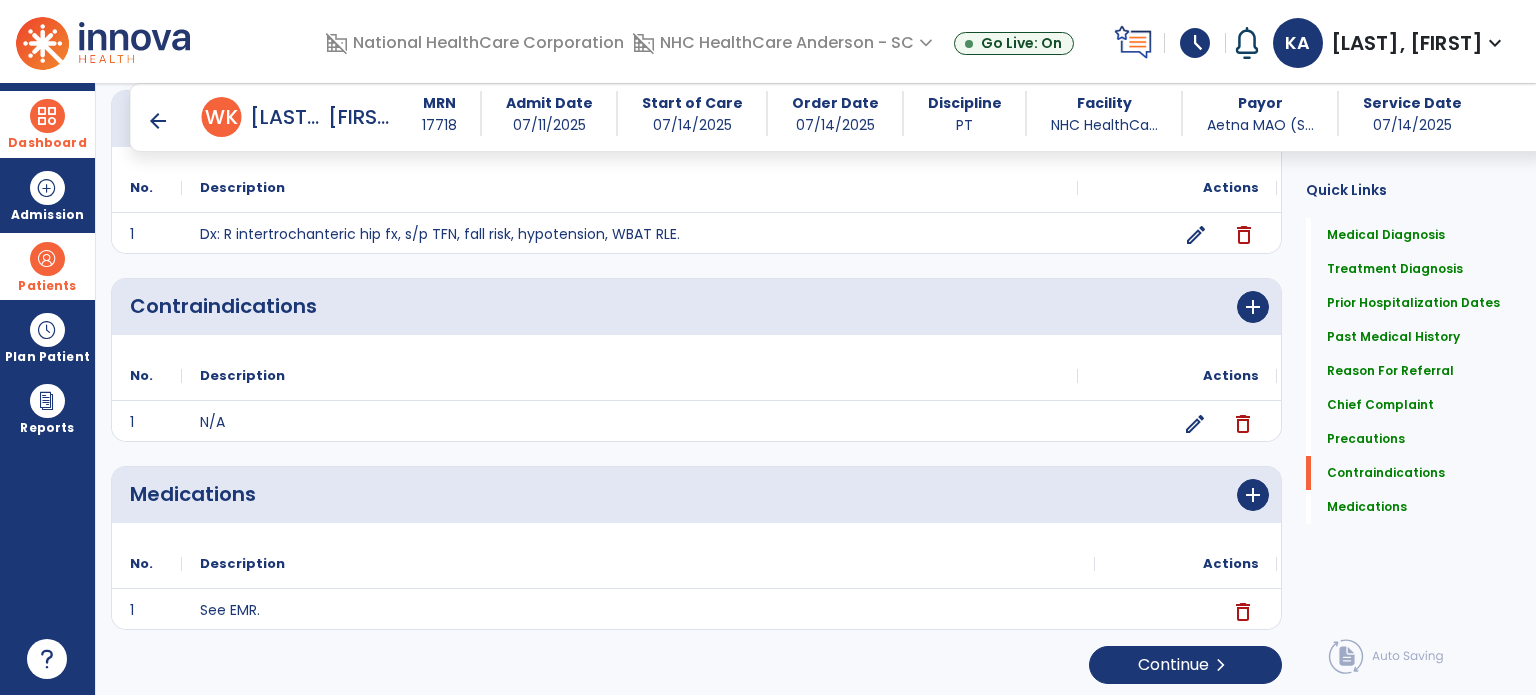 click on "Medical Diagnosis      menu   Add Medical Diagnosis   Delete Medical Diagnosis
Code
Description
Pdpm Clinical Category" 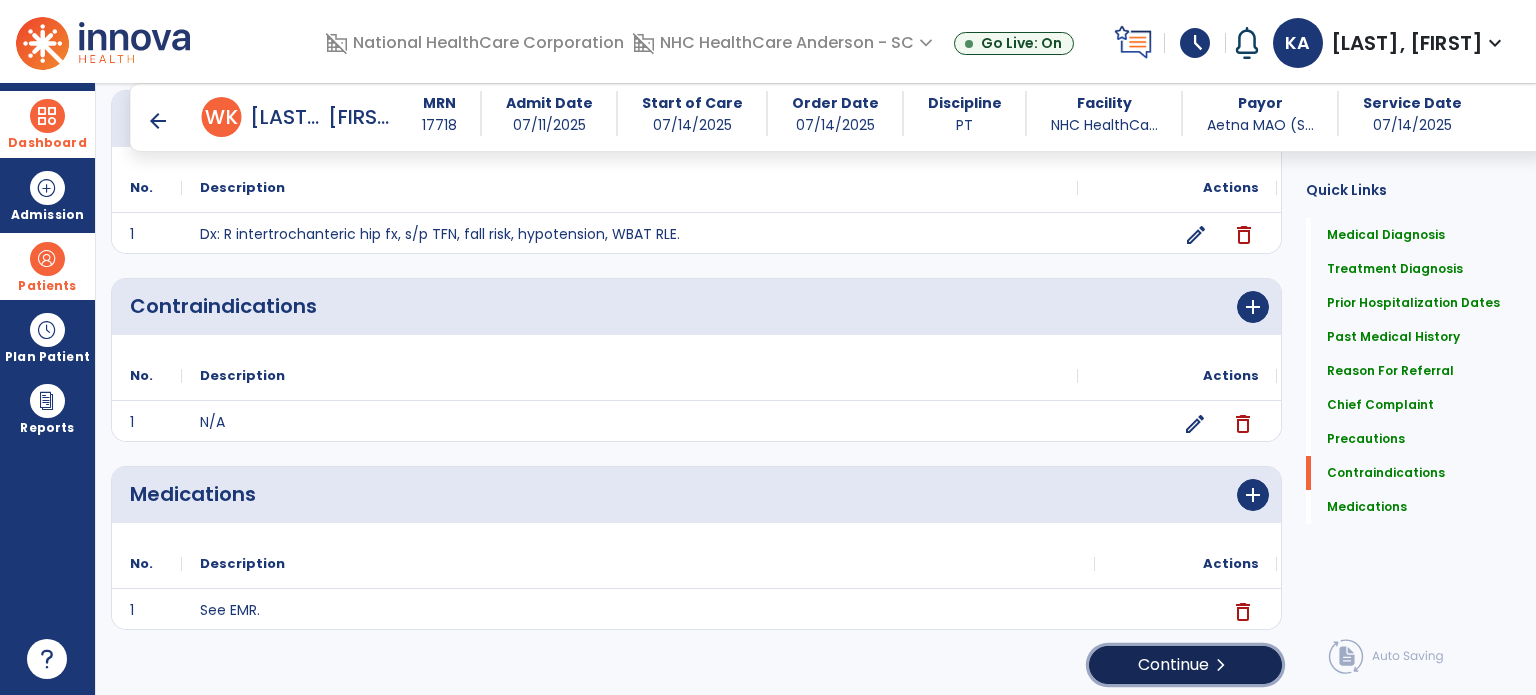 click on "Continue  chevron_right" 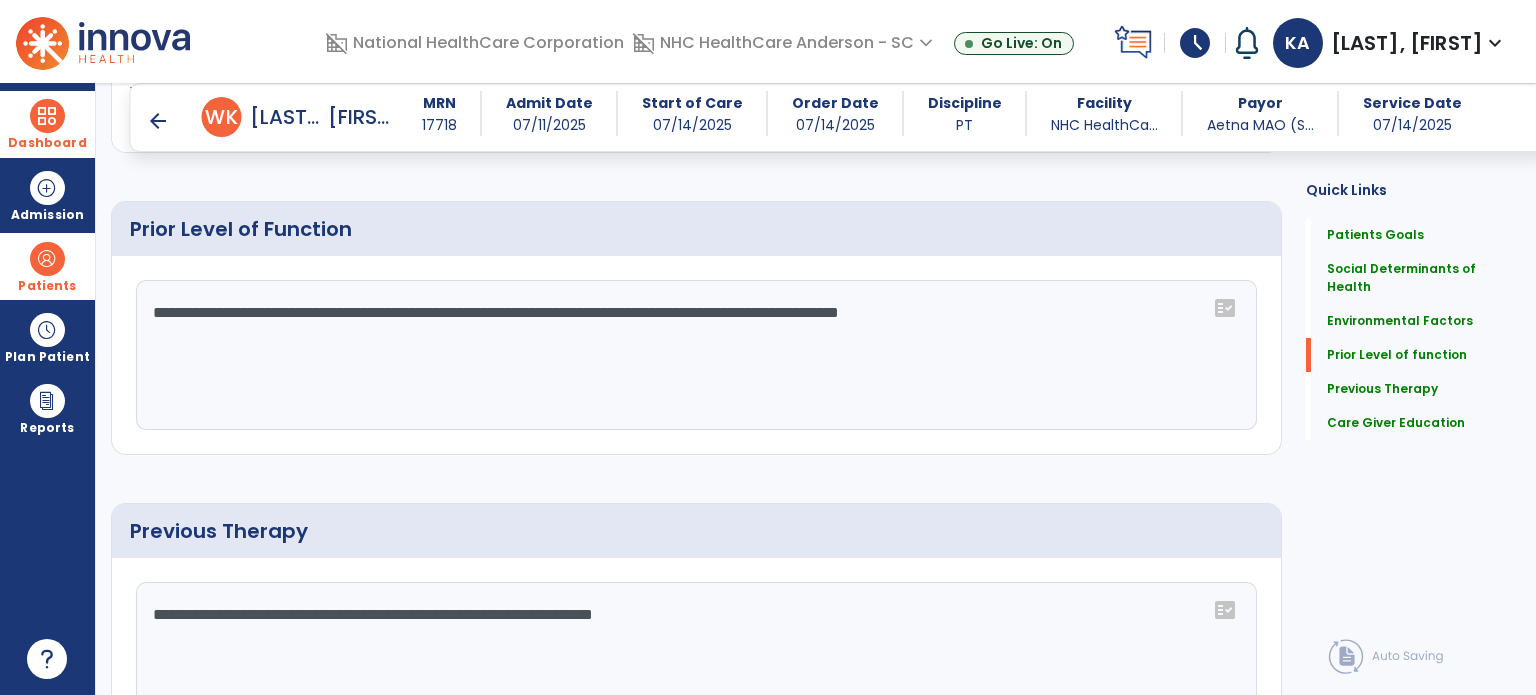 scroll, scrollTop: 673, scrollLeft: 0, axis: vertical 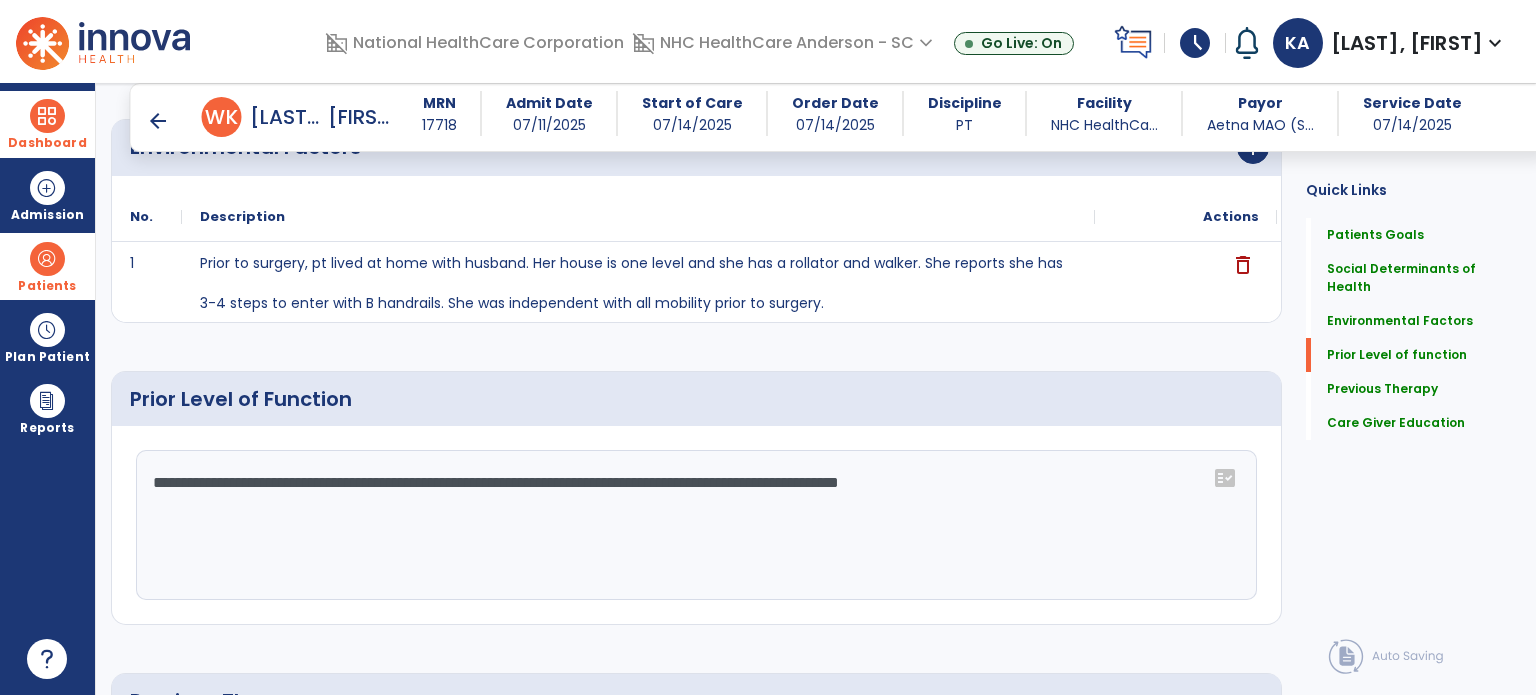 click on "**********" 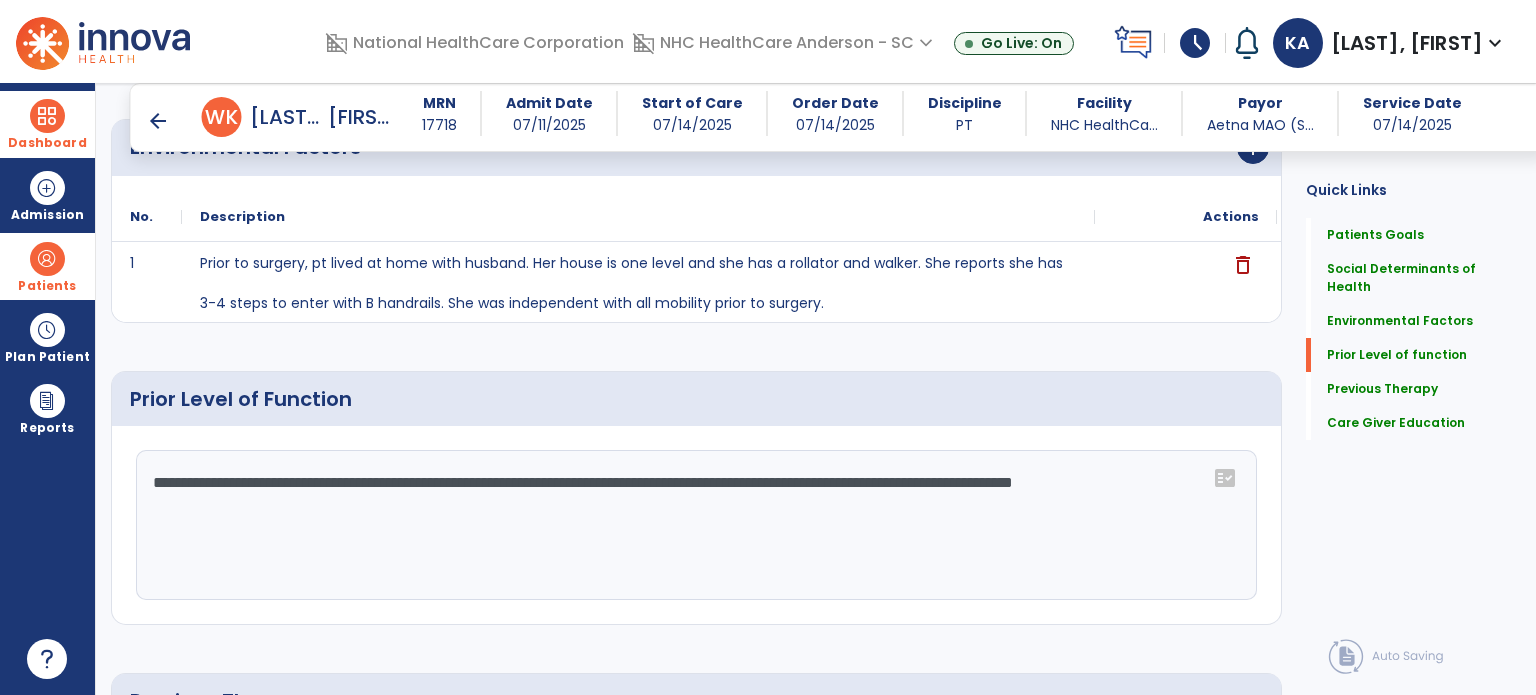 type on "**********" 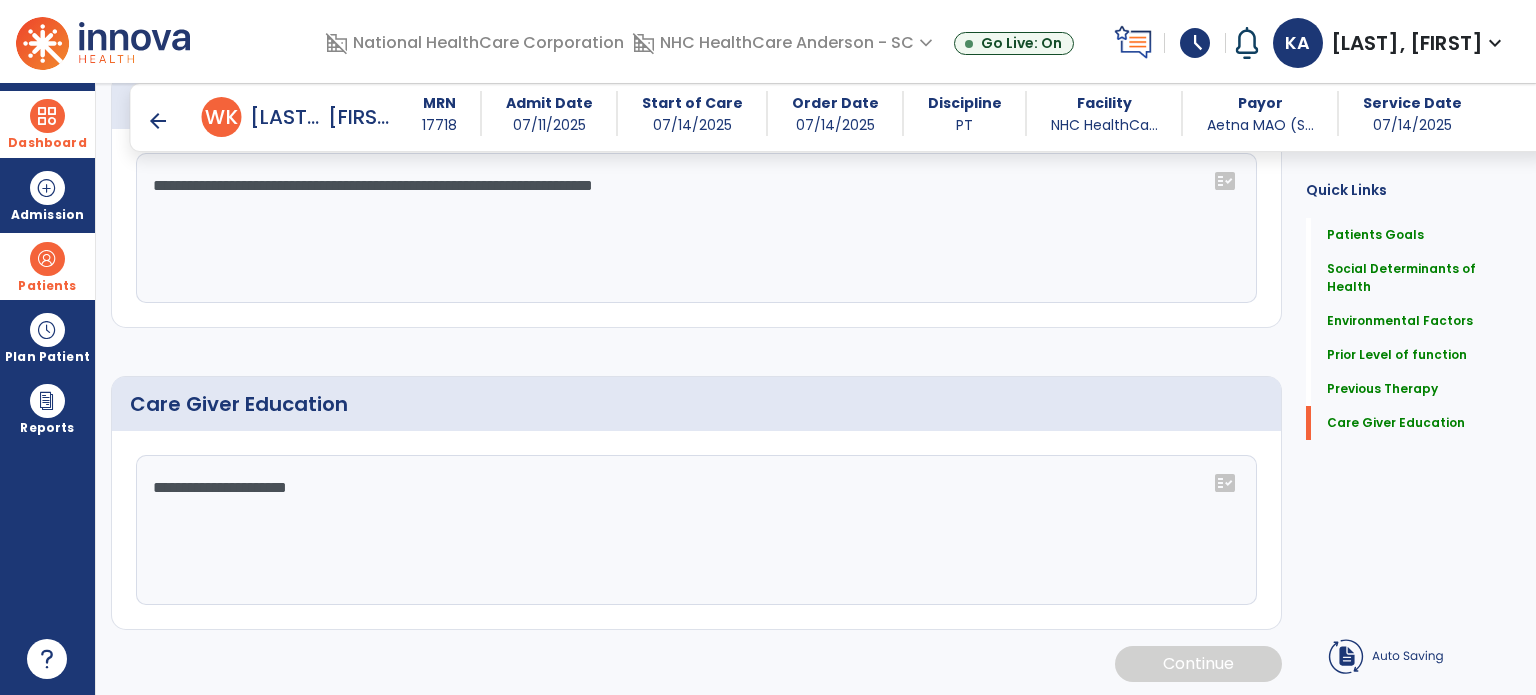 scroll, scrollTop: 1271, scrollLeft: 0, axis: vertical 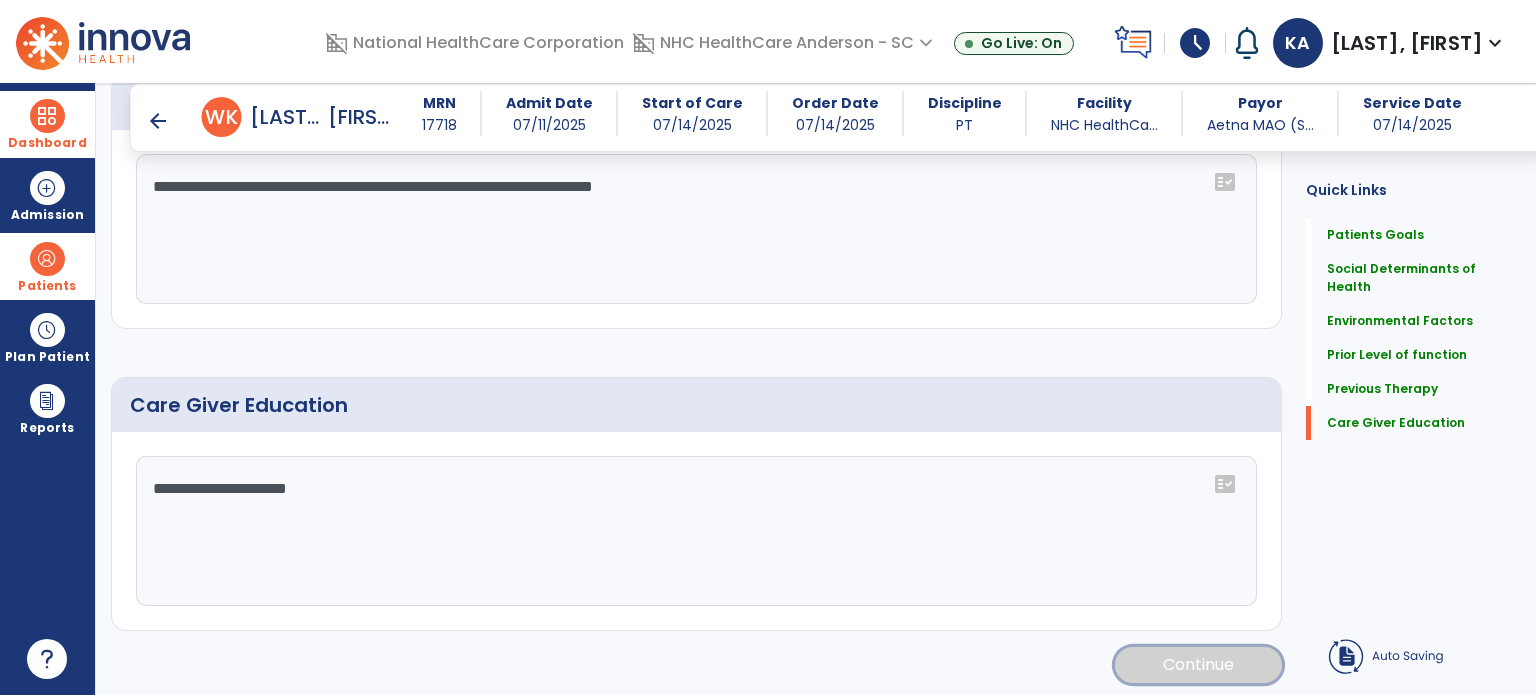 drag, startPoint x: 1163, startPoint y: 658, endPoint x: 1201, endPoint y: 694, distance: 52.34501 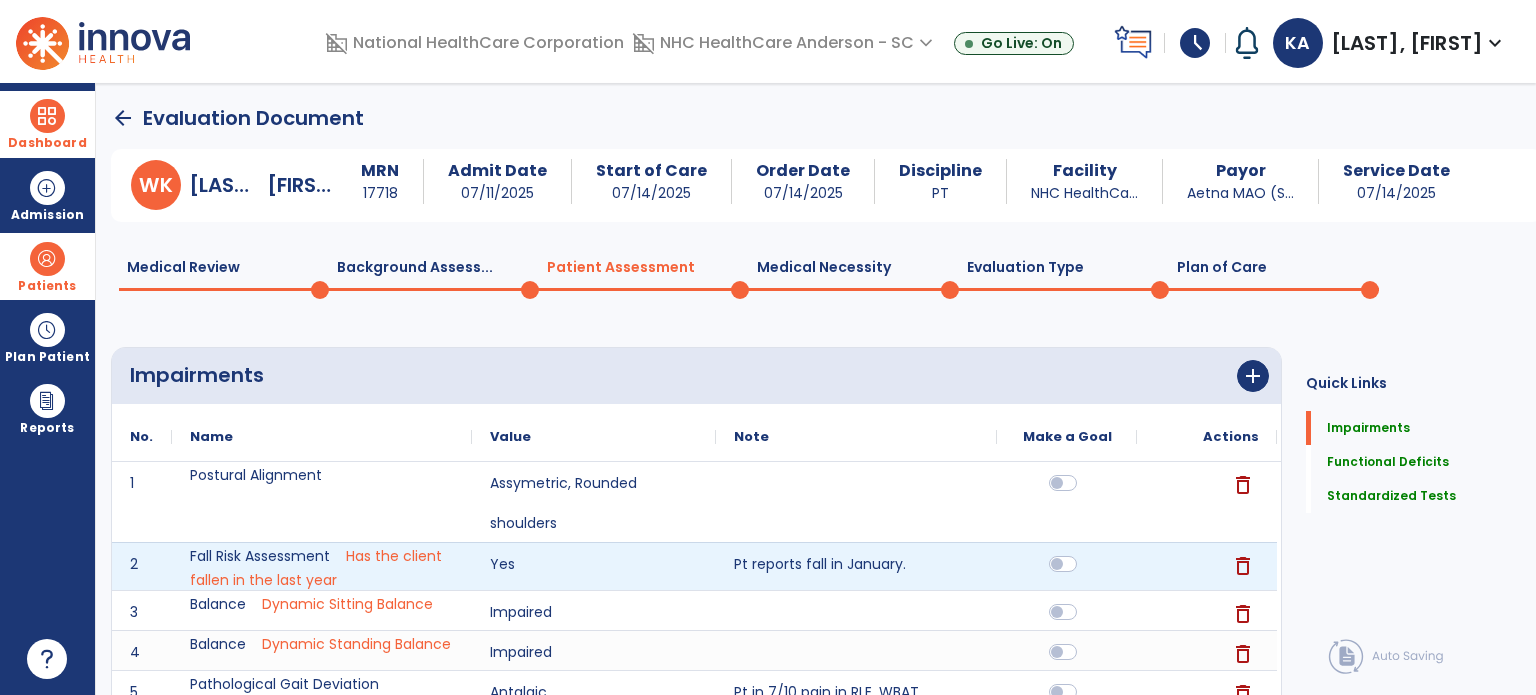 scroll, scrollTop: 0, scrollLeft: 0, axis: both 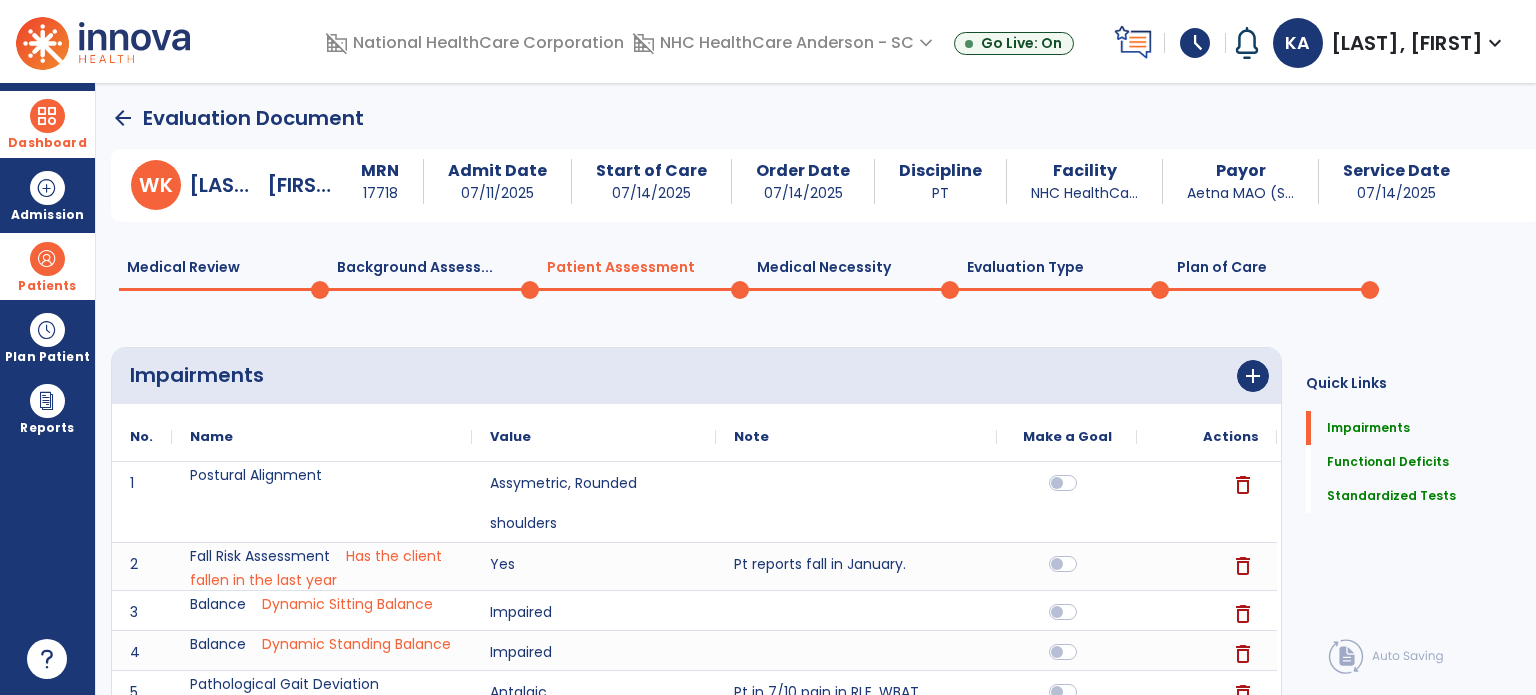 click on "Background Assess...  0" 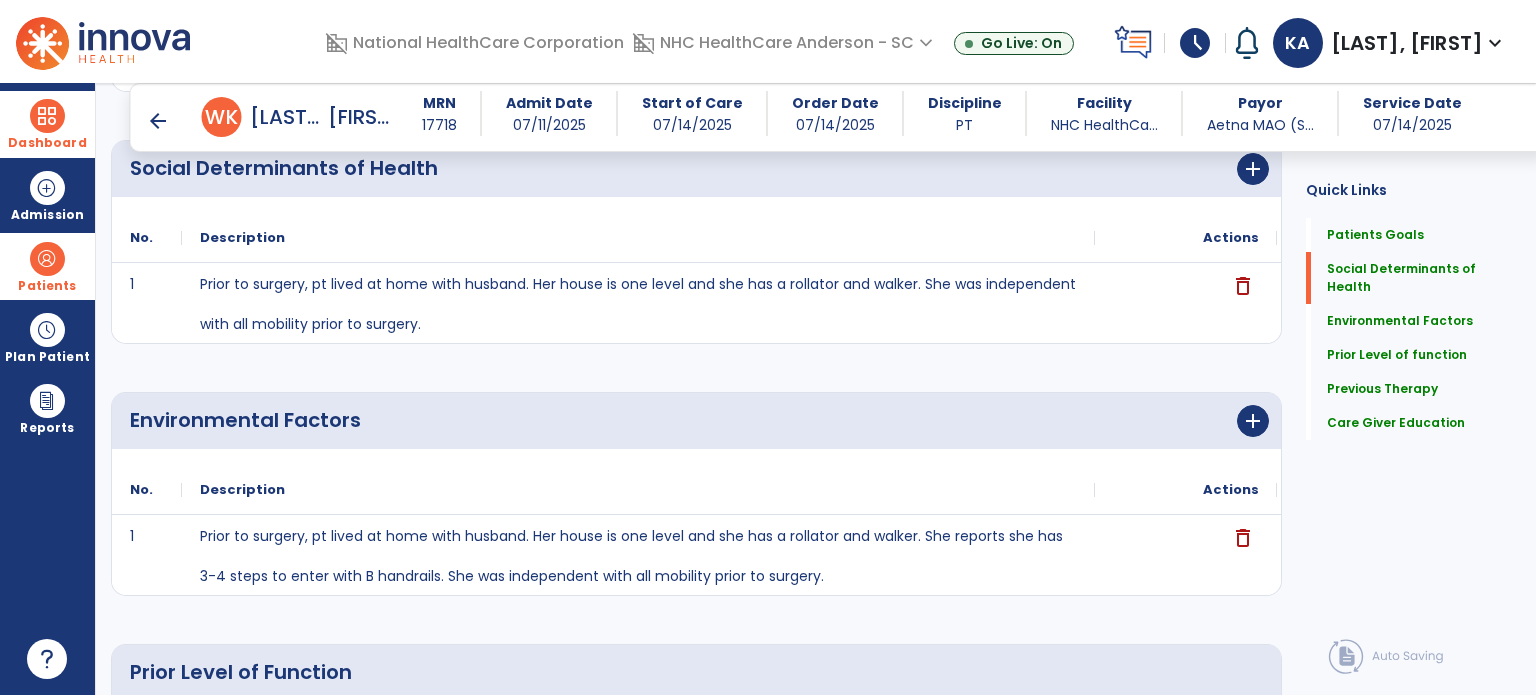 scroll, scrollTop: 0, scrollLeft: 0, axis: both 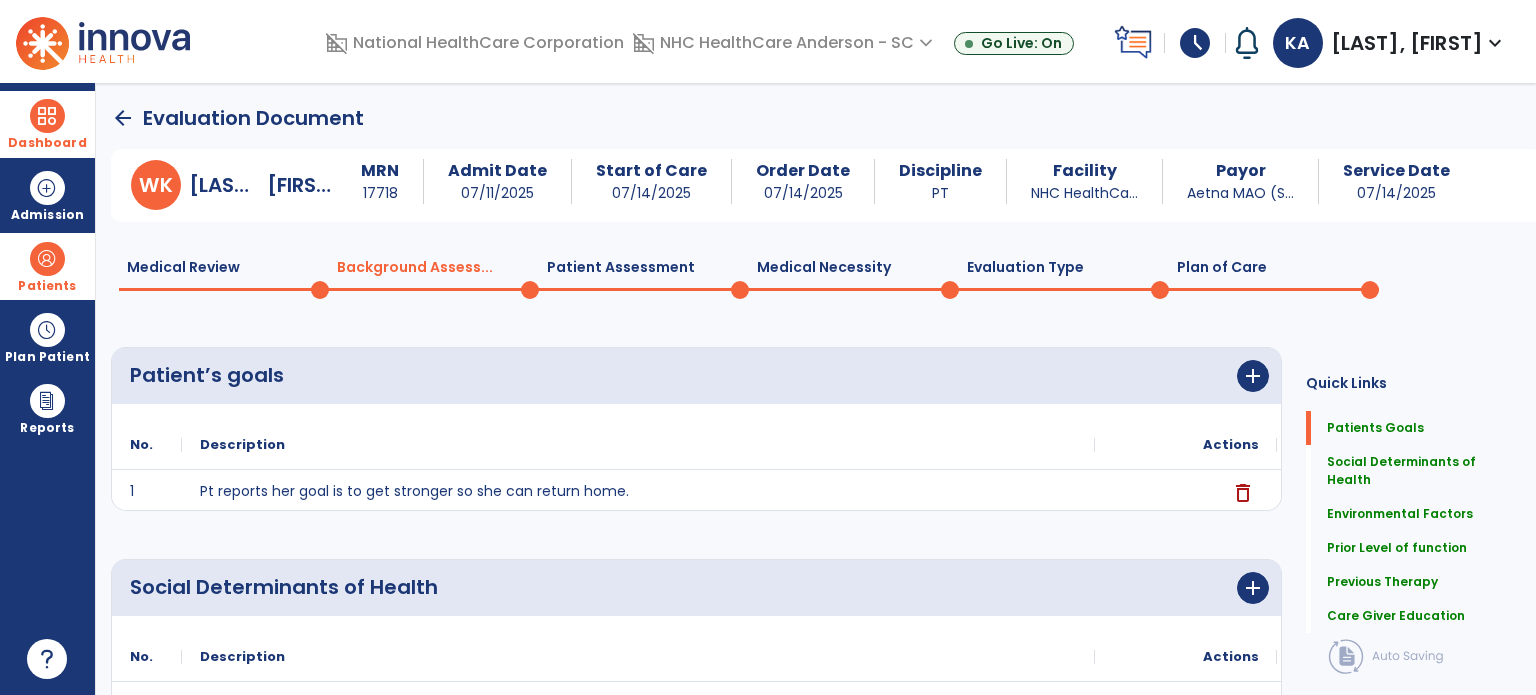 click on "Patient Assessment  0" 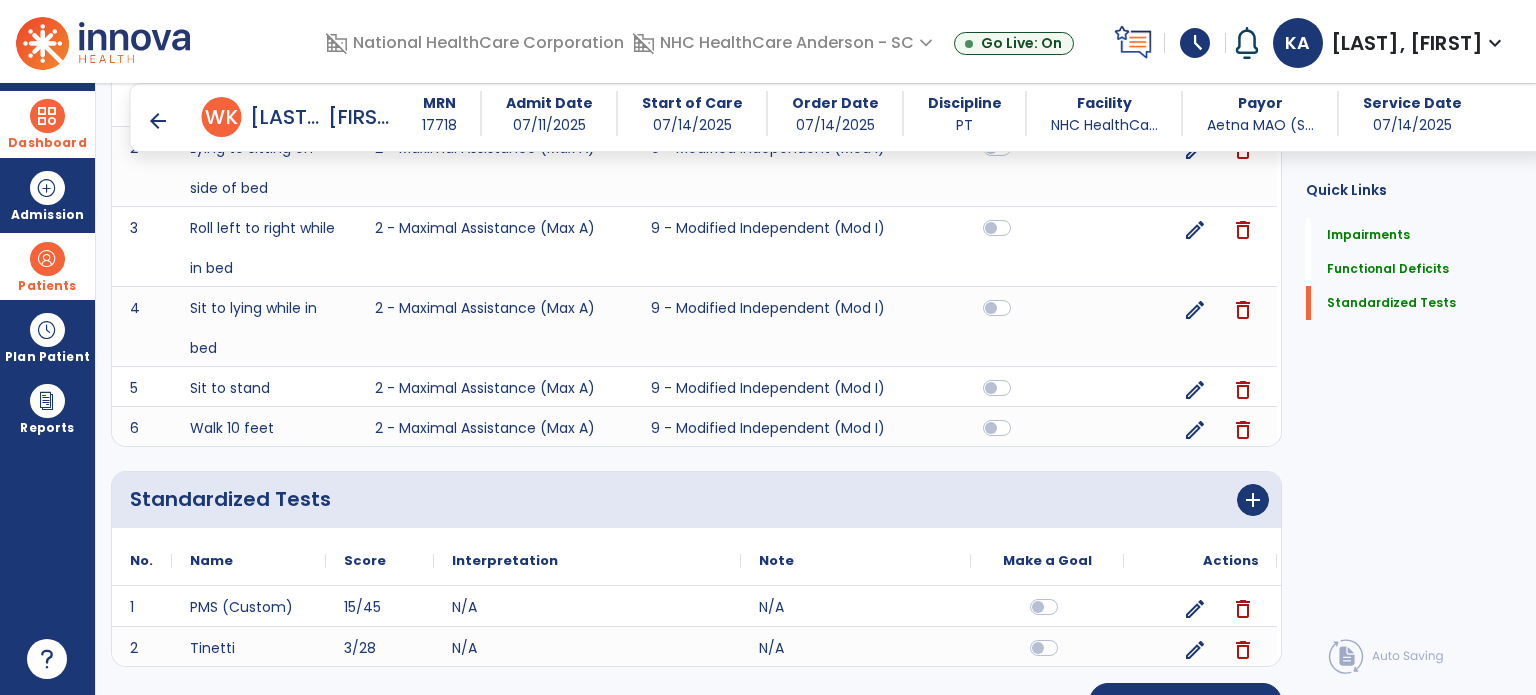 scroll, scrollTop: 1100, scrollLeft: 0, axis: vertical 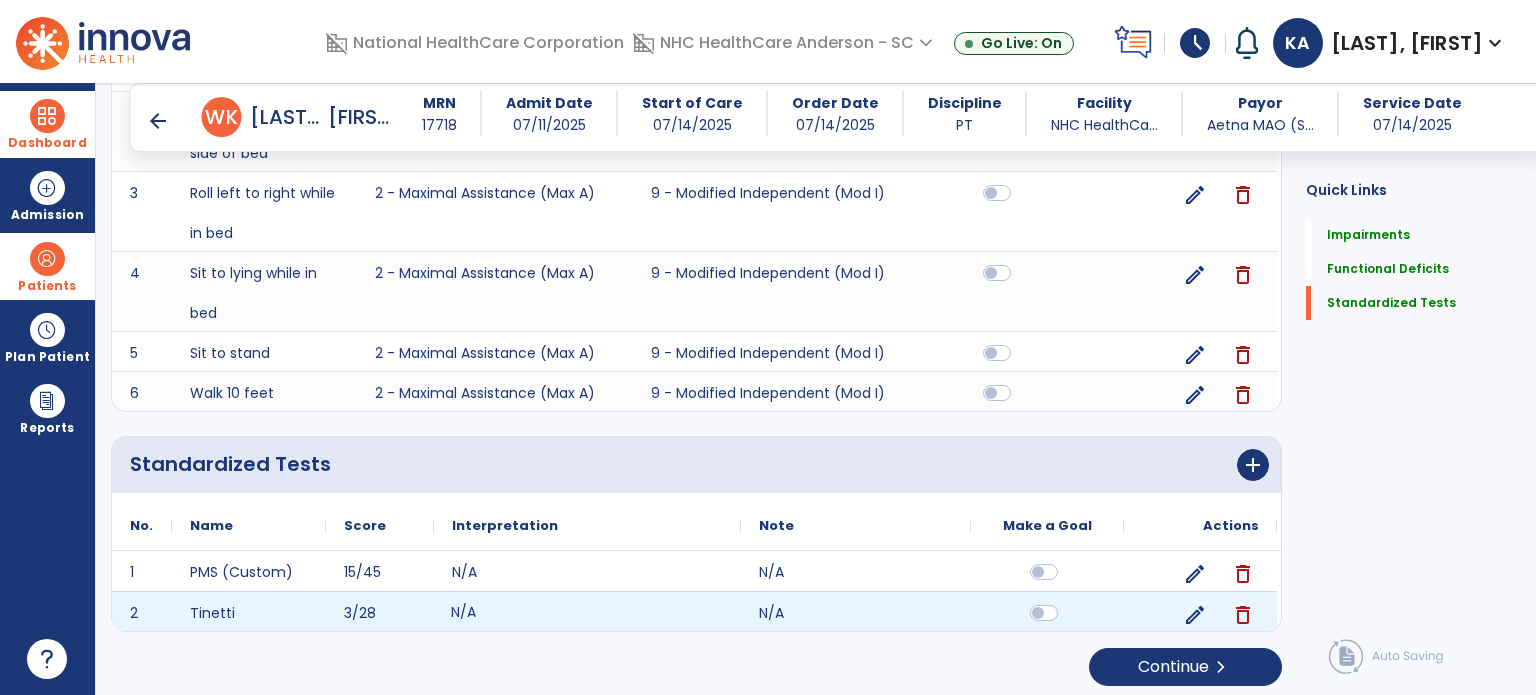 click on "N/A" 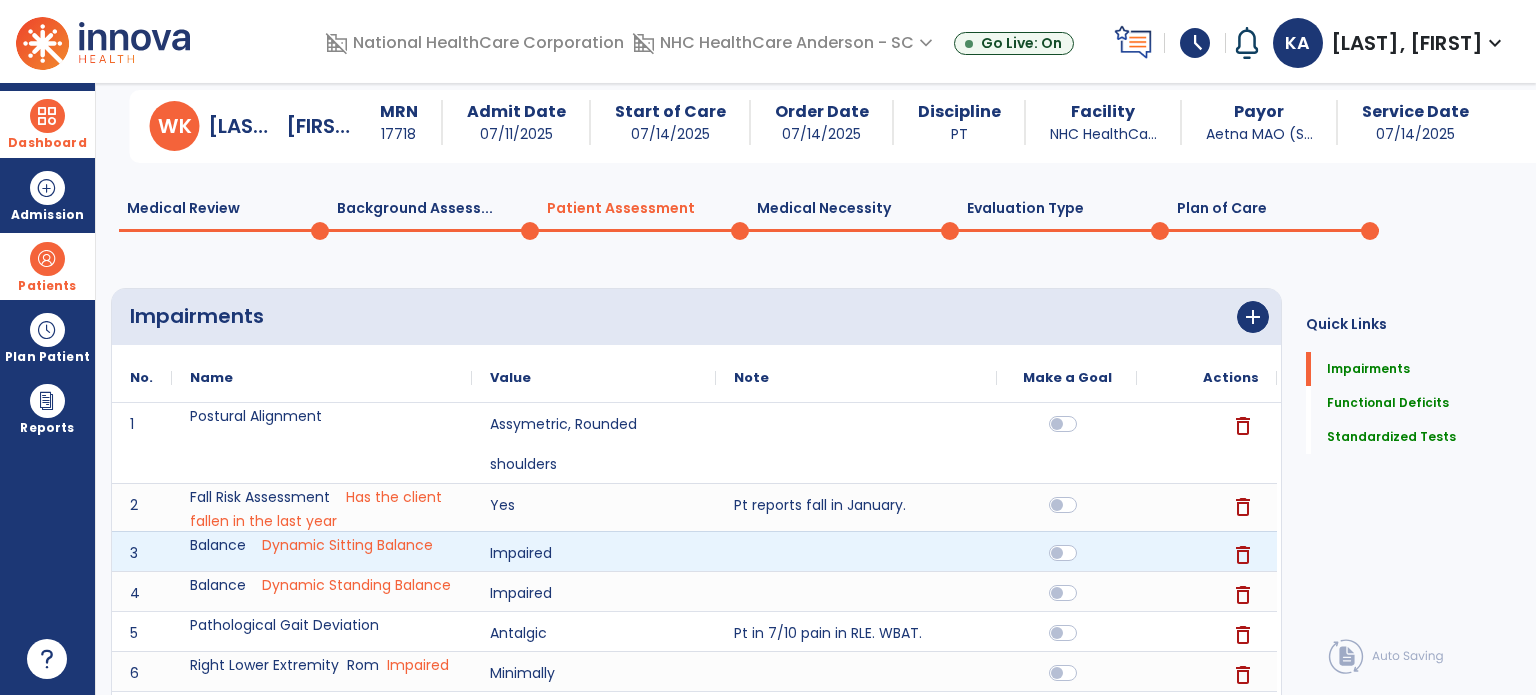 scroll, scrollTop: 0, scrollLeft: 0, axis: both 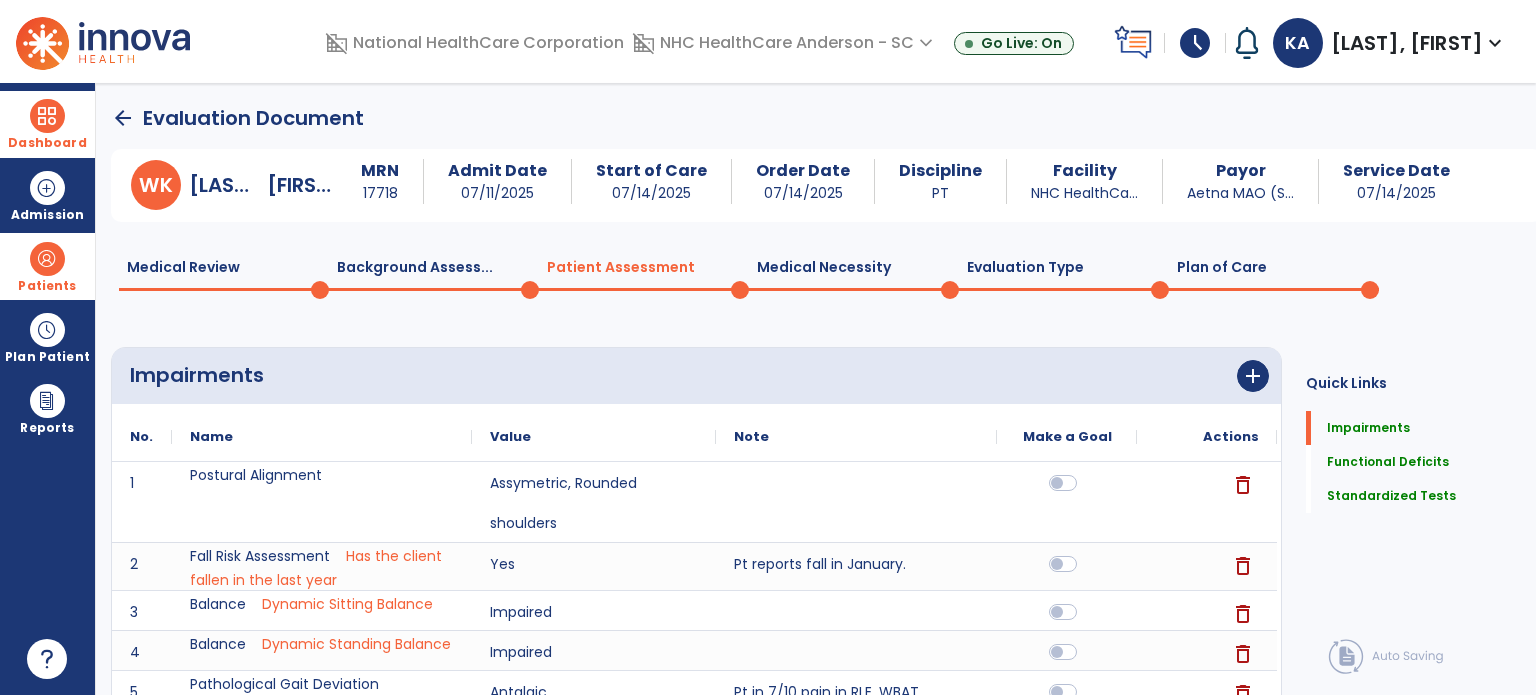 drag, startPoint x: 453, startPoint y: 283, endPoint x: 466, endPoint y: 287, distance: 13.601471 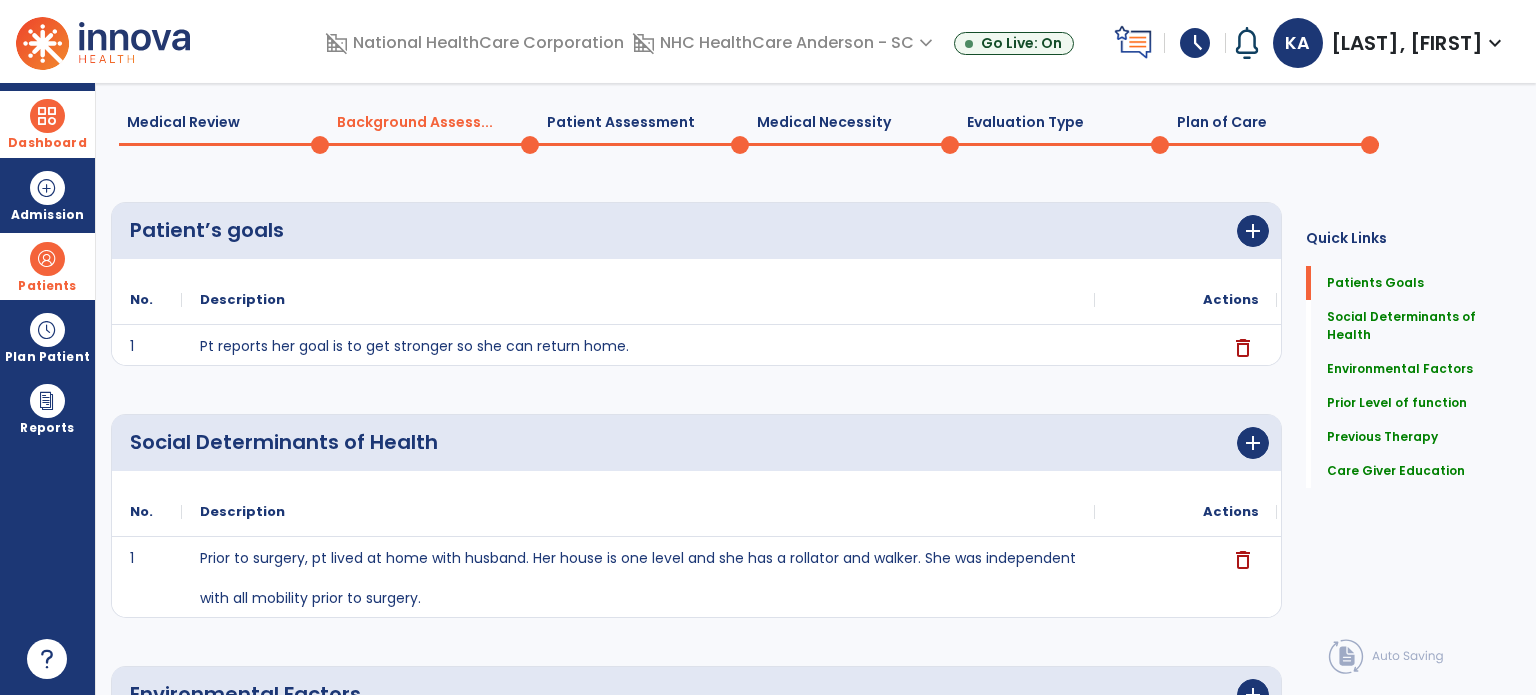 scroll, scrollTop: 0, scrollLeft: 0, axis: both 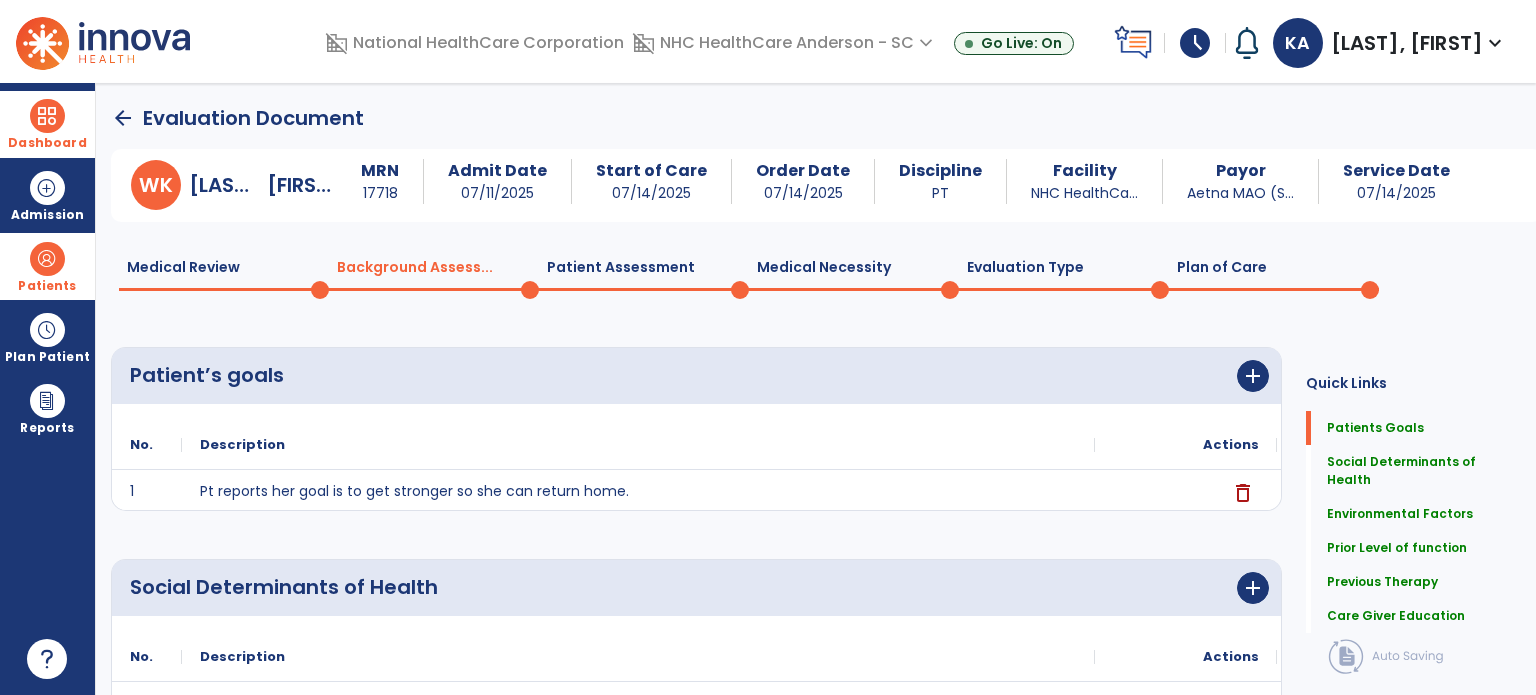 click on "Patient Assessment  0" 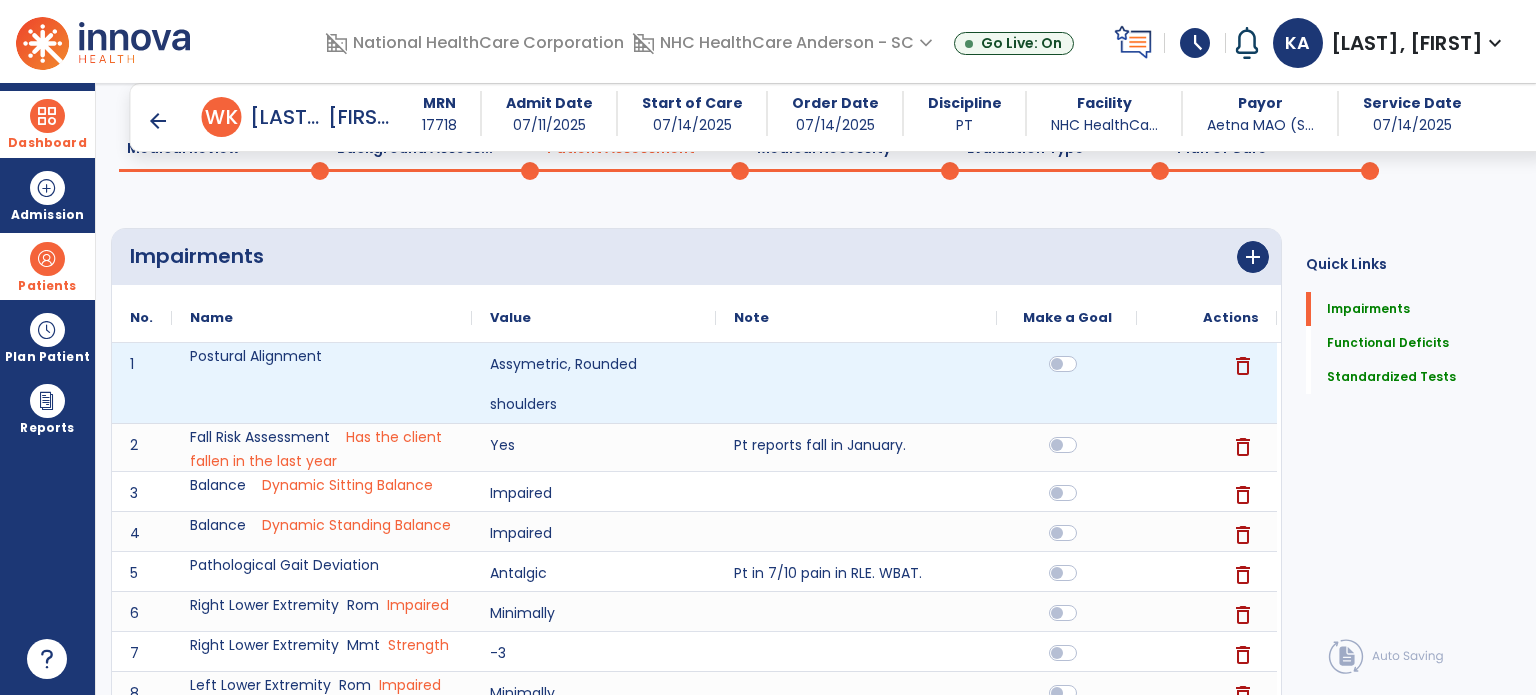 scroll, scrollTop: 0, scrollLeft: 0, axis: both 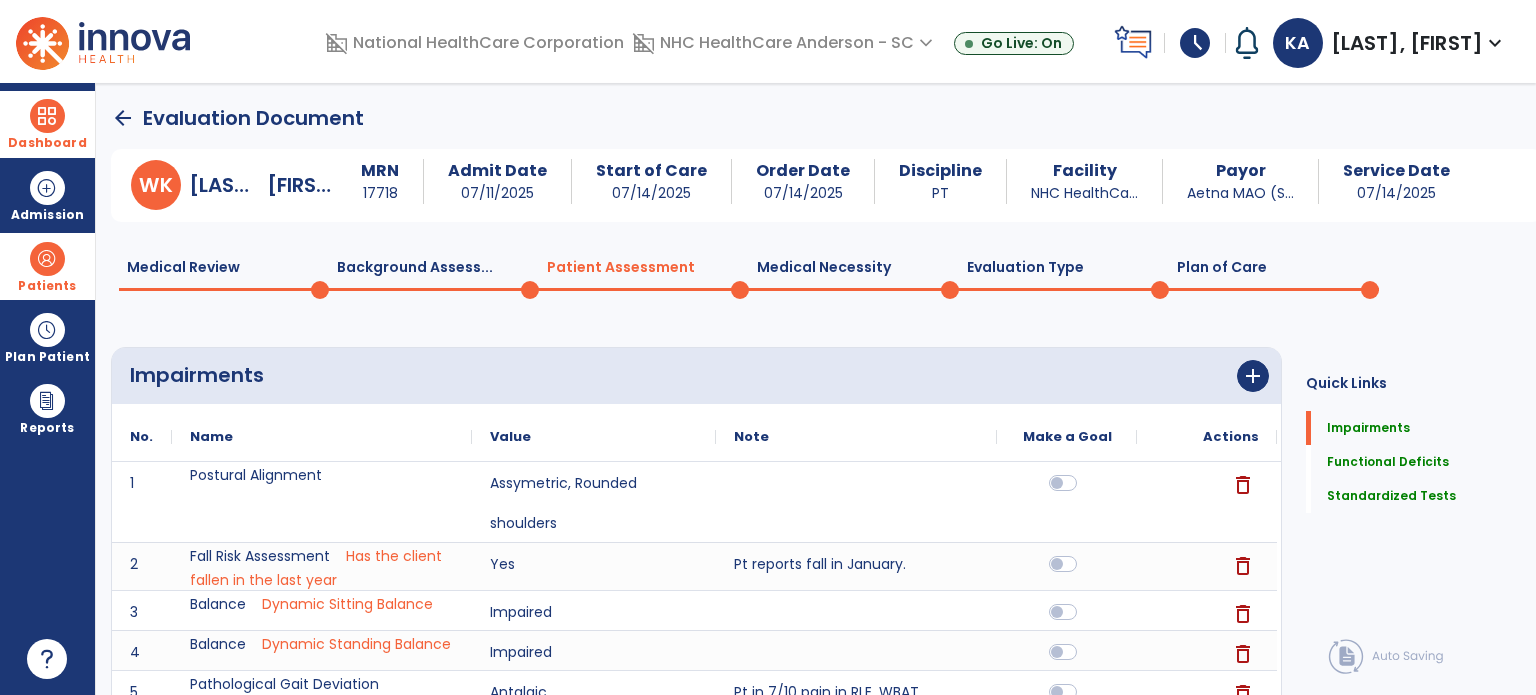 click on "Background Assess...  0" 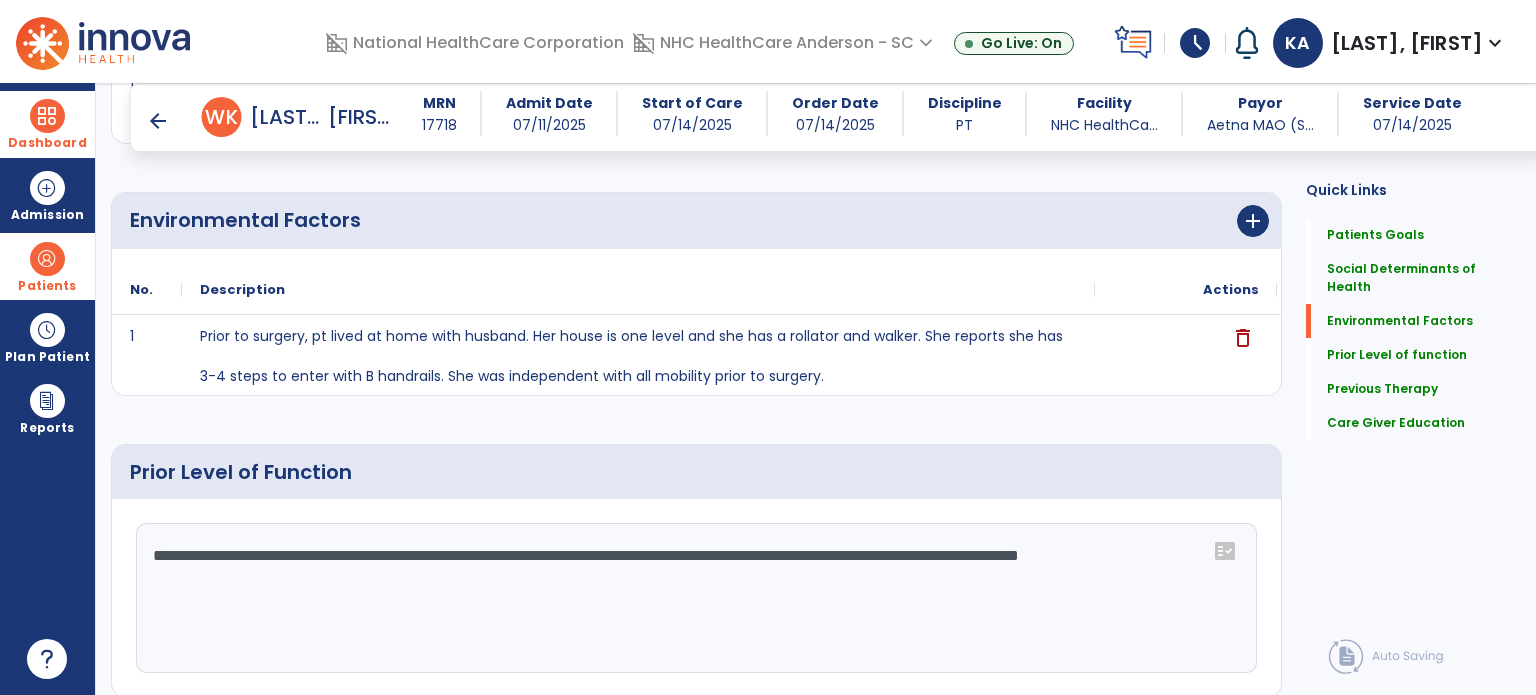 scroll, scrollTop: 0, scrollLeft: 0, axis: both 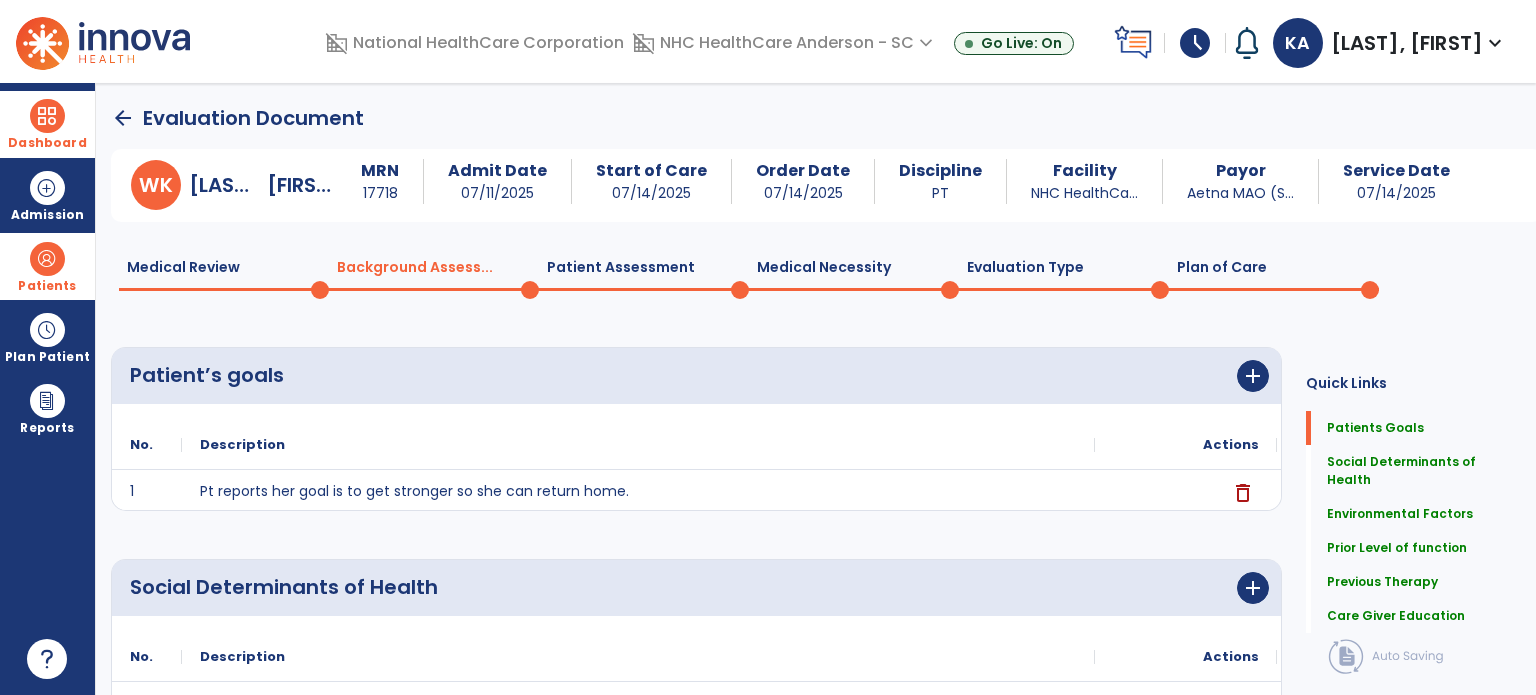 click on "Patient Assessment  0" 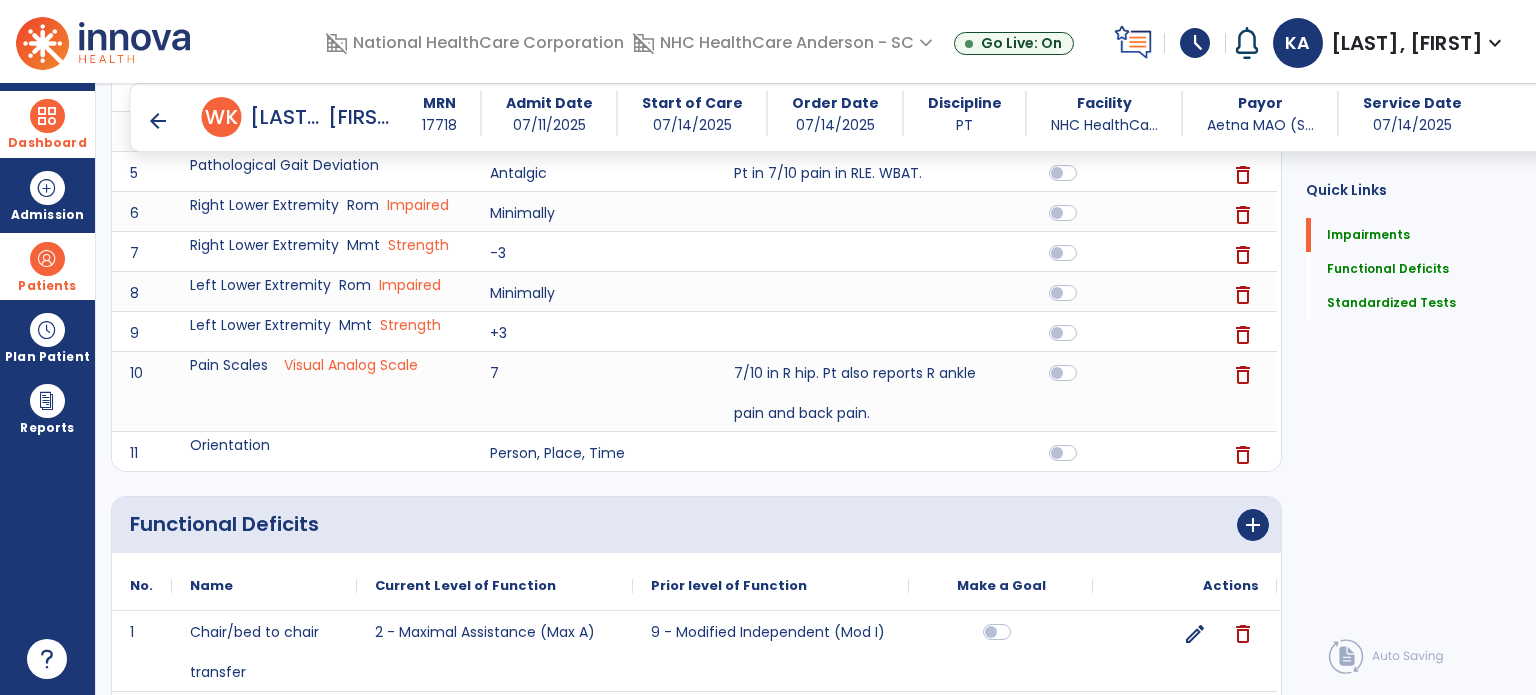 scroll, scrollTop: 700, scrollLeft: 0, axis: vertical 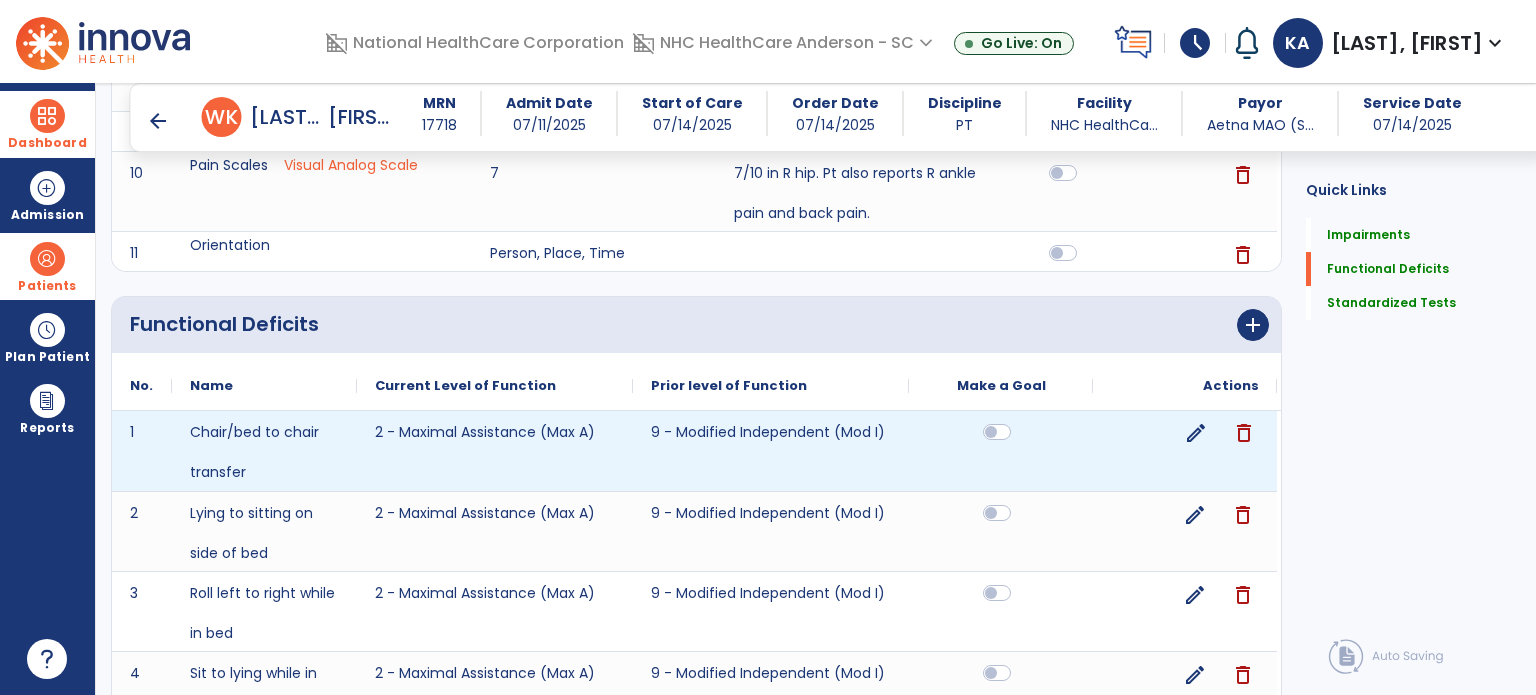 click on "edit" 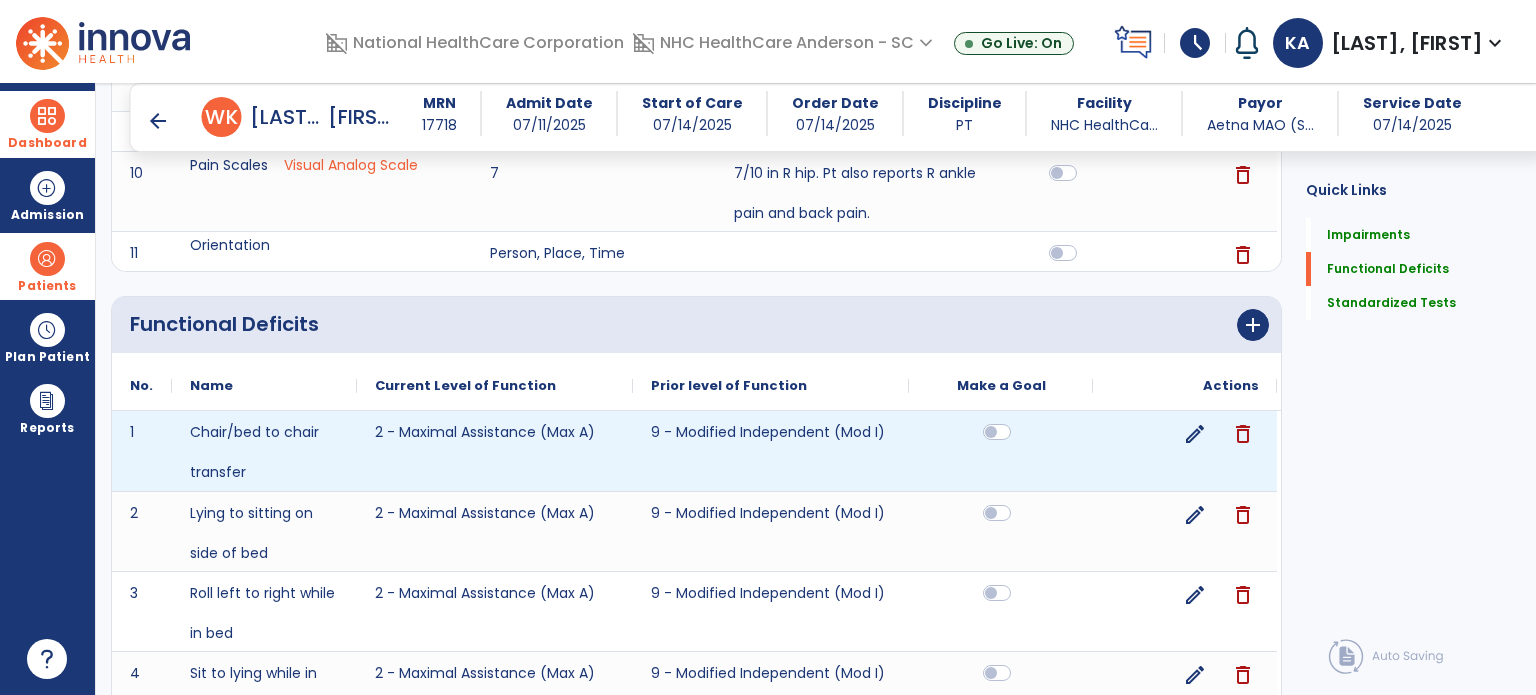 select on "**********" 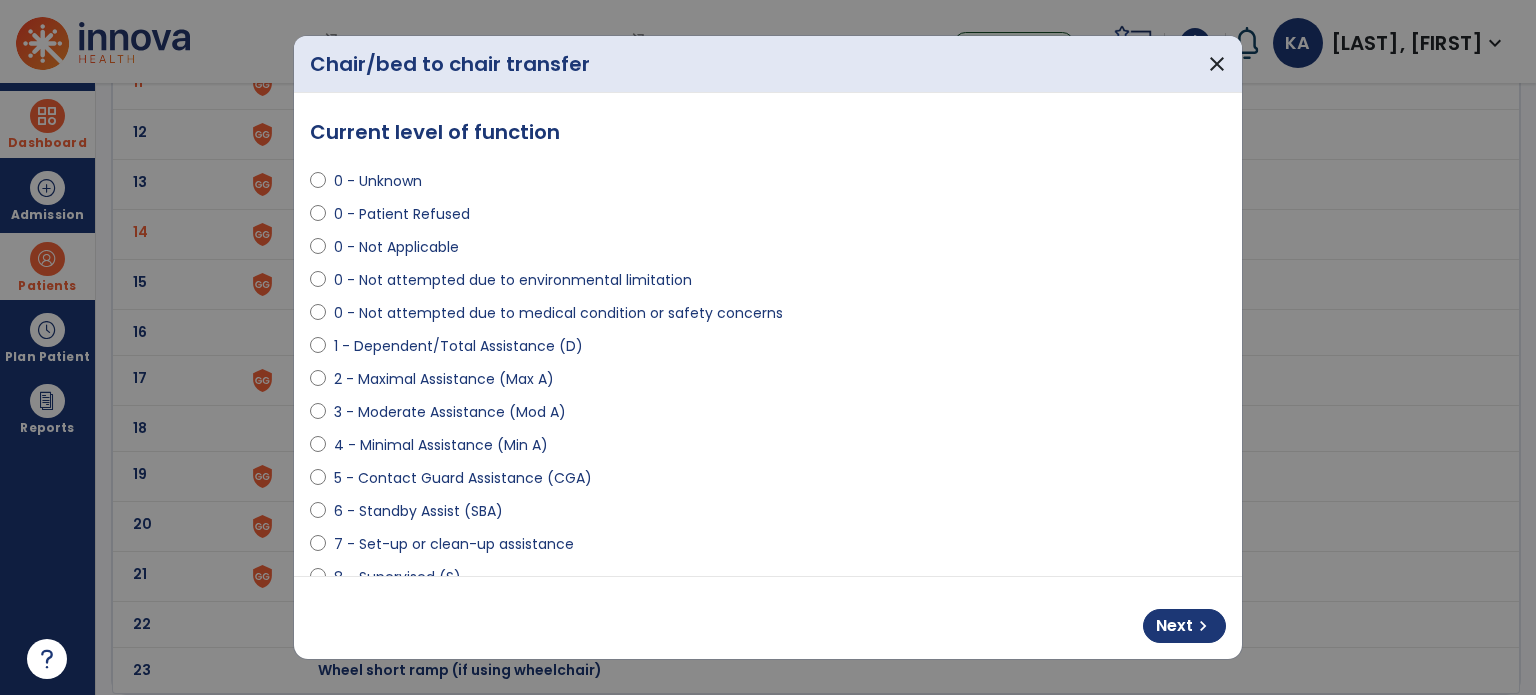 scroll, scrollTop: 0, scrollLeft: 0, axis: both 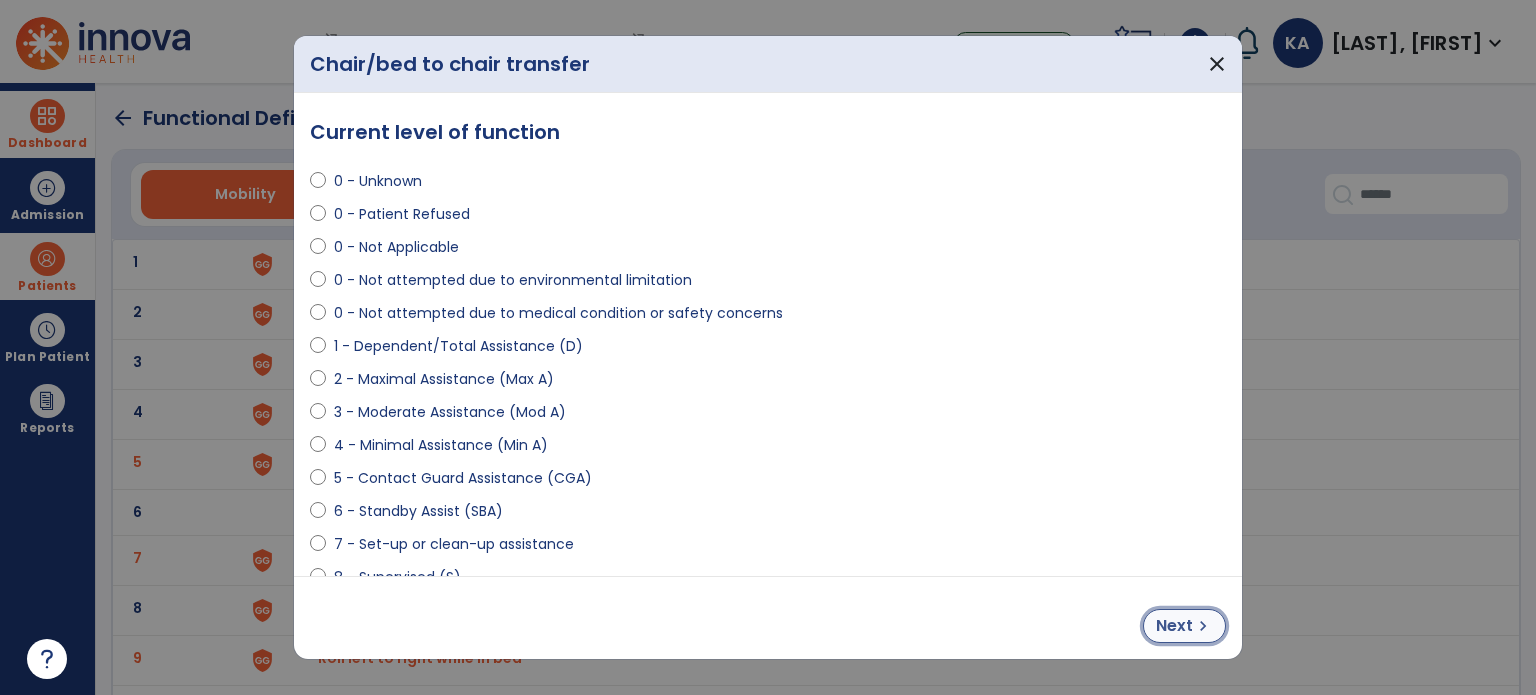 click on "Next" at bounding box center (1174, 626) 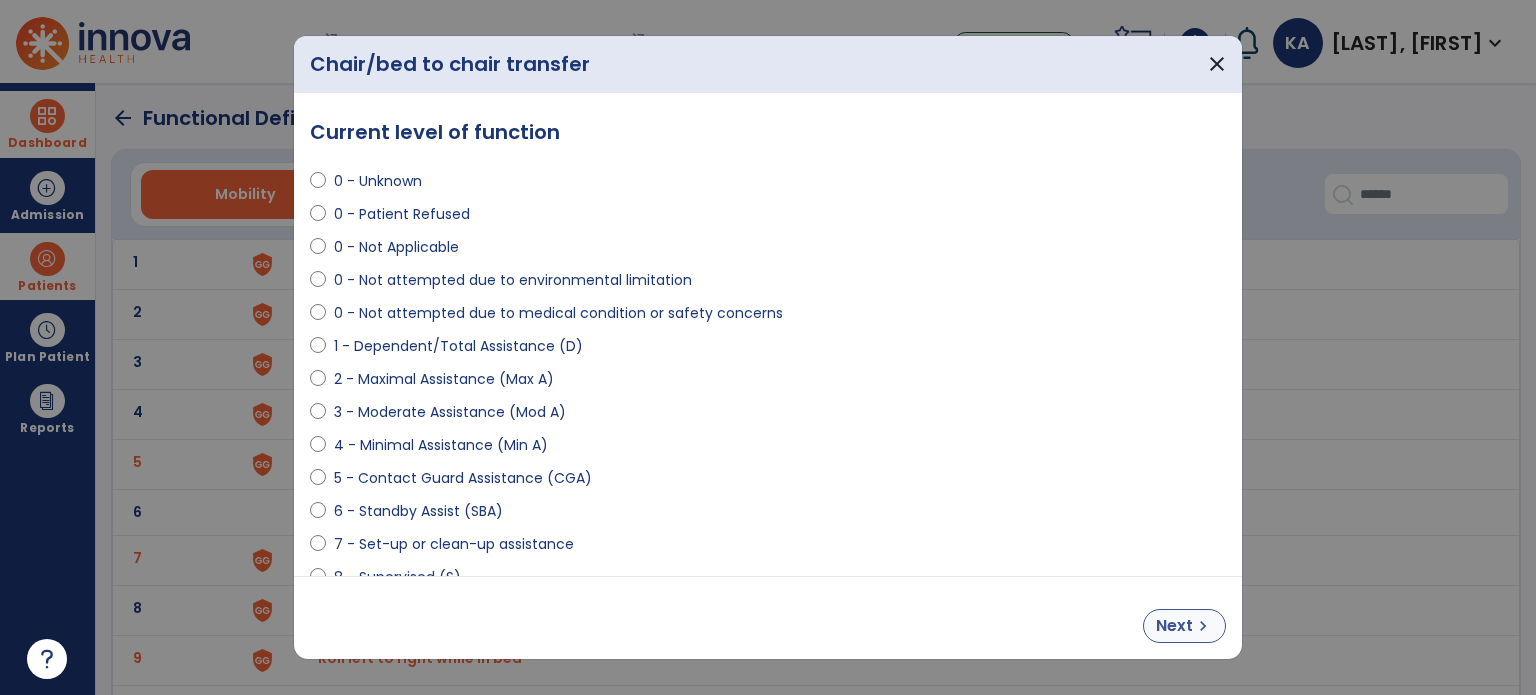 select on "**********" 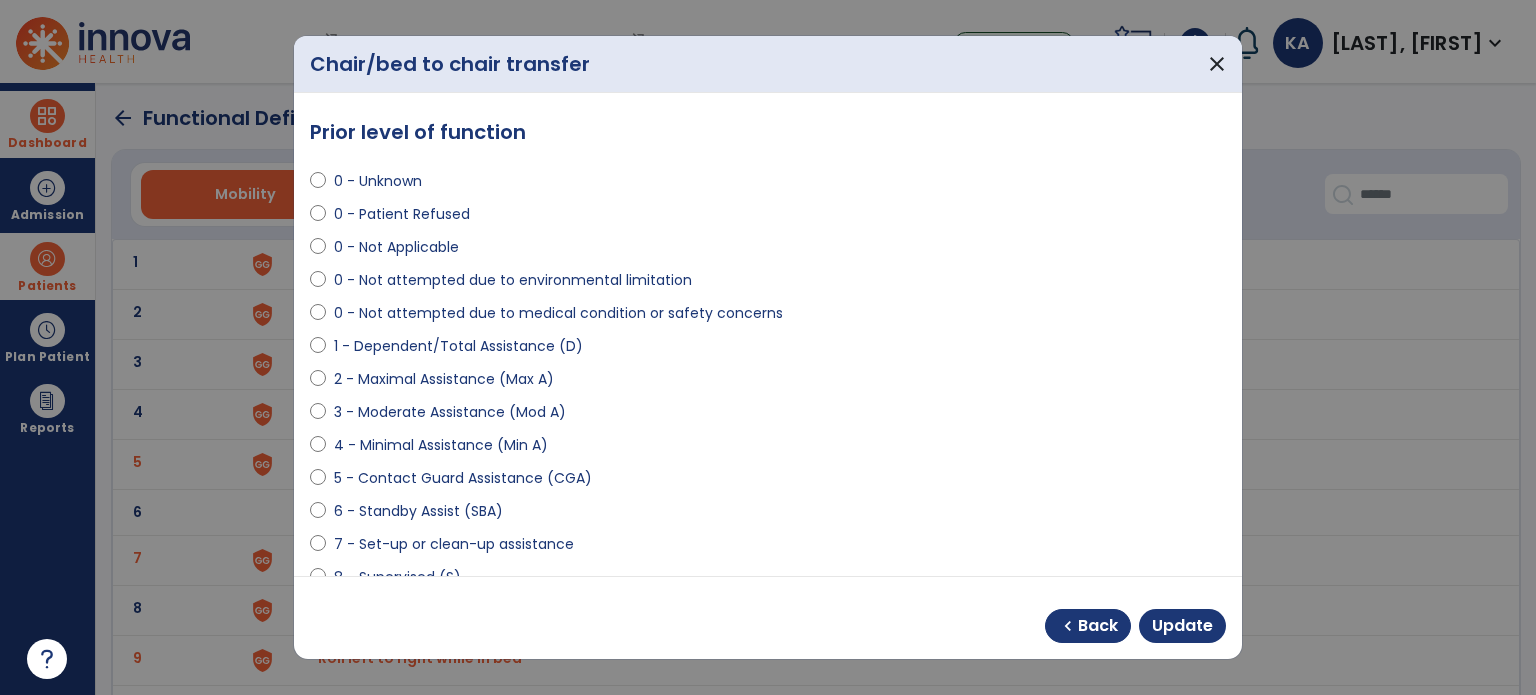 scroll, scrollTop: 100, scrollLeft: 0, axis: vertical 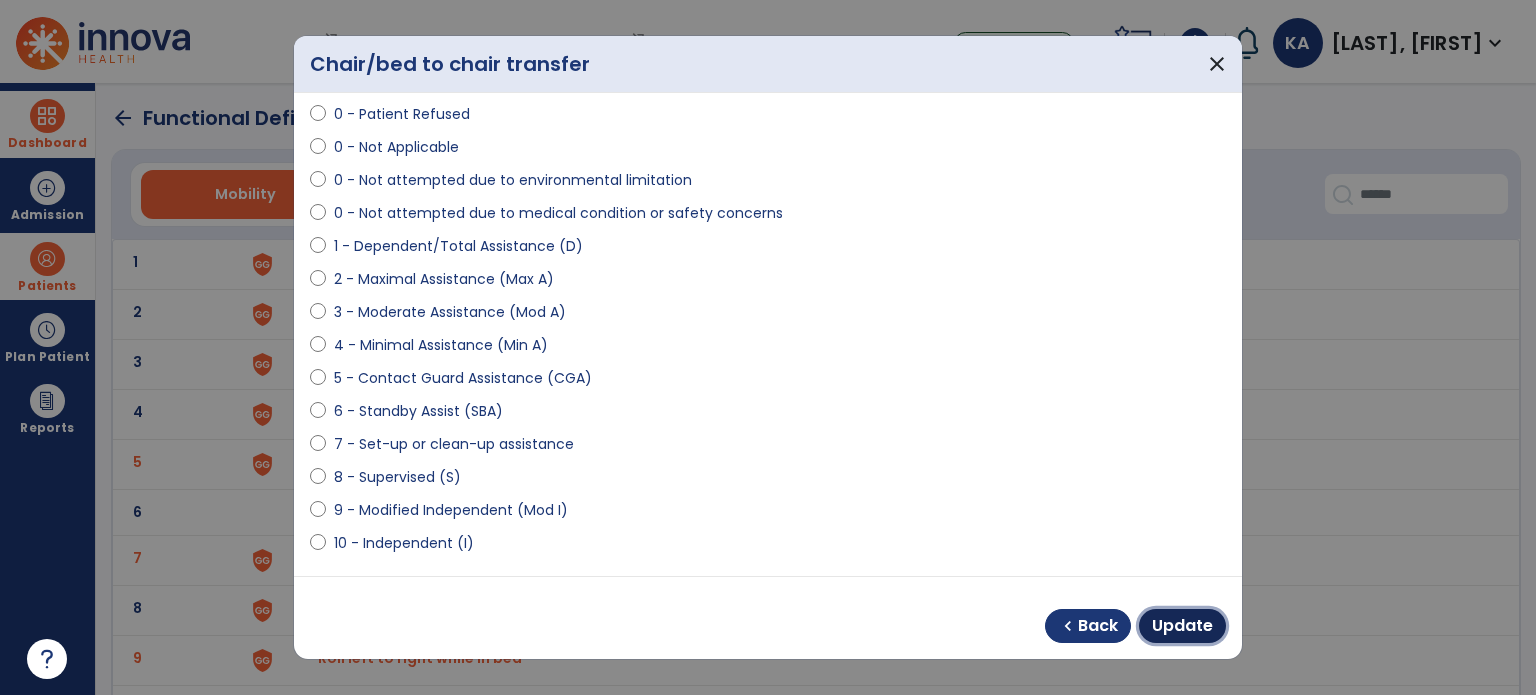 click on "Update" at bounding box center [1182, 626] 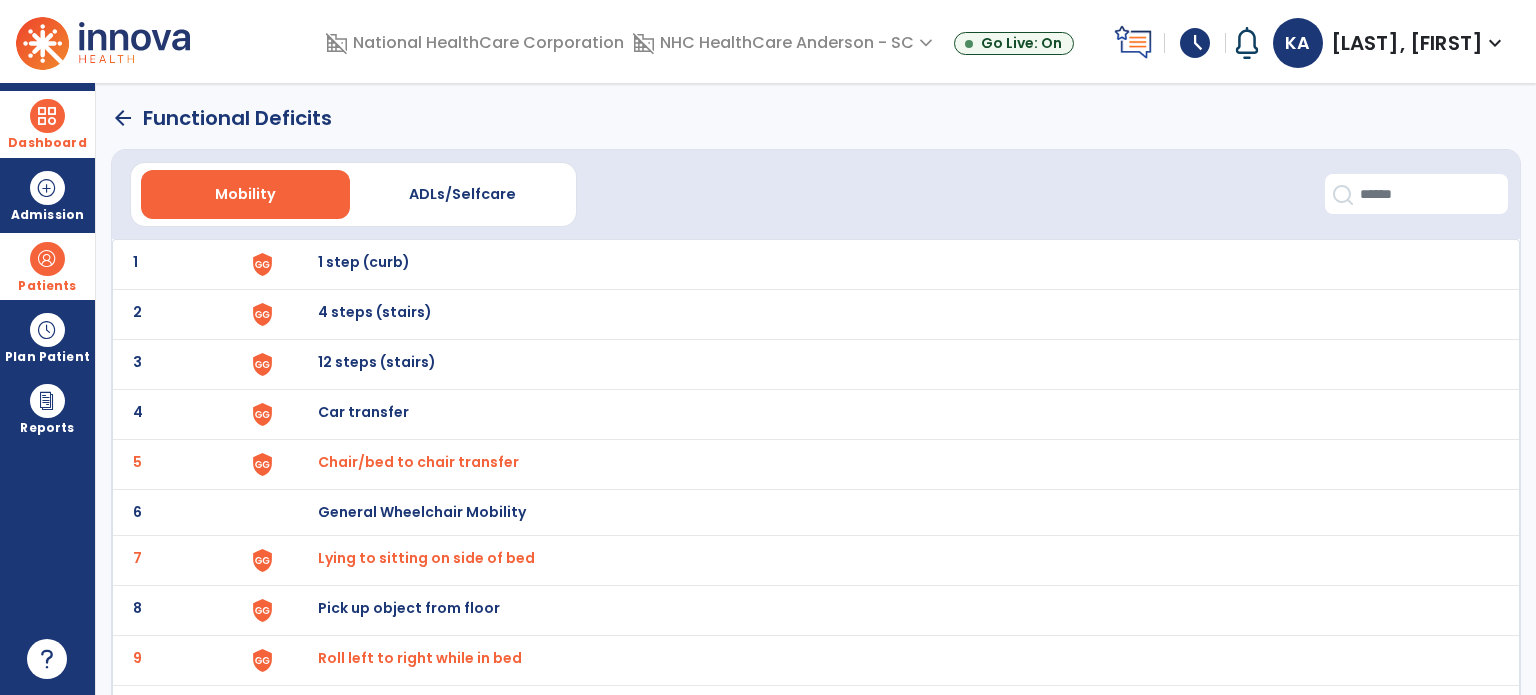 click on "Lying to sitting on side of bed" at bounding box center (418, 462) 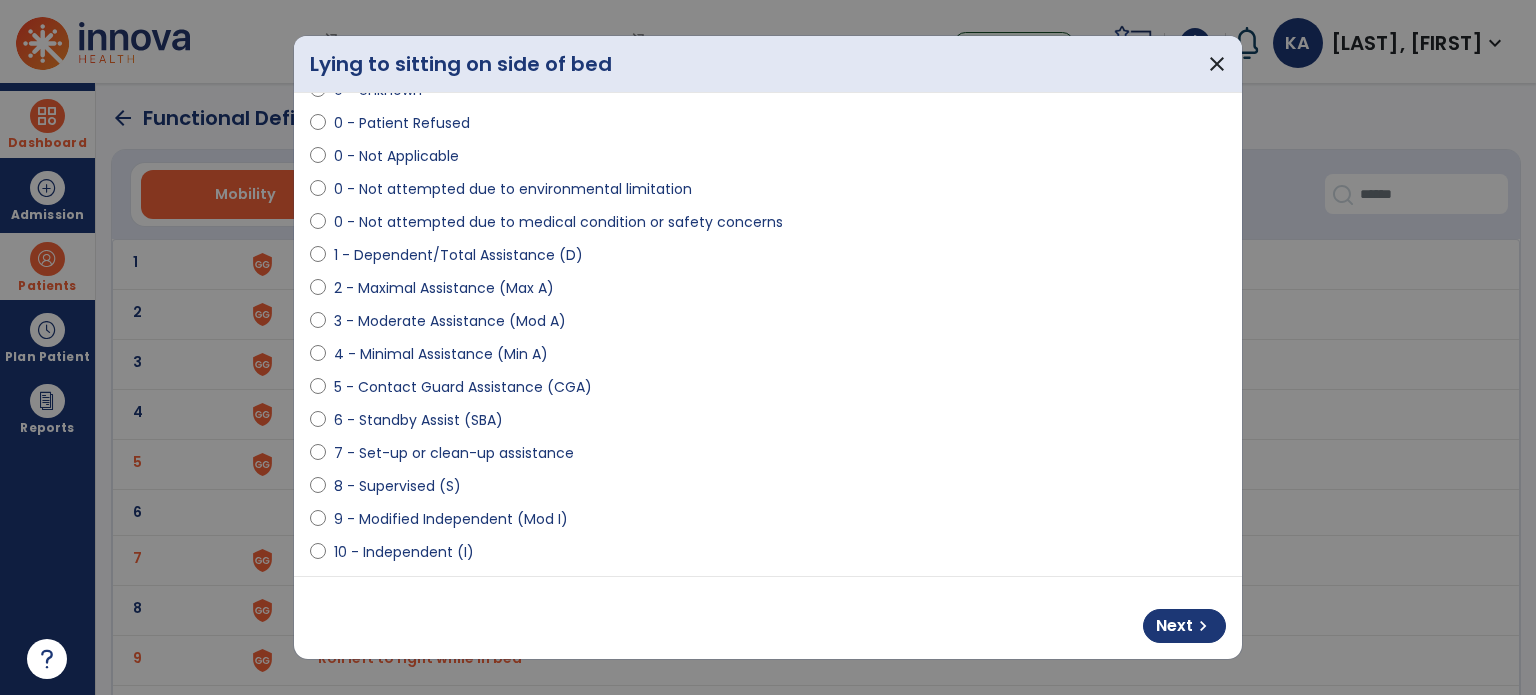 scroll, scrollTop: 200, scrollLeft: 0, axis: vertical 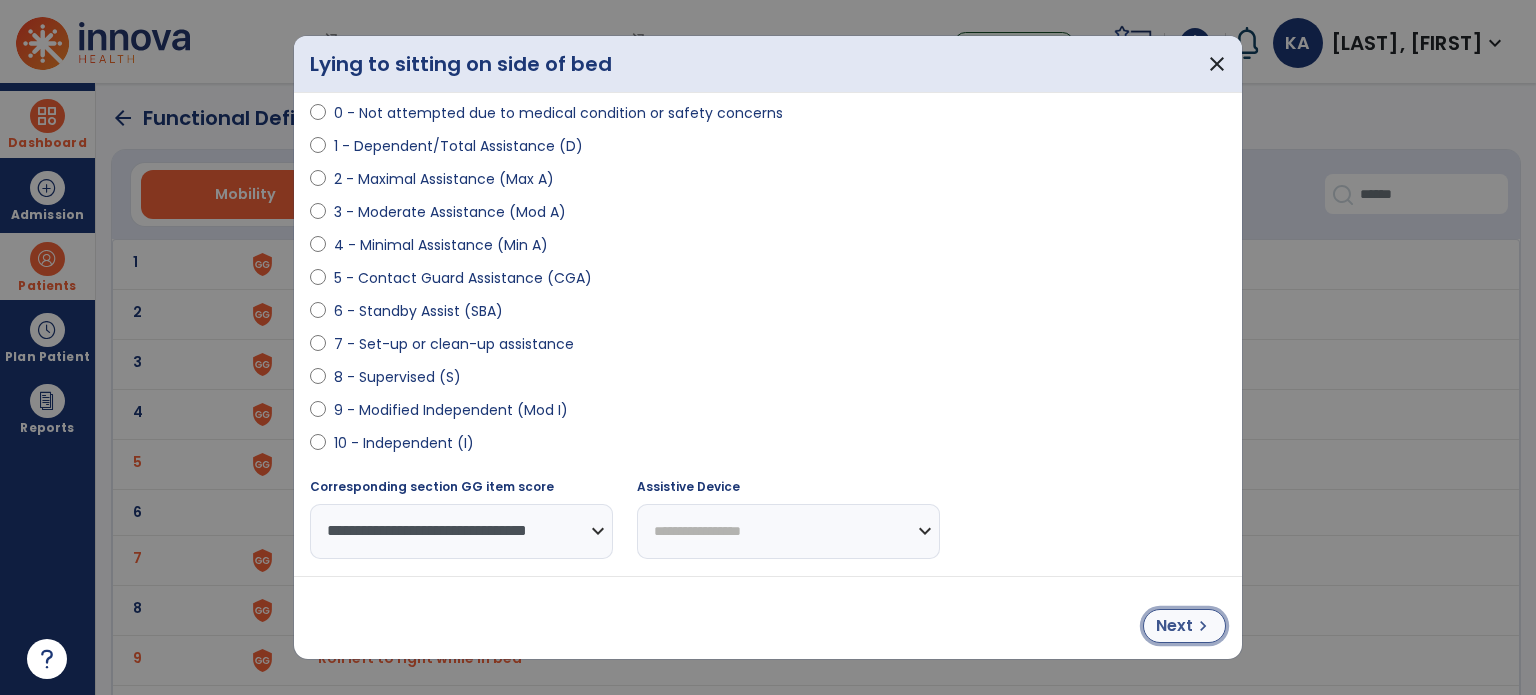 click on "Next" at bounding box center [1174, 626] 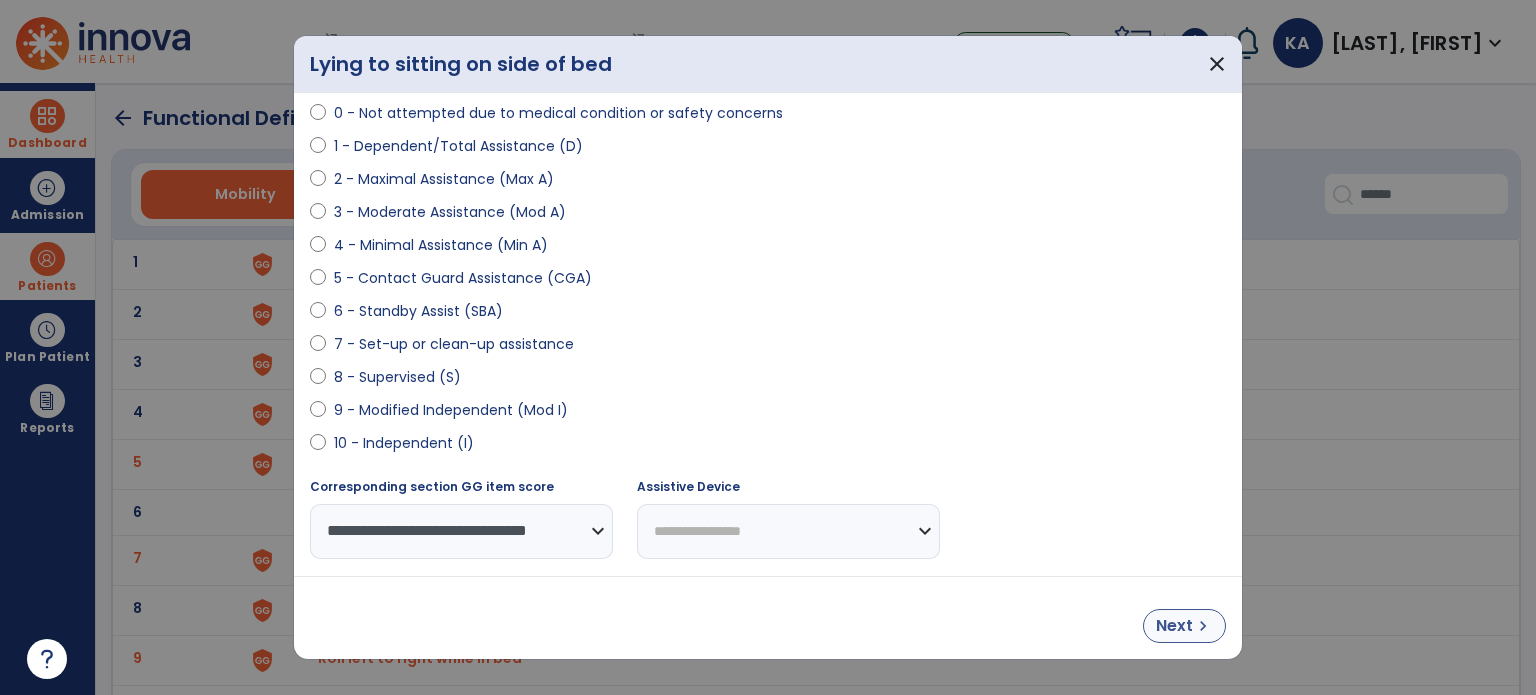select on "**********" 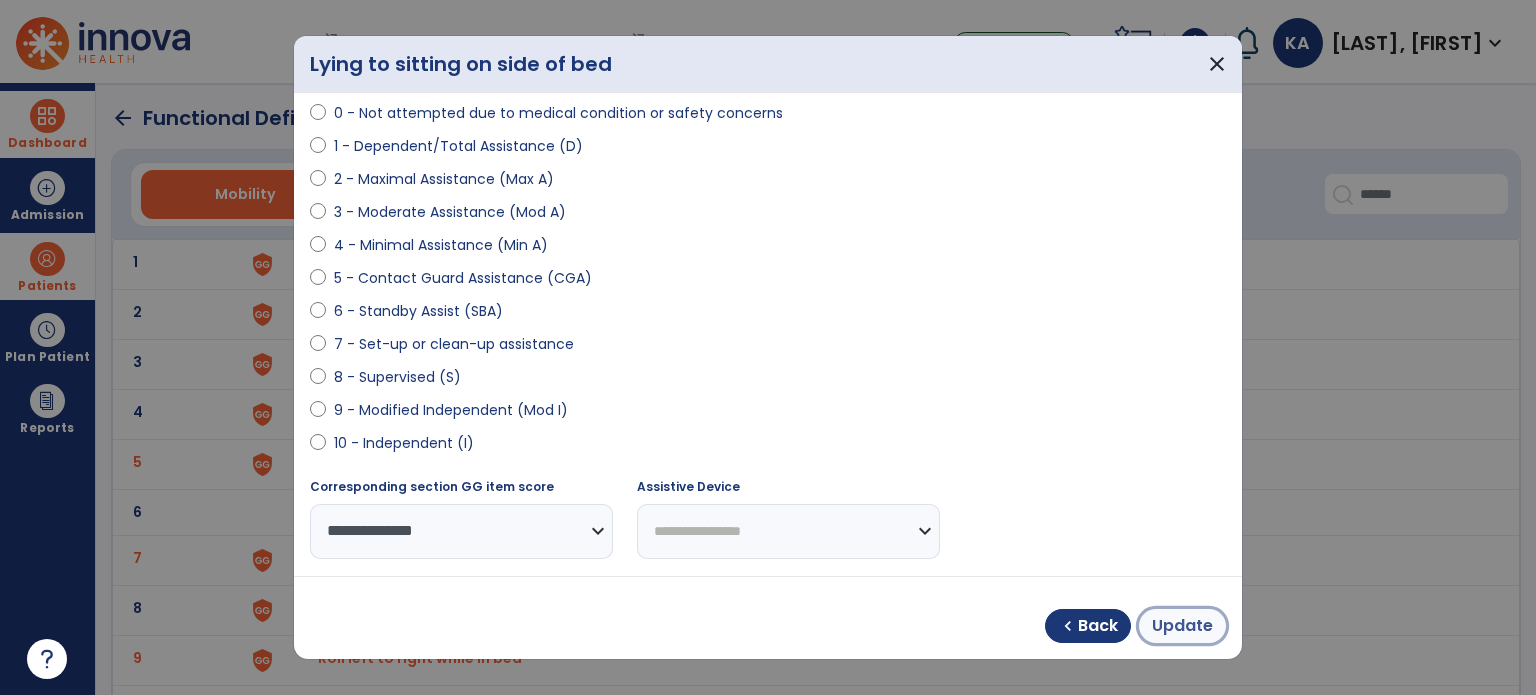 click on "Update" at bounding box center (1182, 626) 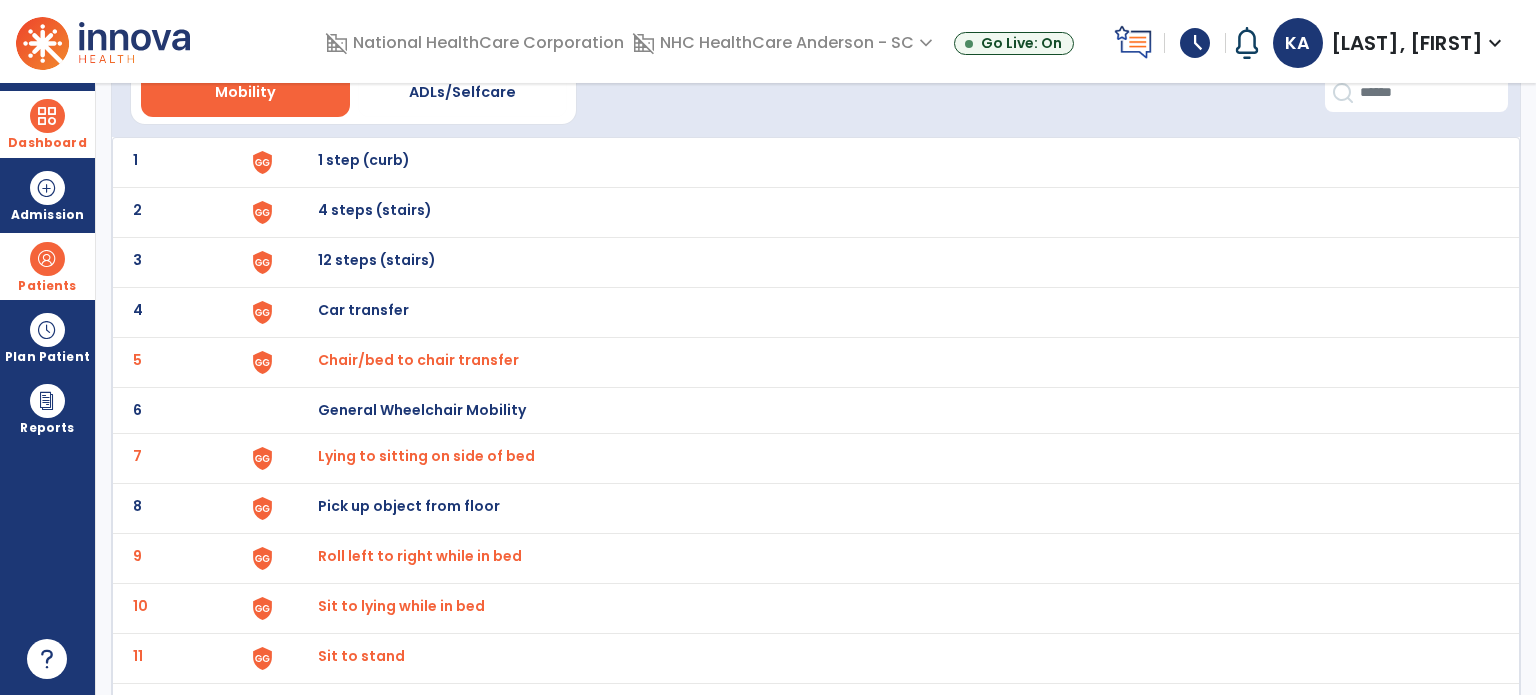 scroll, scrollTop: 200, scrollLeft: 0, axis: vertical 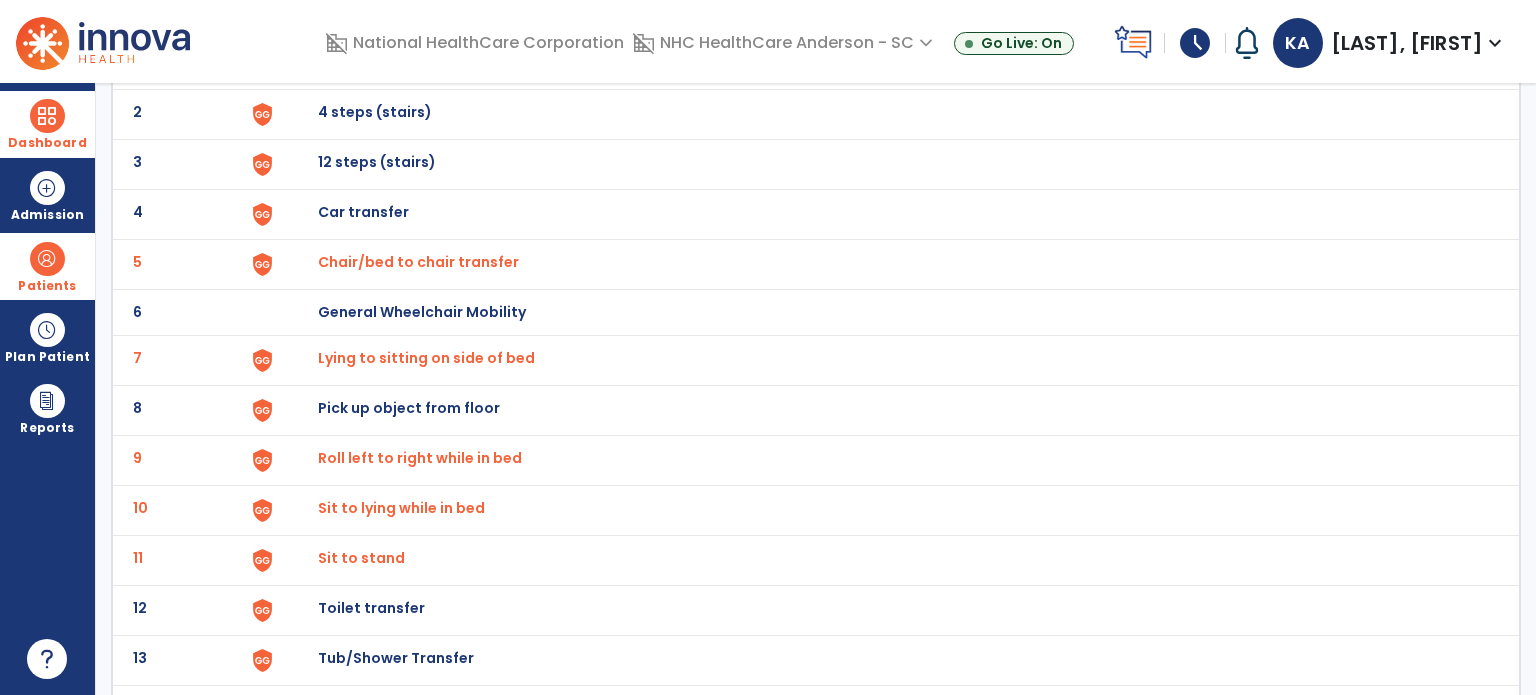 click on "Roll left to right while in bed" at bounding box center (418, 262) 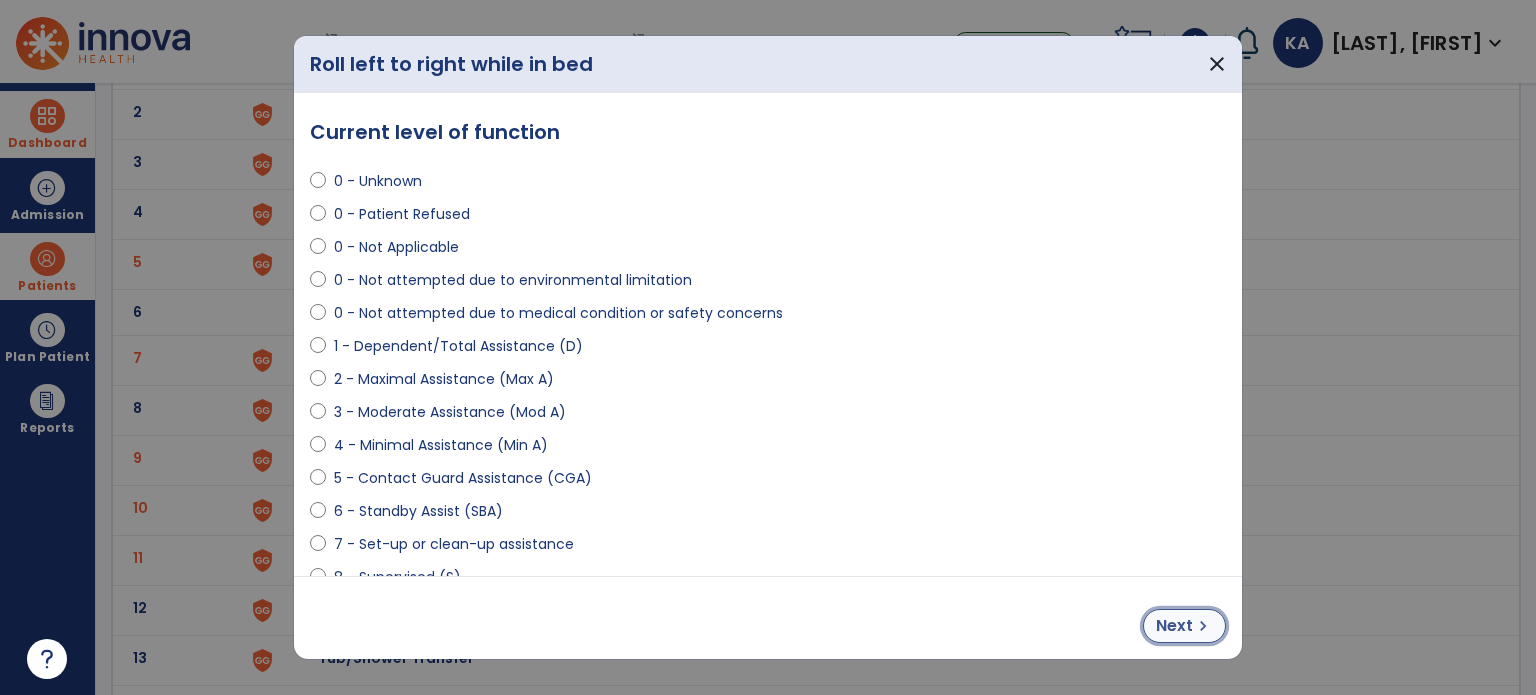 click on "Next" at bounding box center [1174, 626] 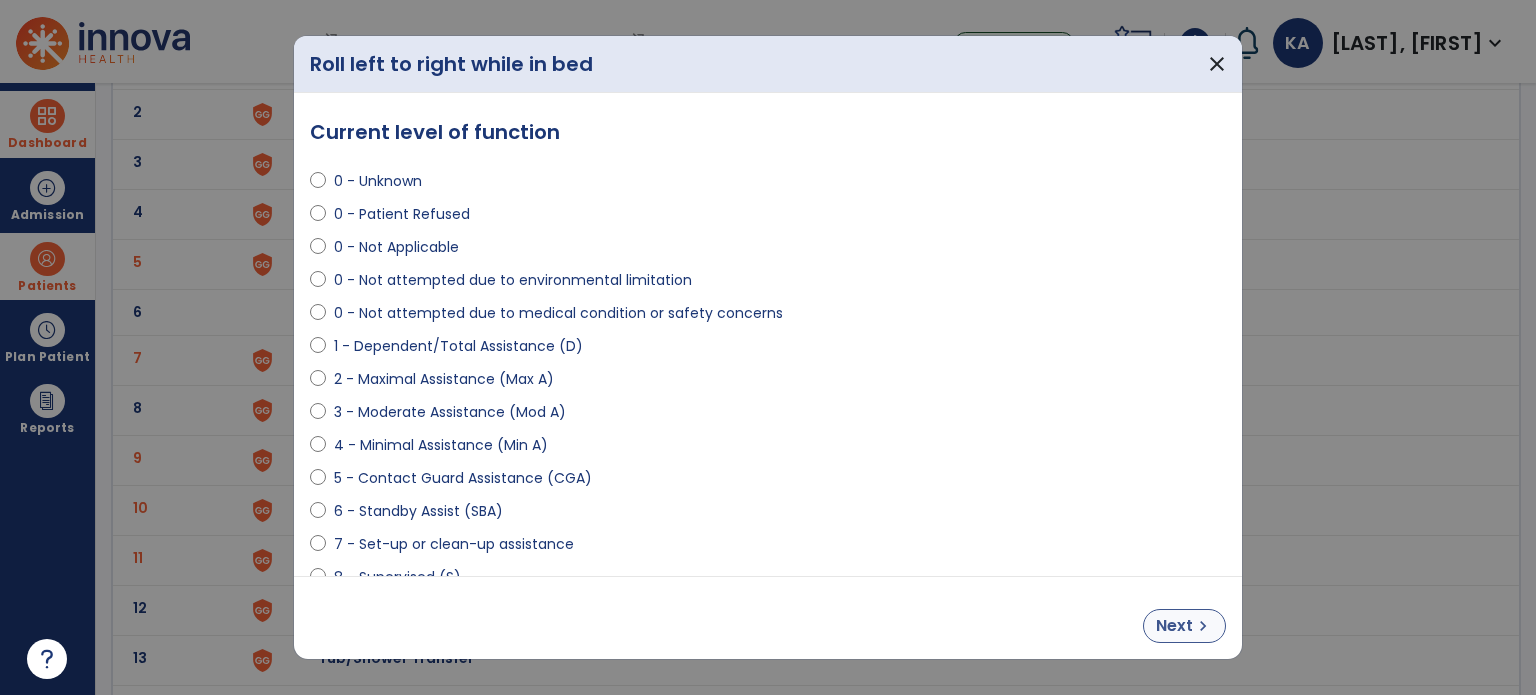select on "**********" 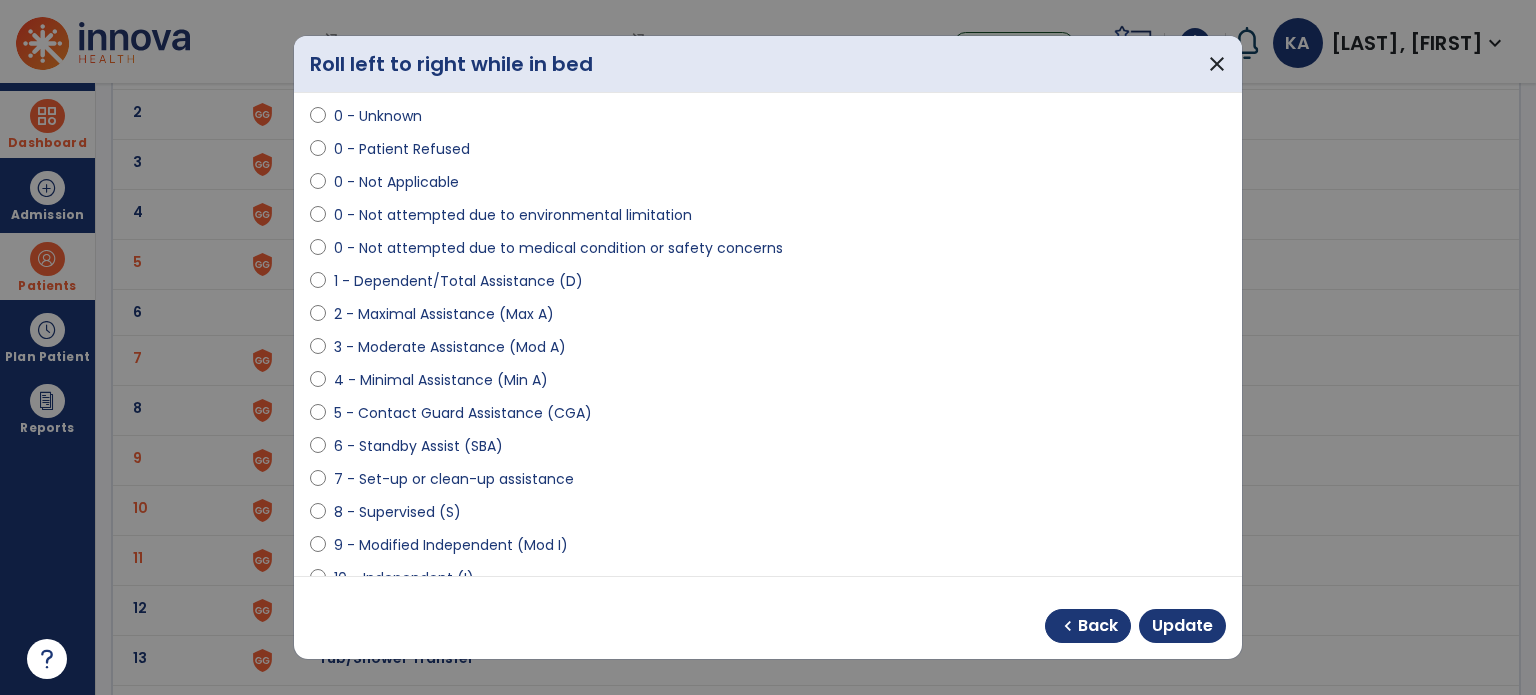scroll, scrollTop: 100, scrollLeft: 0, axis: vertical 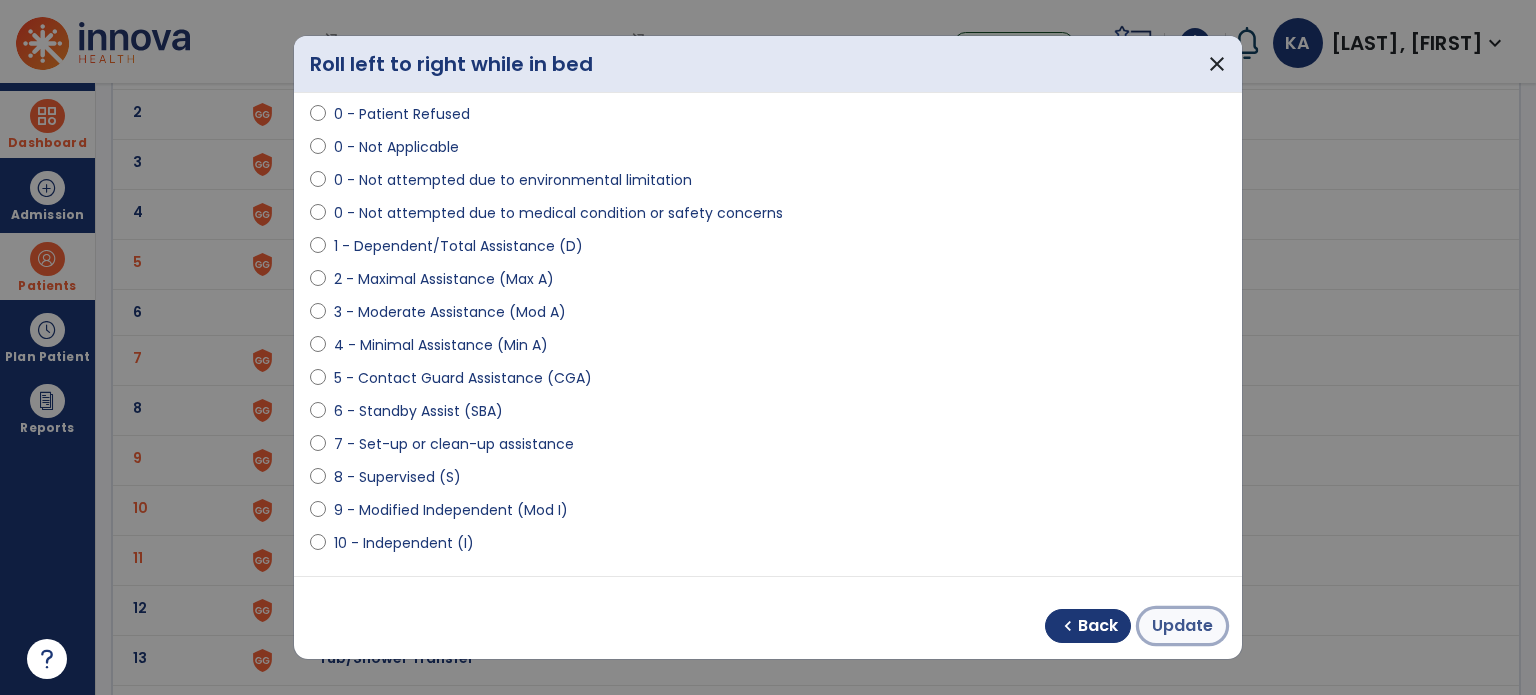 click on "Update" at bounding box center [1182, 626] 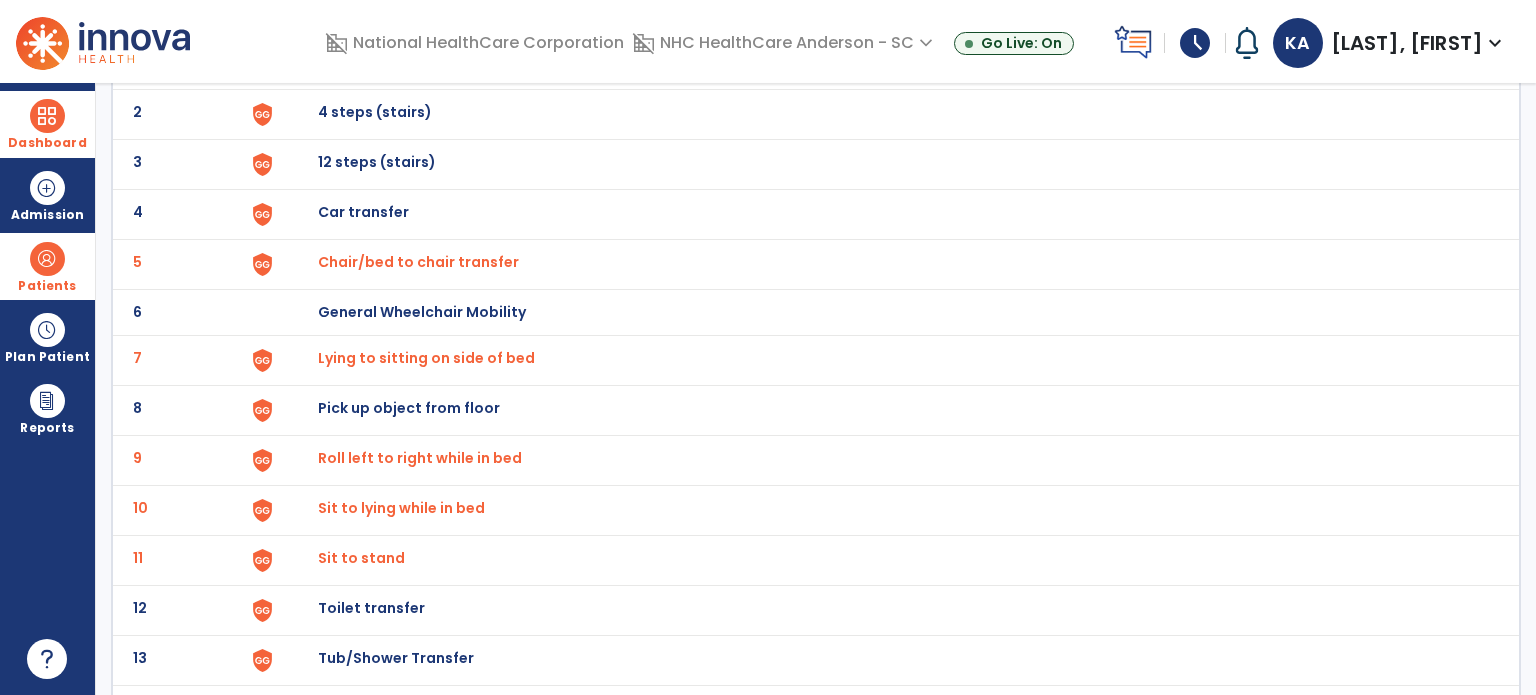 click on "Sit to stand" at bounding box center (418, 262) 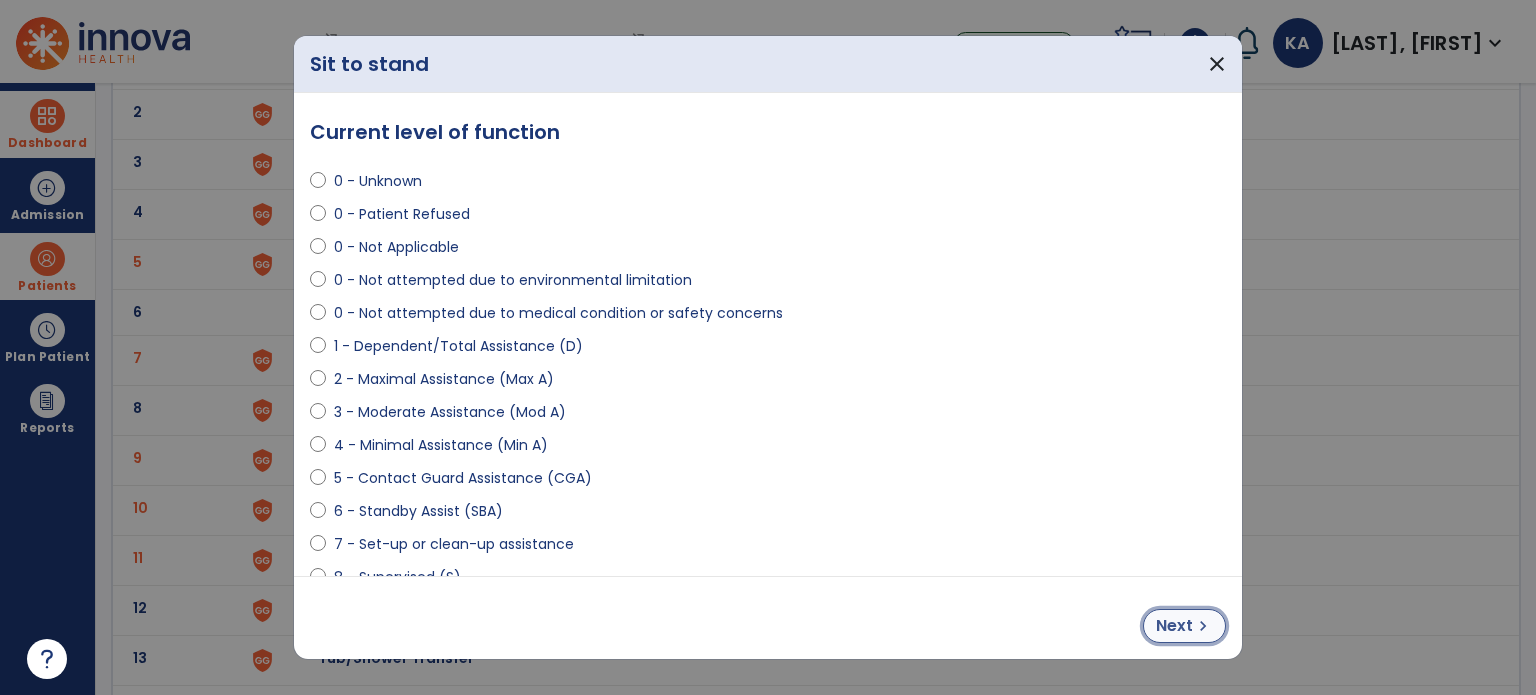 click on "Next  chevron_right" at bounding box center (1184, 626) 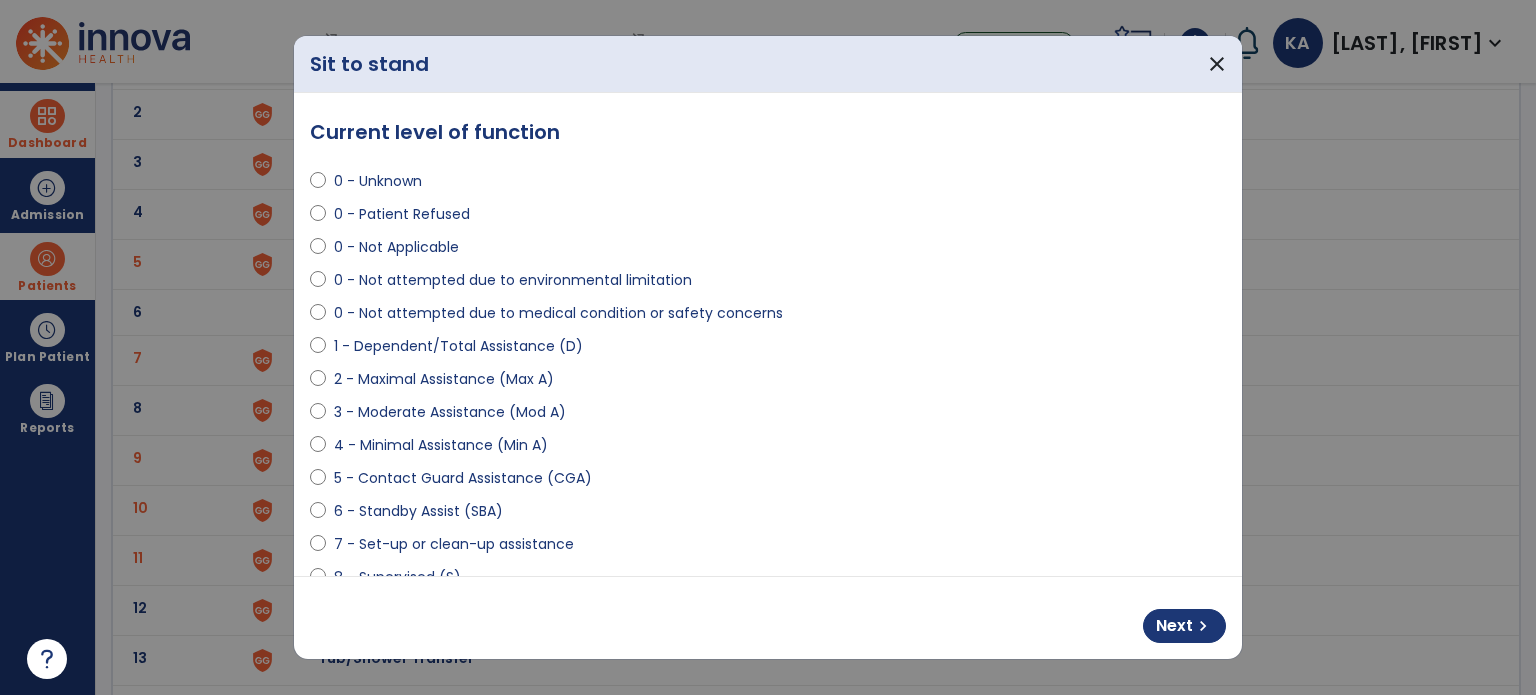 select on "**********" 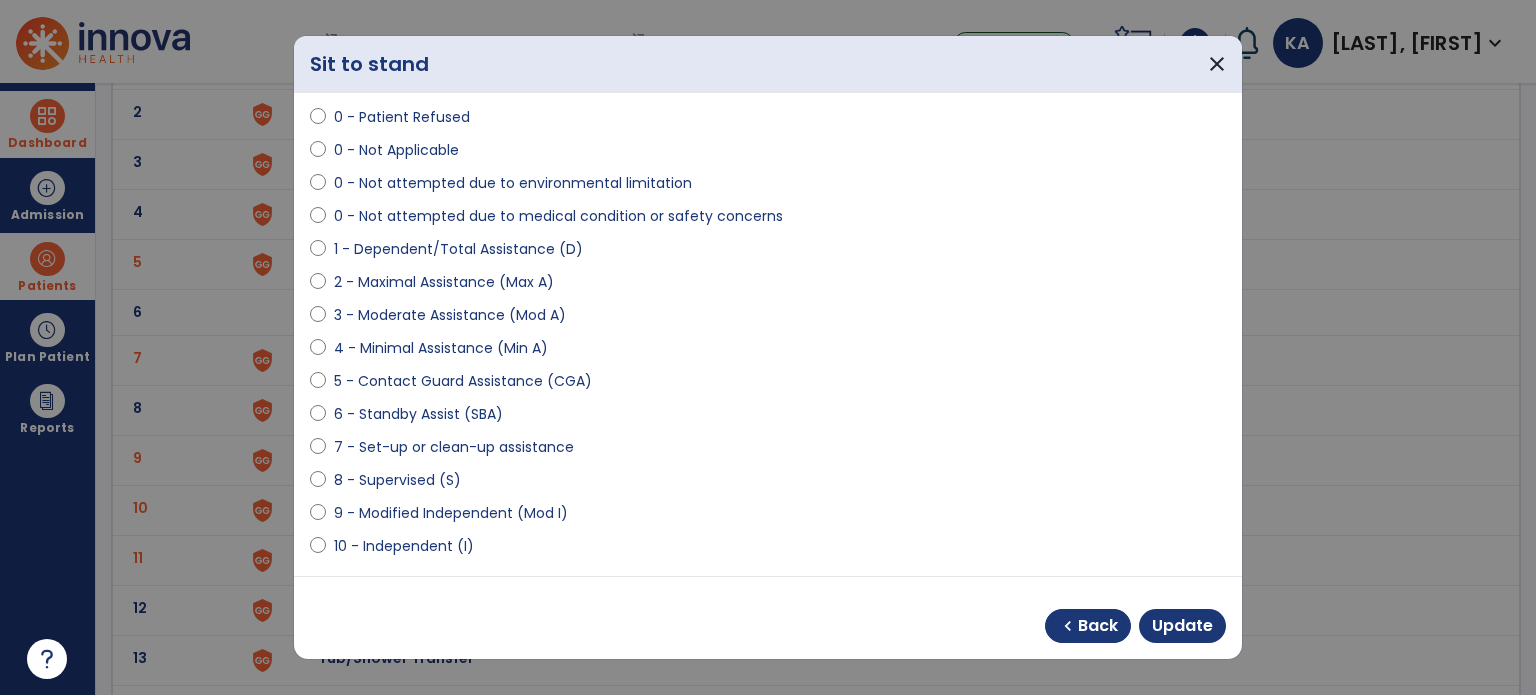 scroll, scrollTop: 200, scrollLeft: 0, axis: vertical 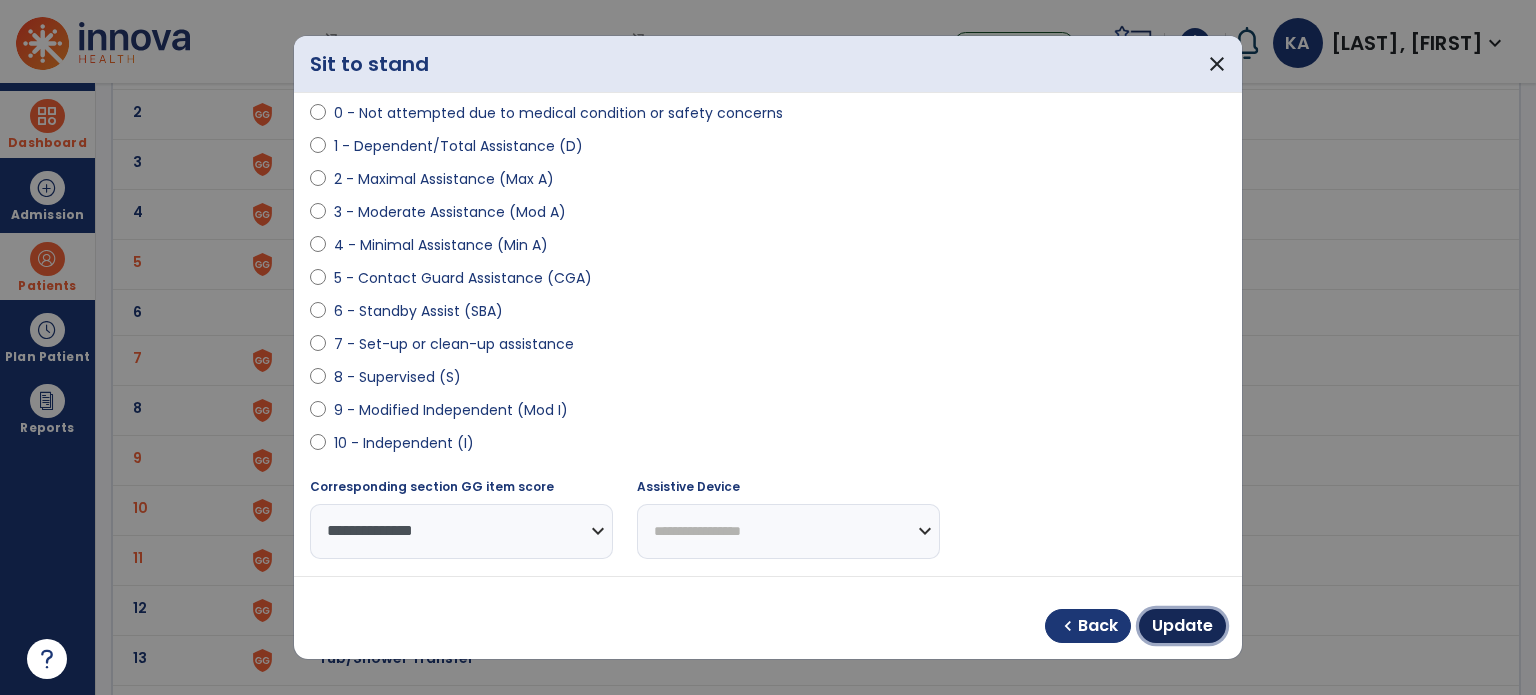 drag, startPoint x: 1168, startPoint y: 616, endPoint x: 1064, endPoint y: 647, distance: 108.52189 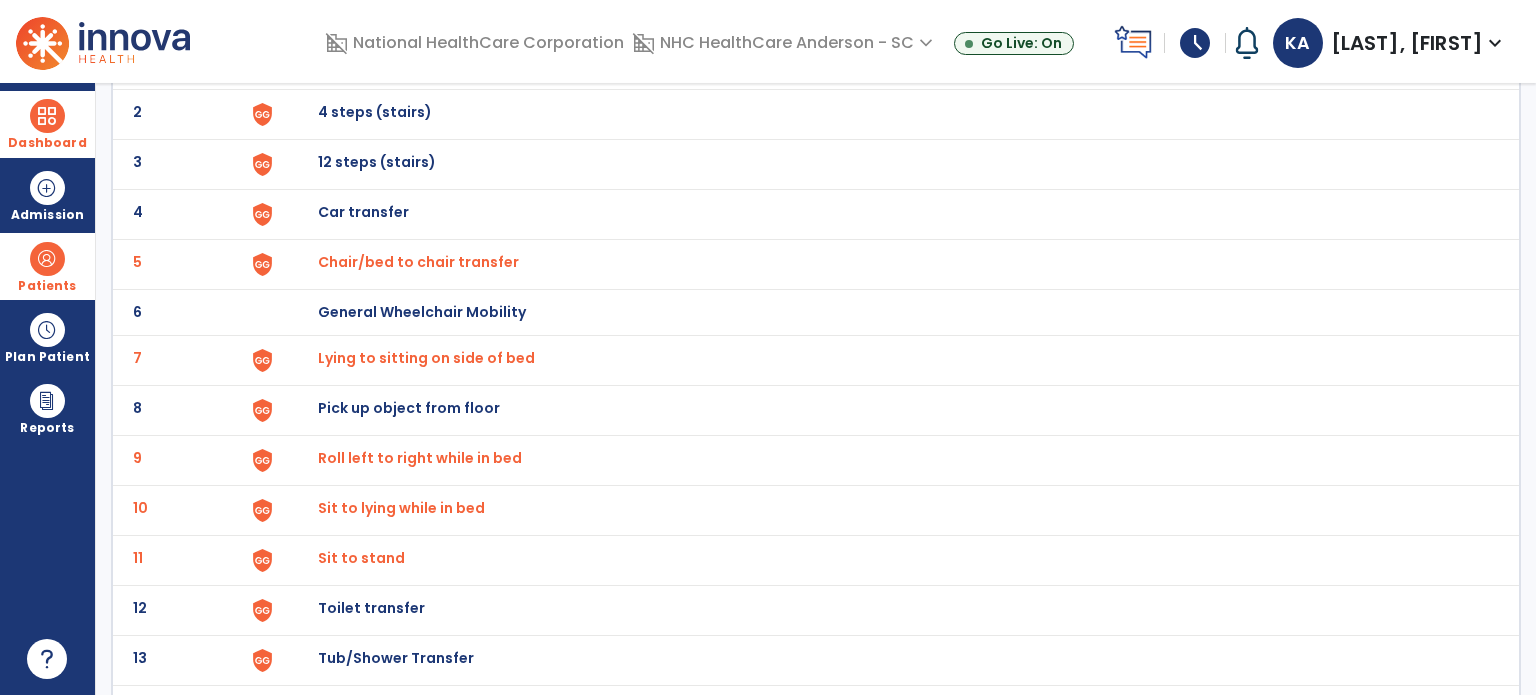 click on "10 Sit to lying while in bed" 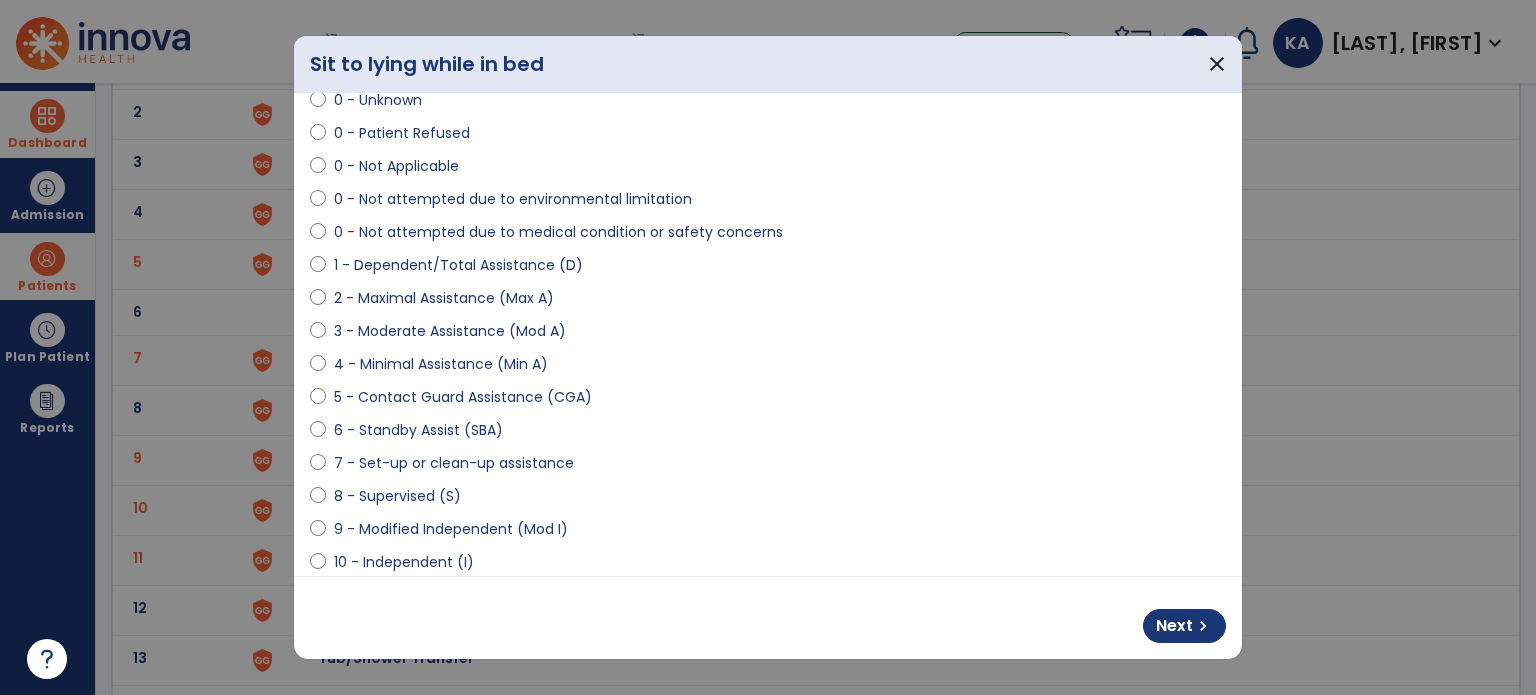 scroll, scrollTop: 200, scrollLeft: 0, axis: vertical 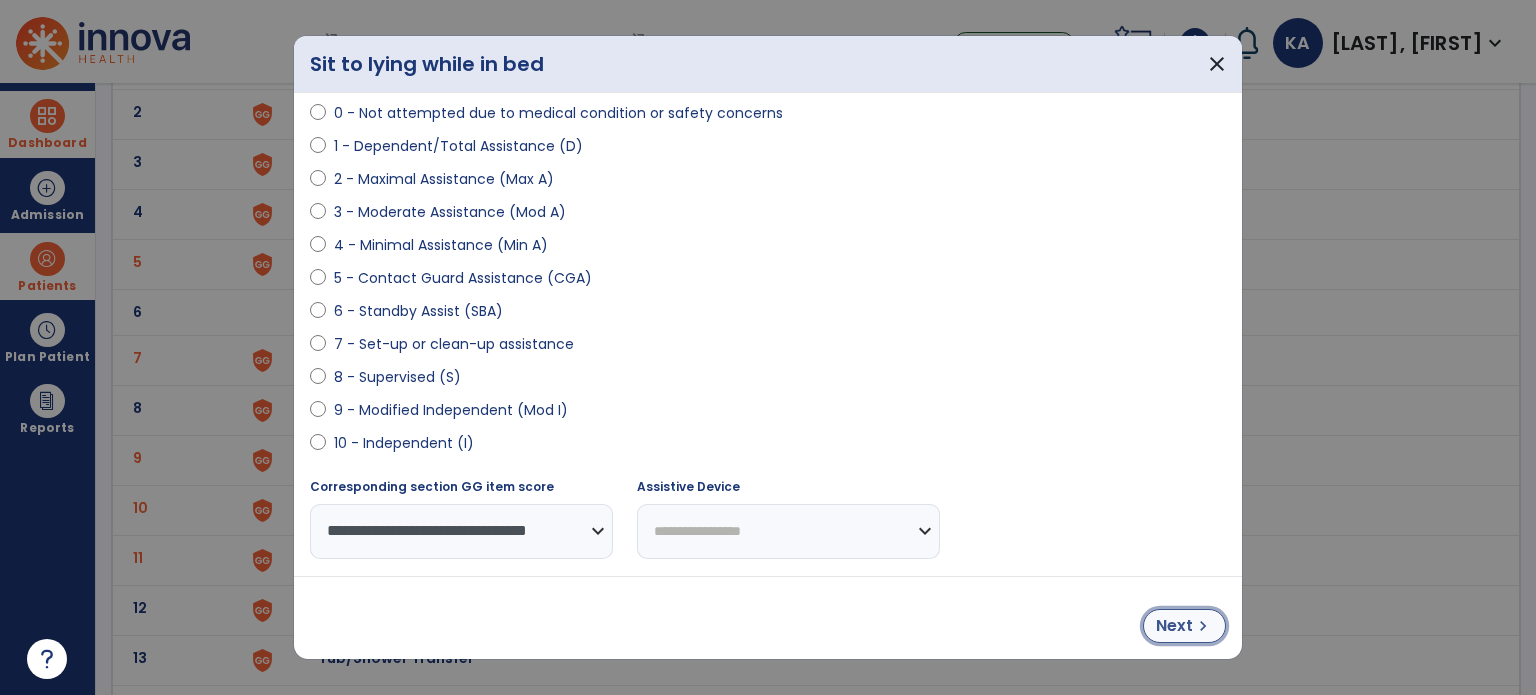click on "Next" at bounding box center [1174, 626] 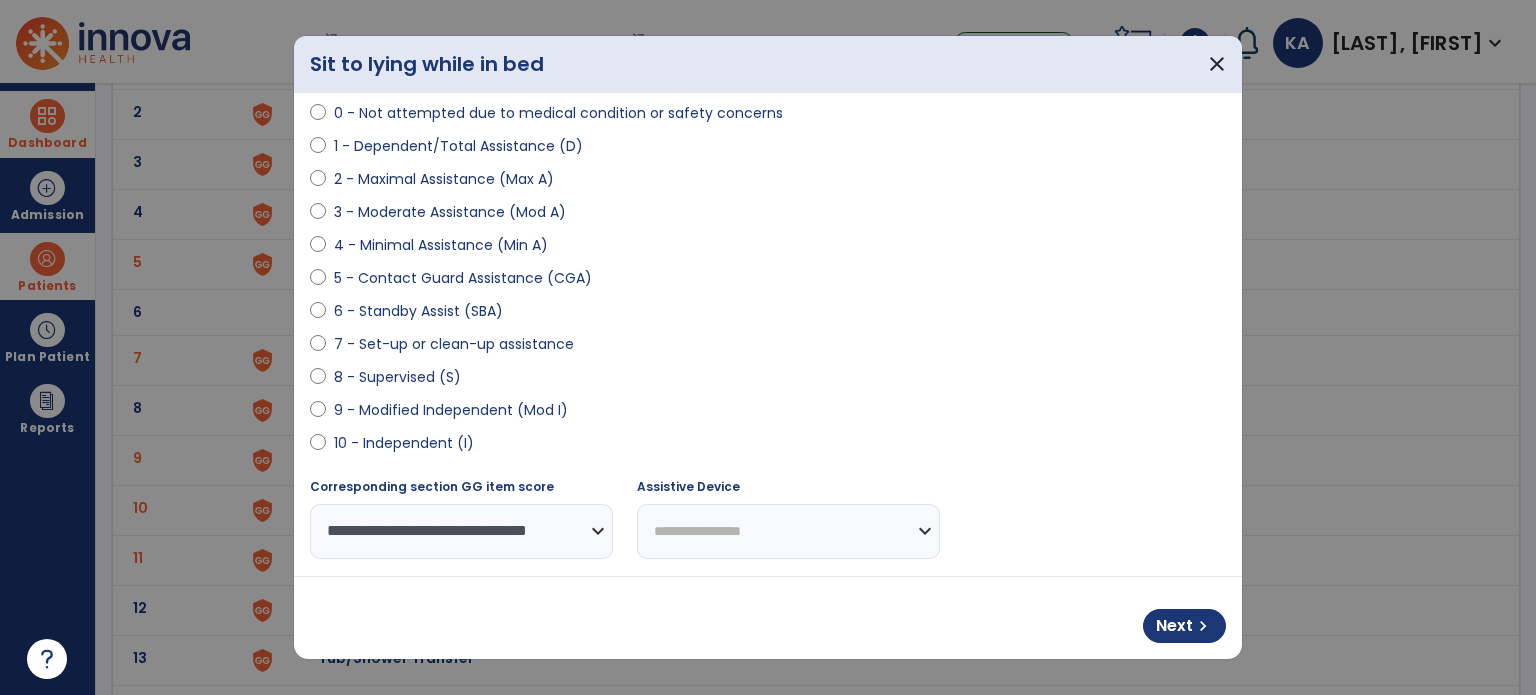 select on "**********" 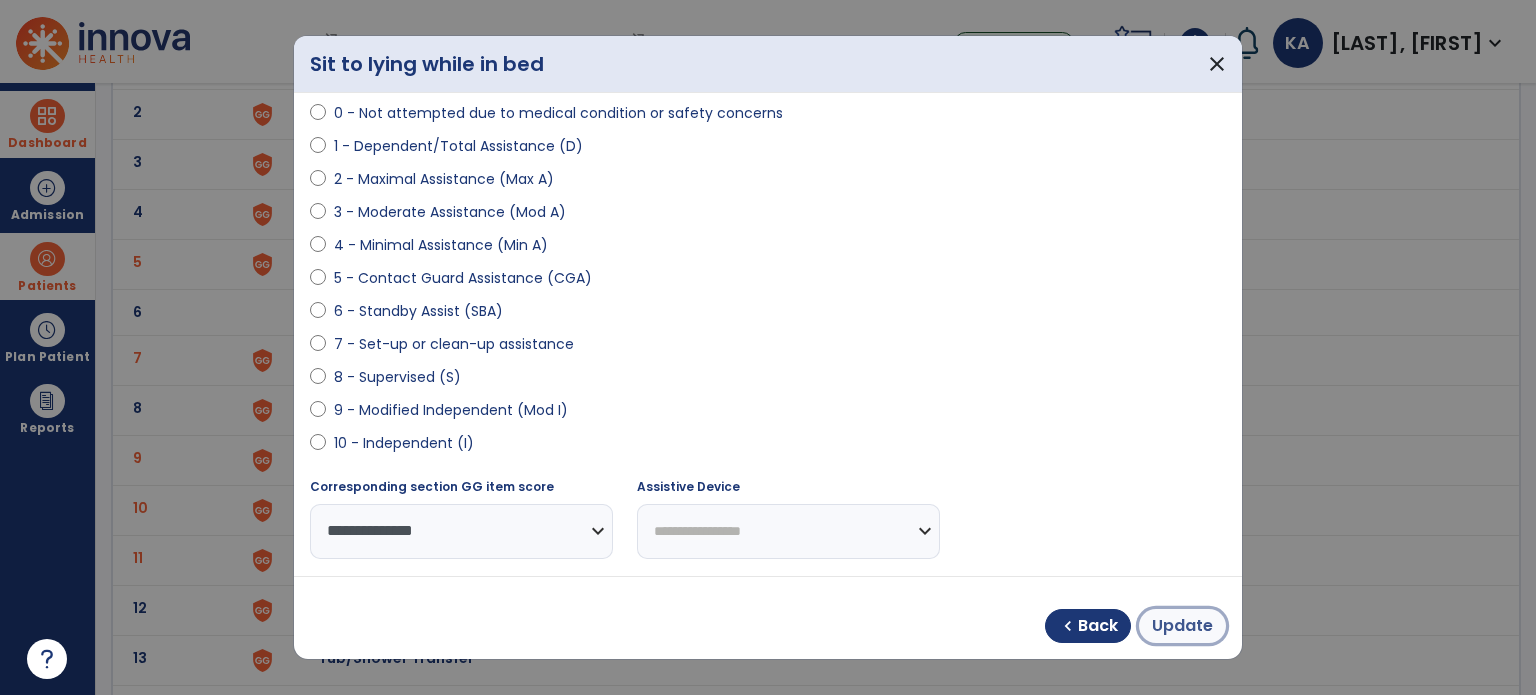 click on "Update" at bounding box center (1182, 626) 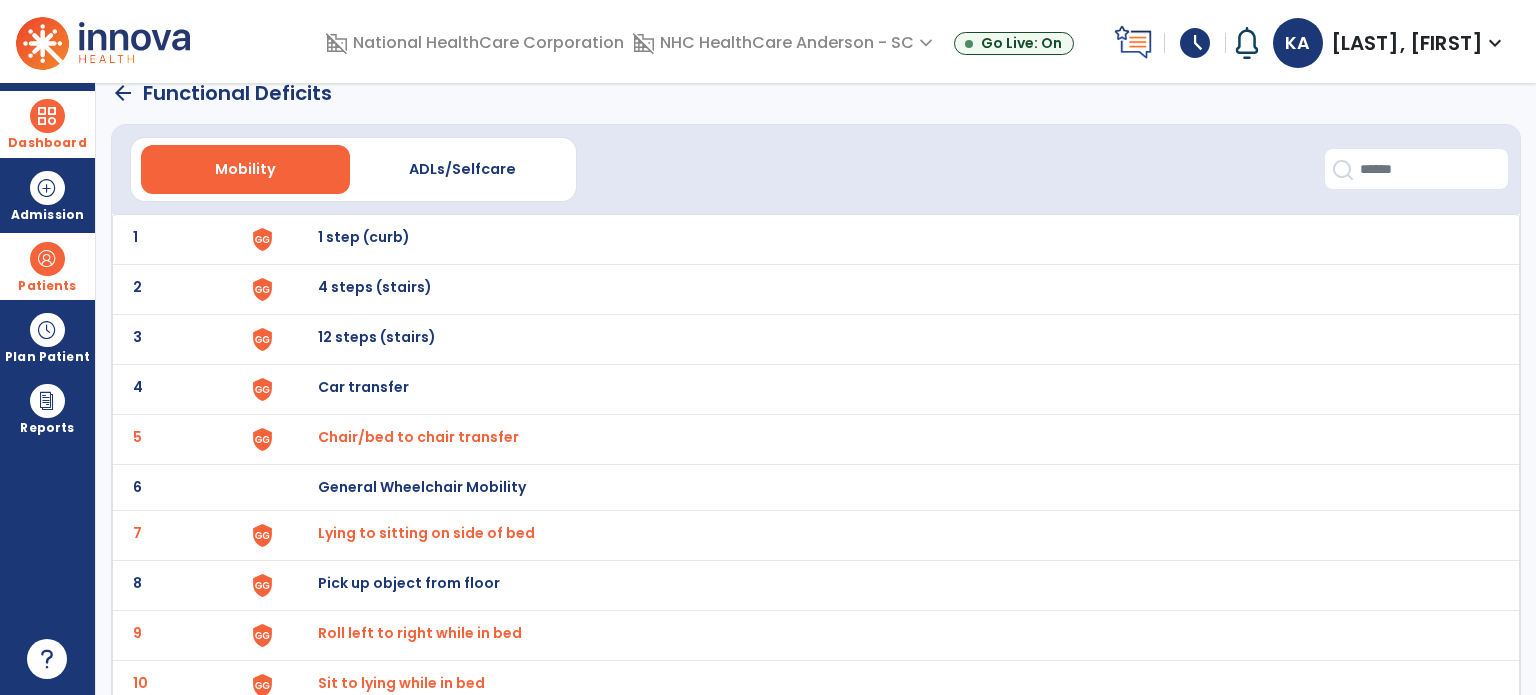 scroll, scrollTop: 0, scrollLeft: 0, axis: both 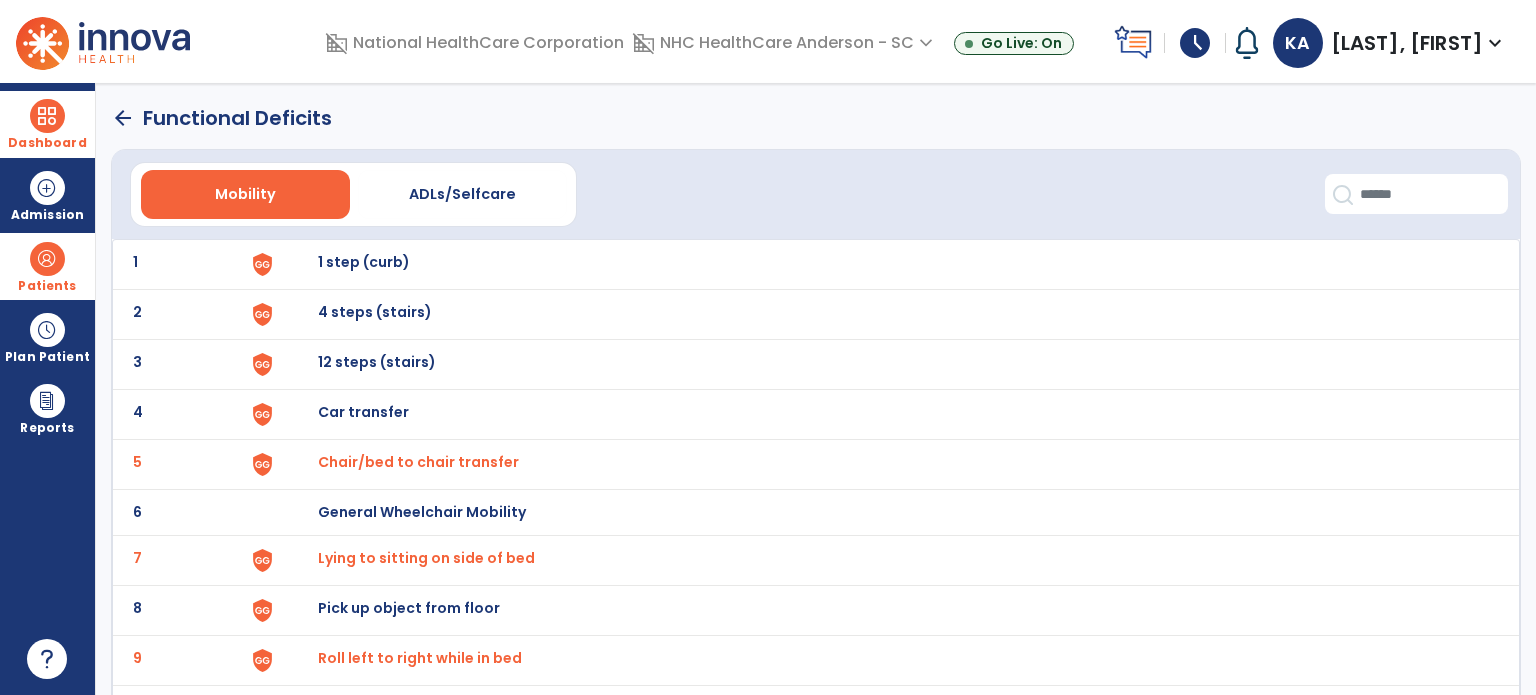 click on "arrow_back" 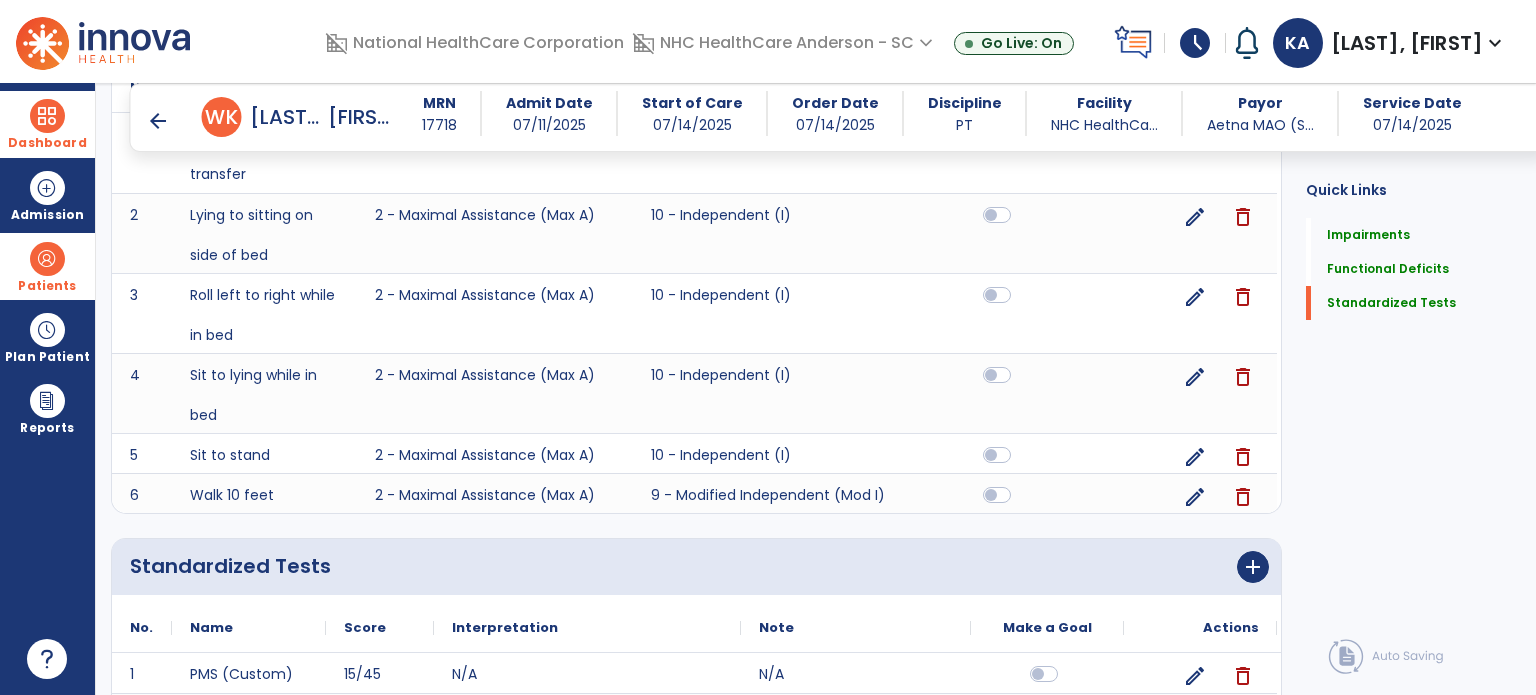 scroll, scrollTop: 905, scrollLeft: 0, axis: vertical 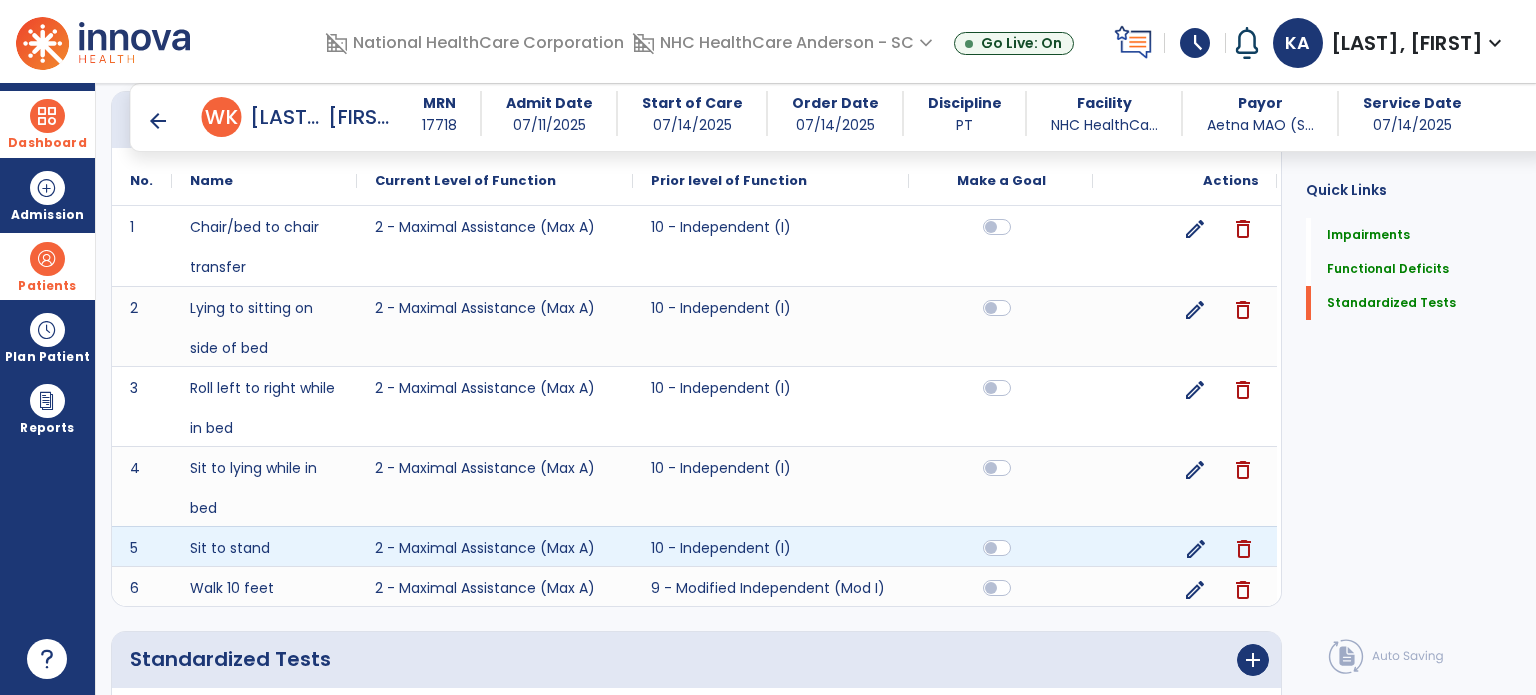 click on "edit" 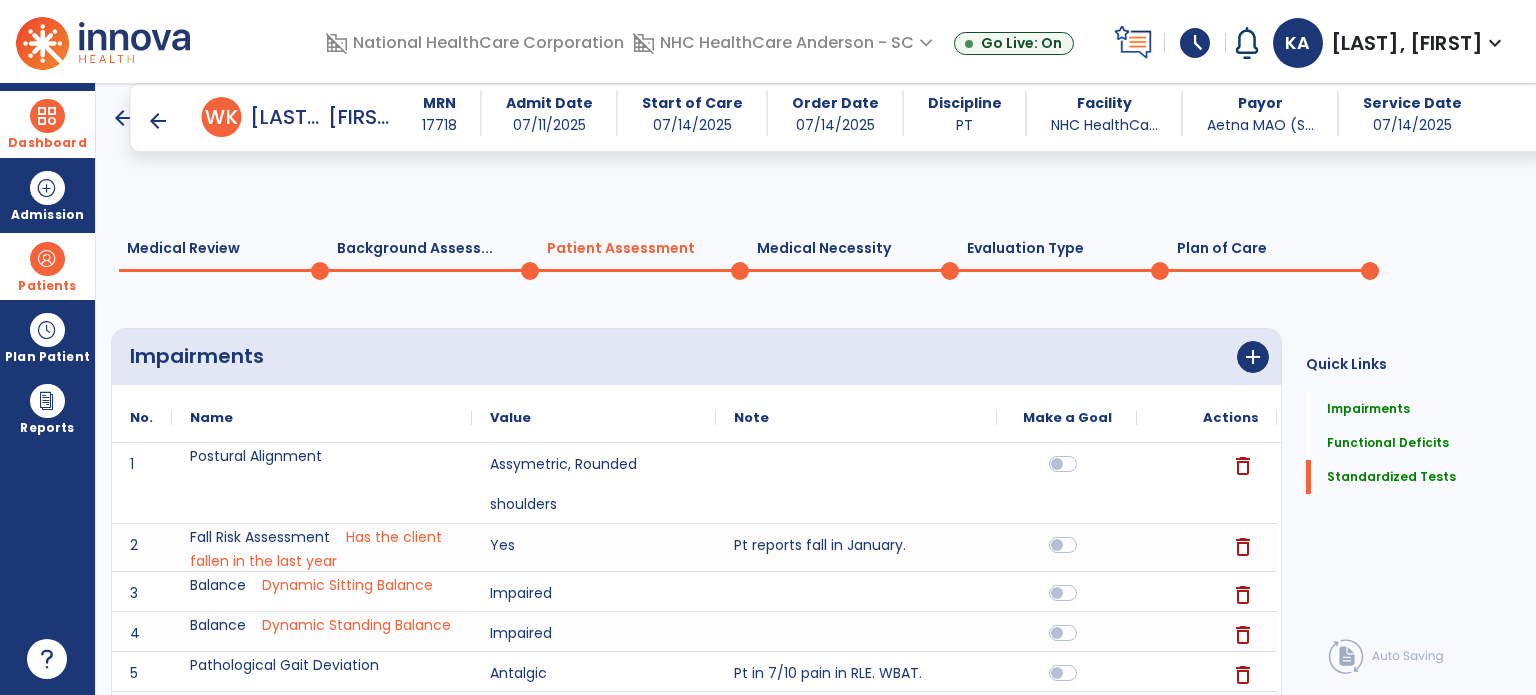 select on "**********" 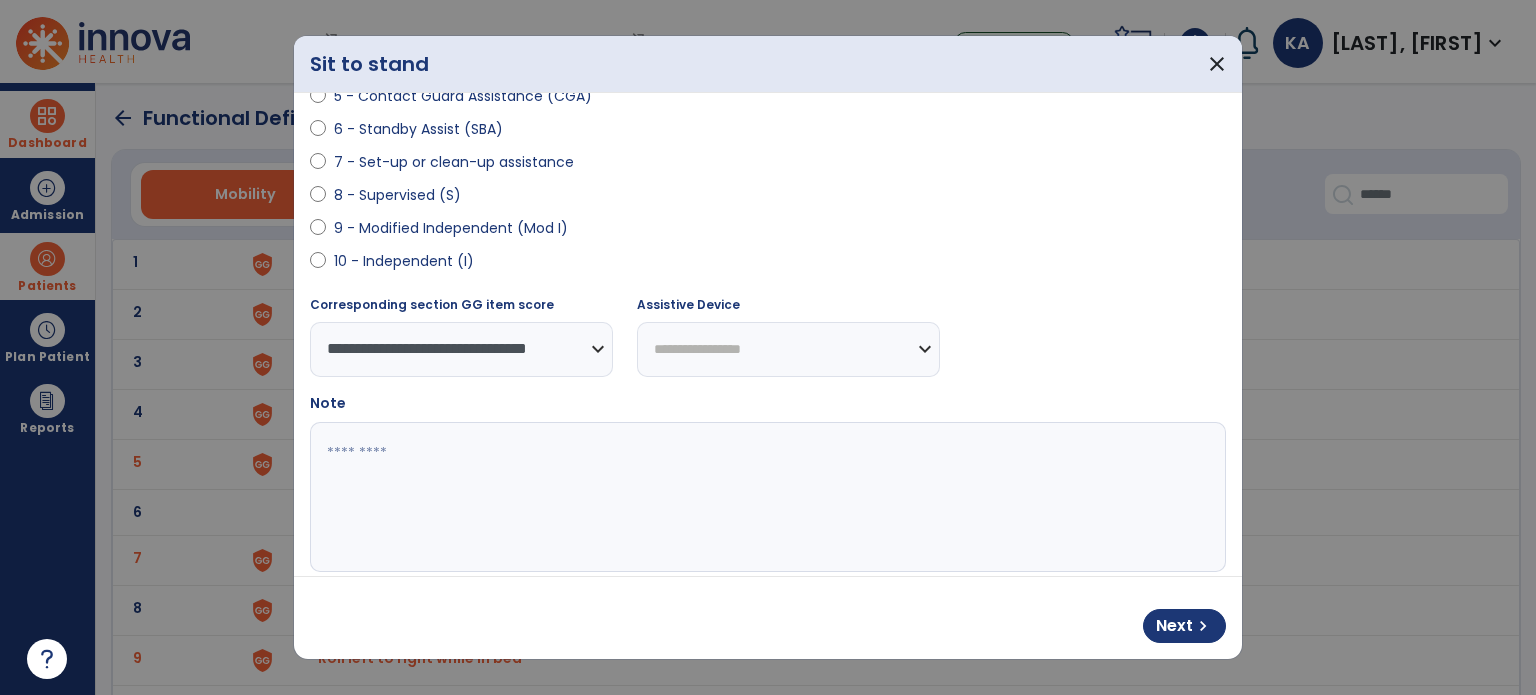 scroll, scrollTop: 400, scrollLeft: 0, axis: vertical 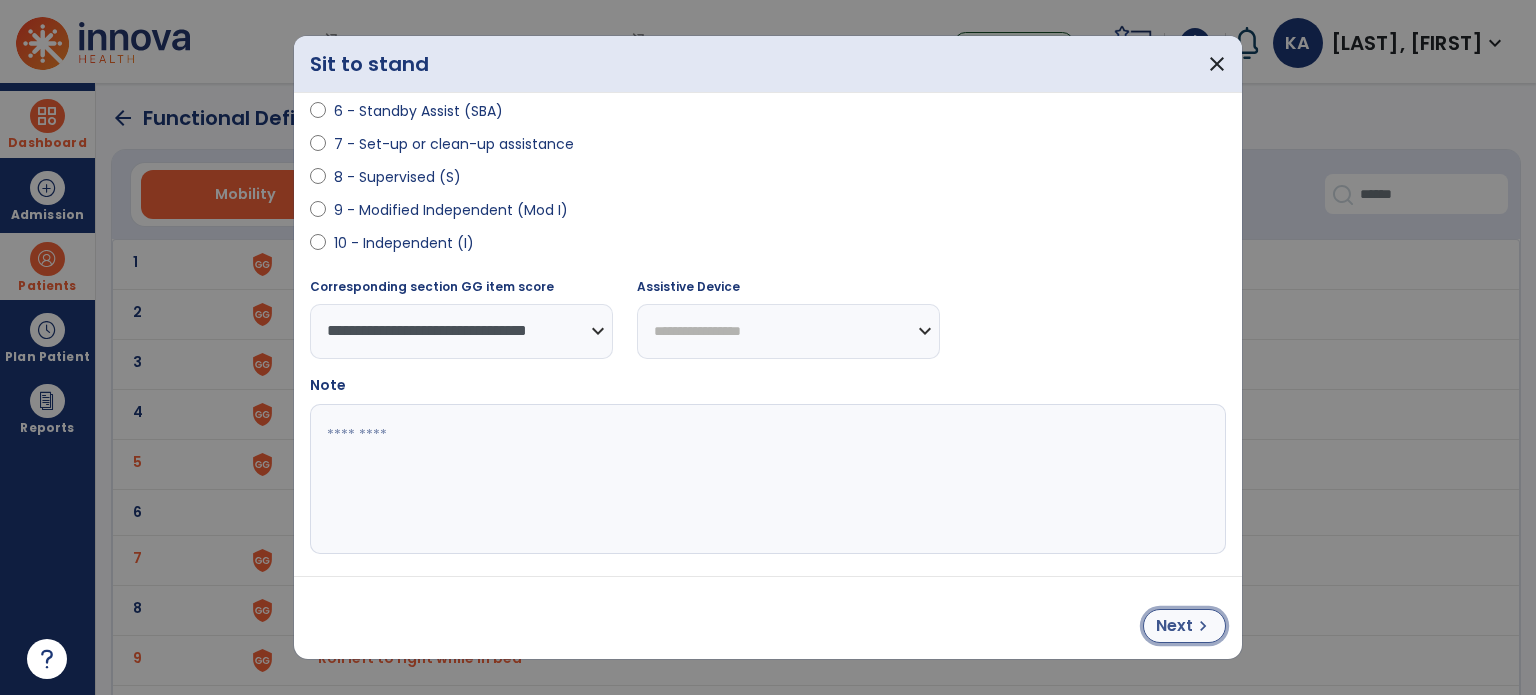 click on "Next" at bounding box center [1174, 626] 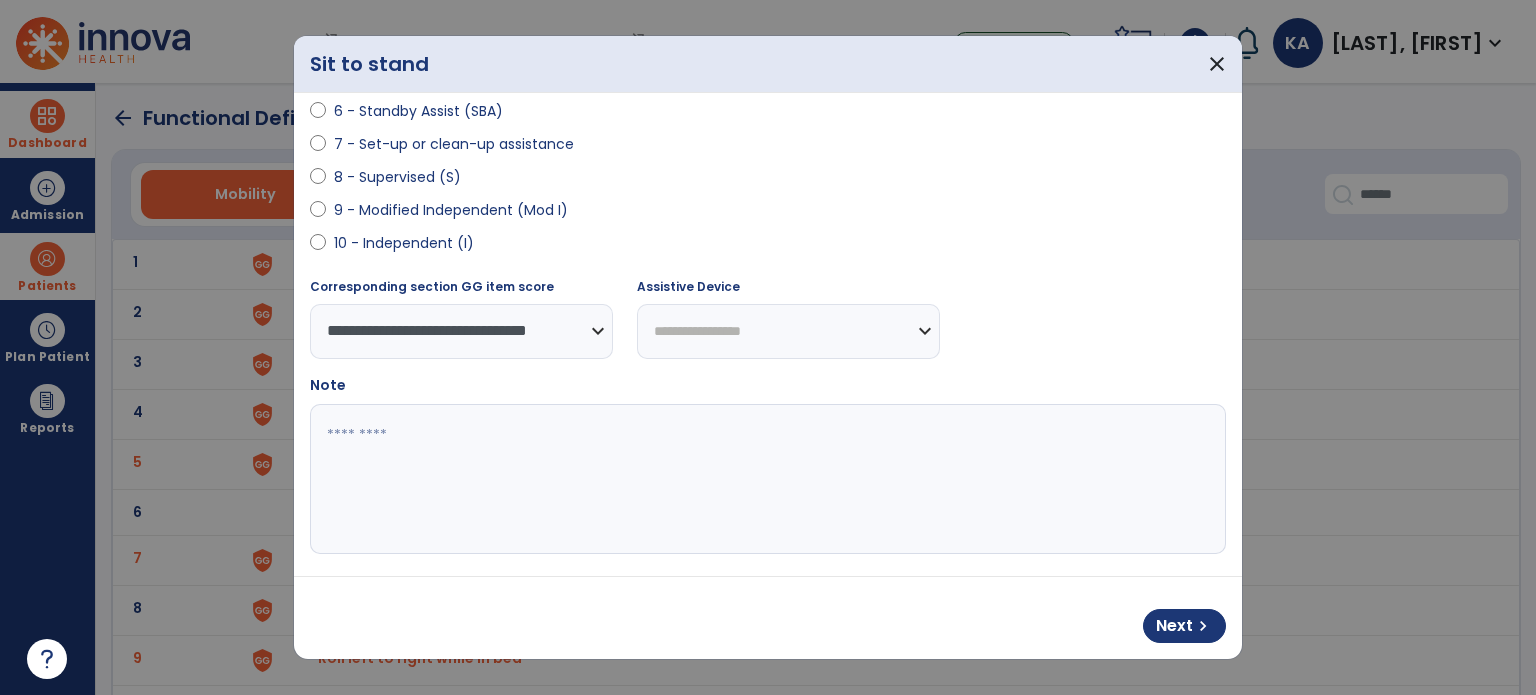 select on "**********" 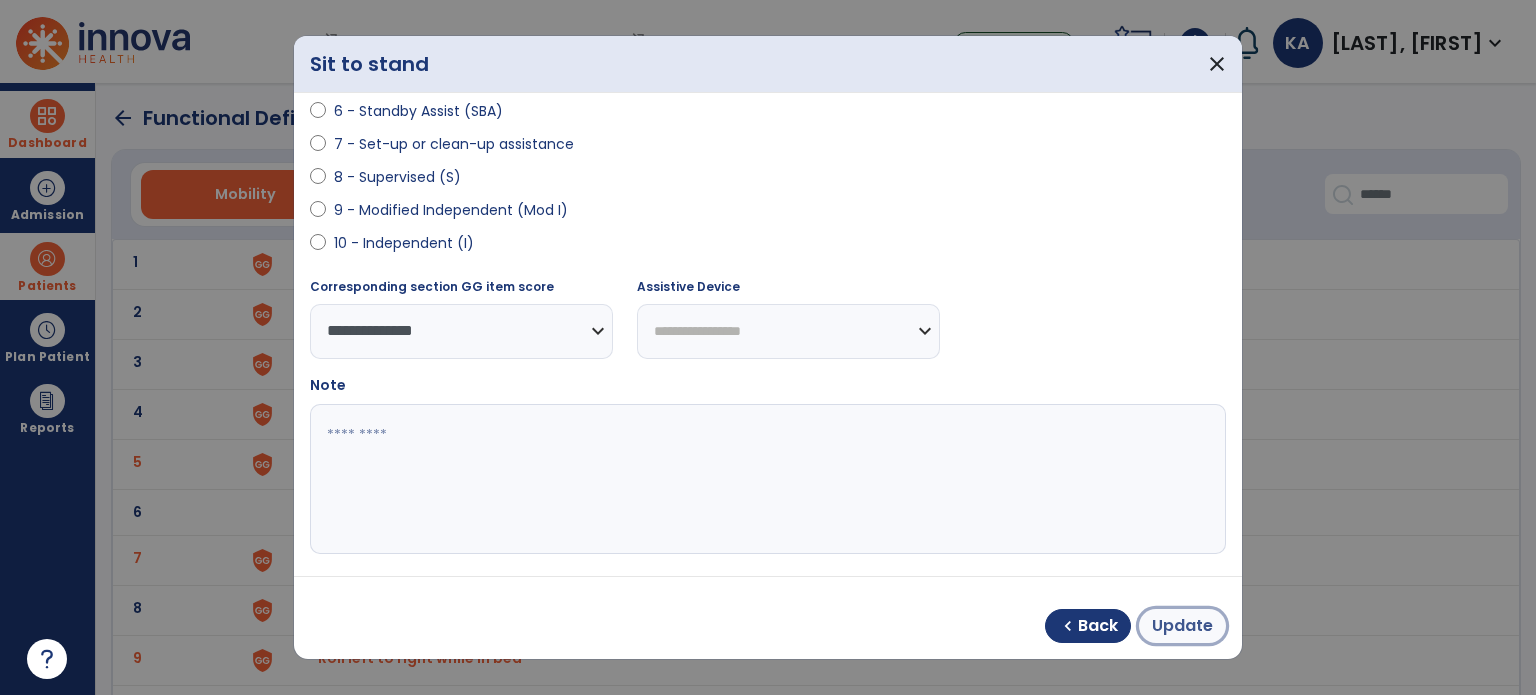 click on "Update" at bounding box center [1182, 626] 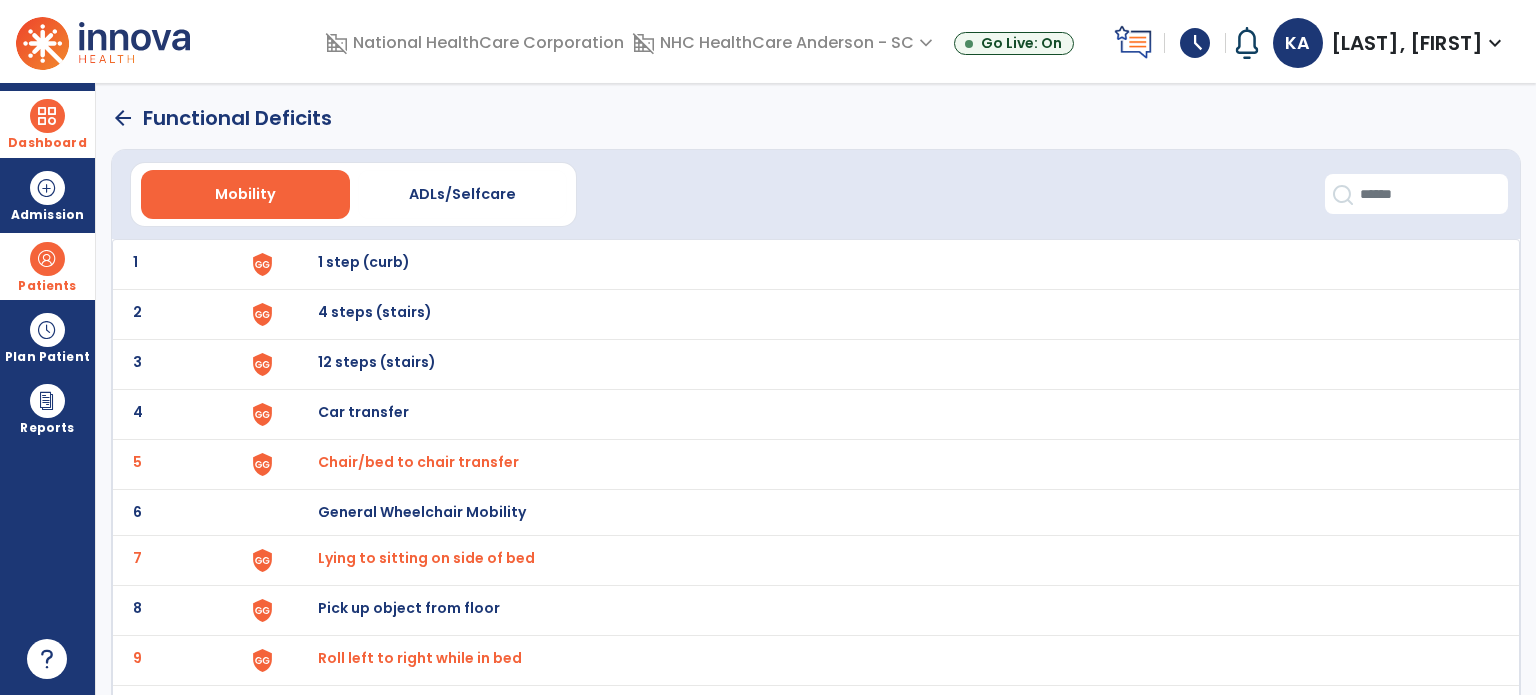 click on "arrow_back" 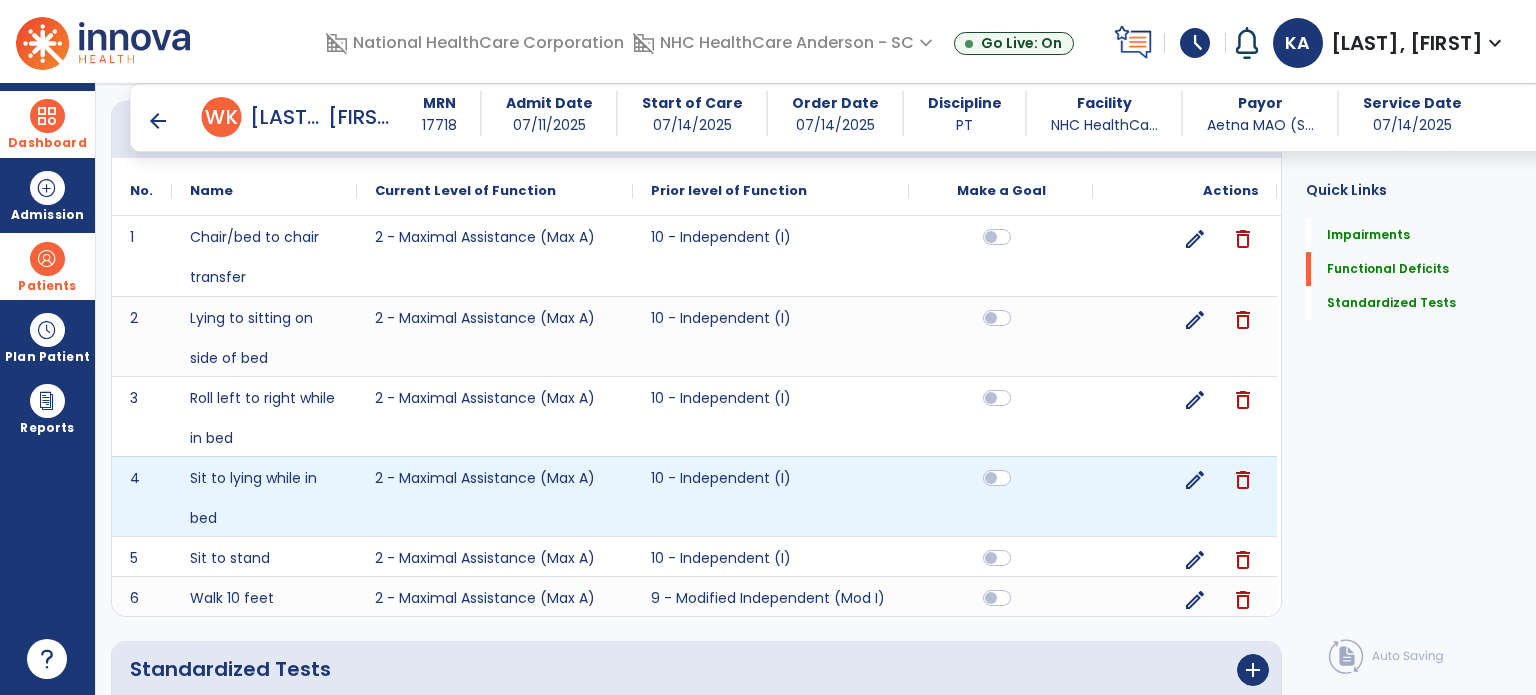 scroll, scrollTop: 920, scrollLeft: 0, axis: vertical 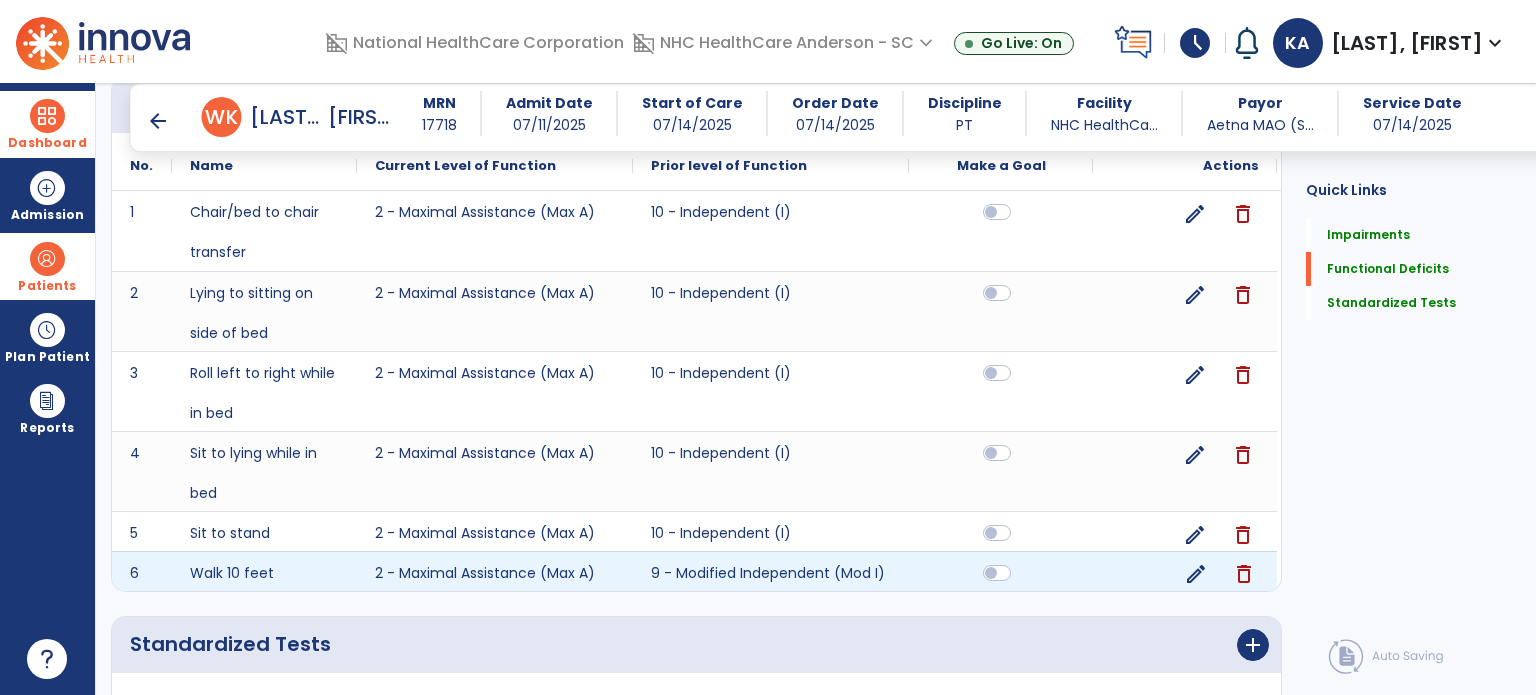 click on "edit" 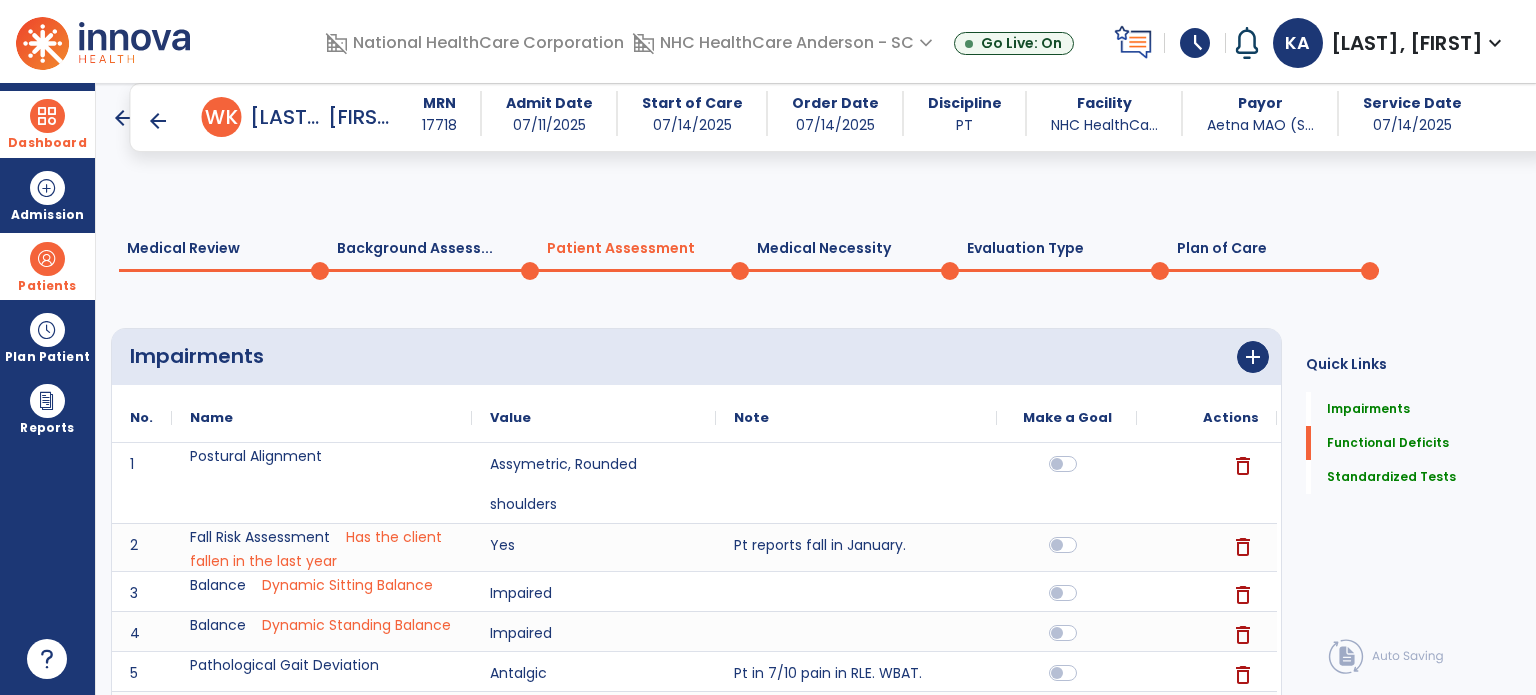 select on "**********" 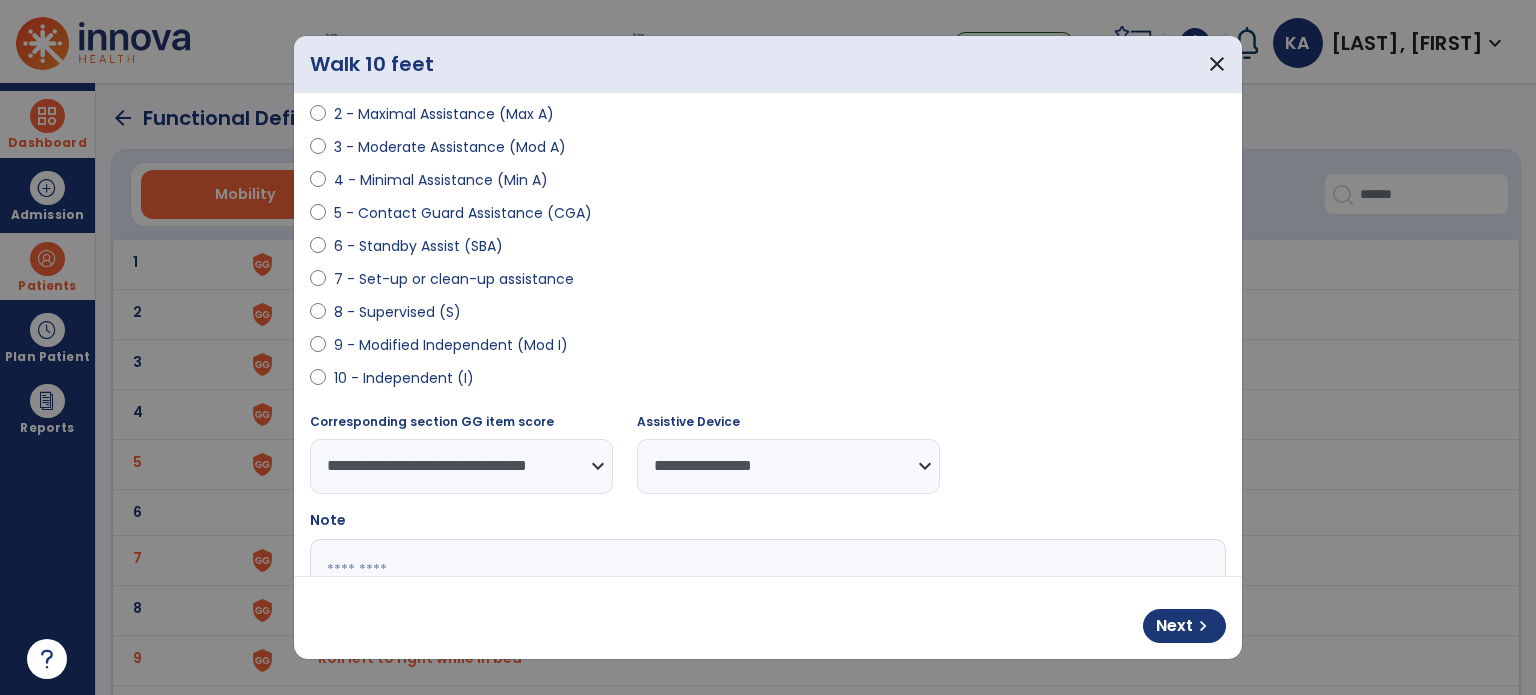 scroll, scrollTop: 408, scrollLeft: 0, axis: vertical 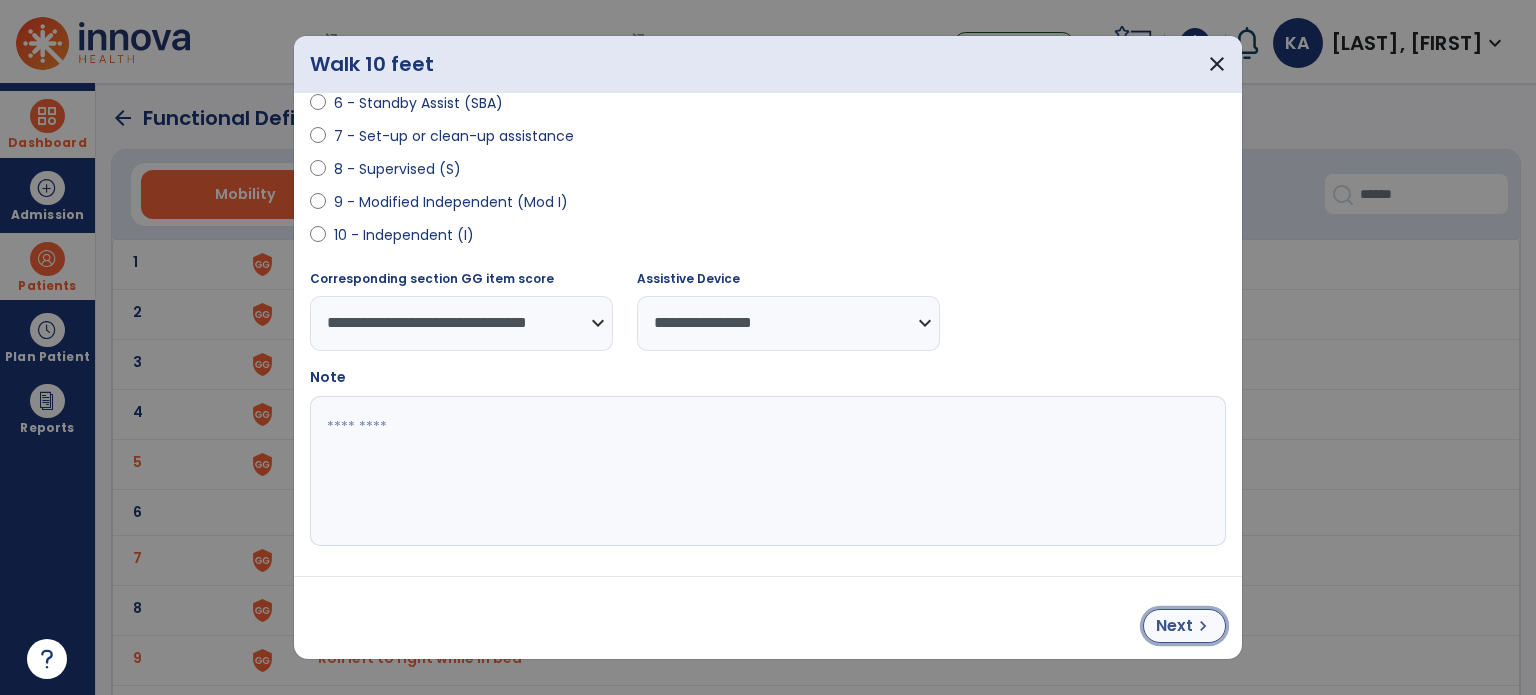 click on "Next" at bounding box center [1174, 626] 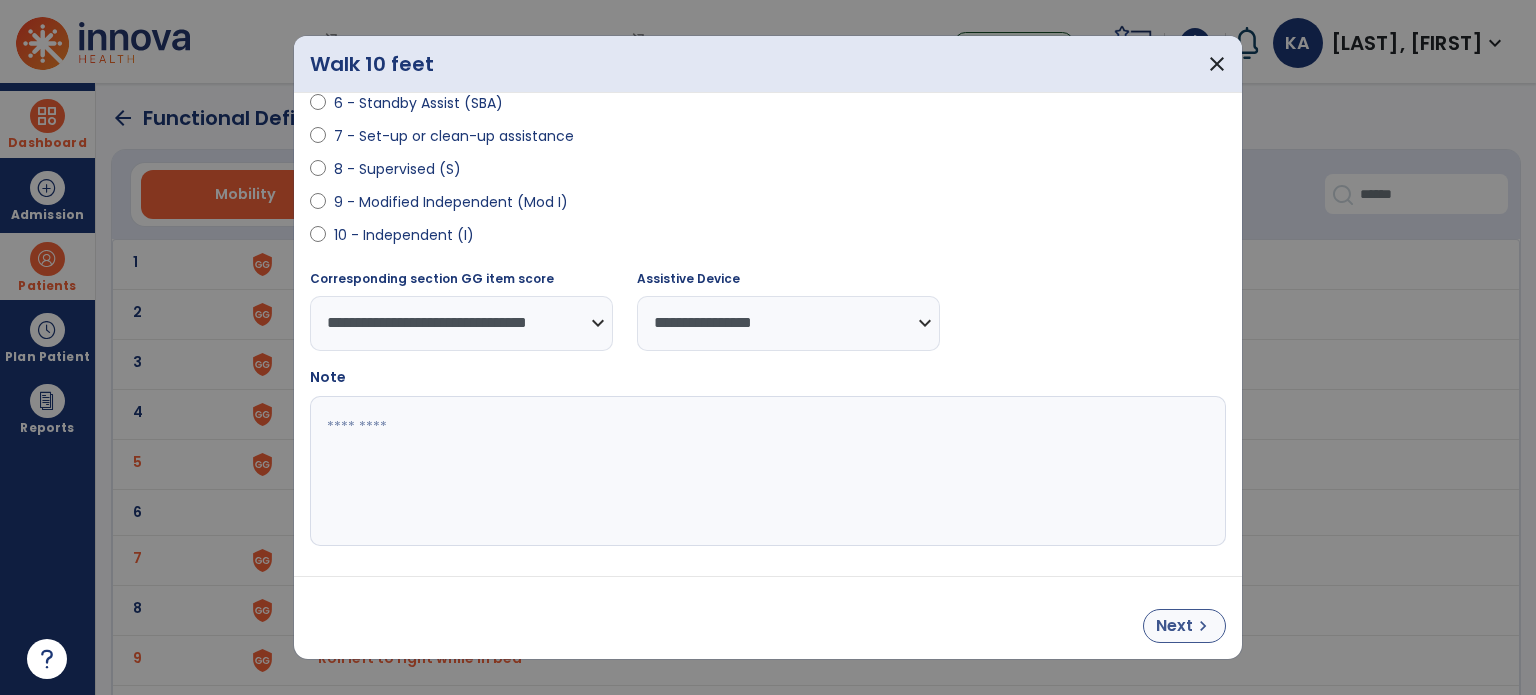 select on "**********" 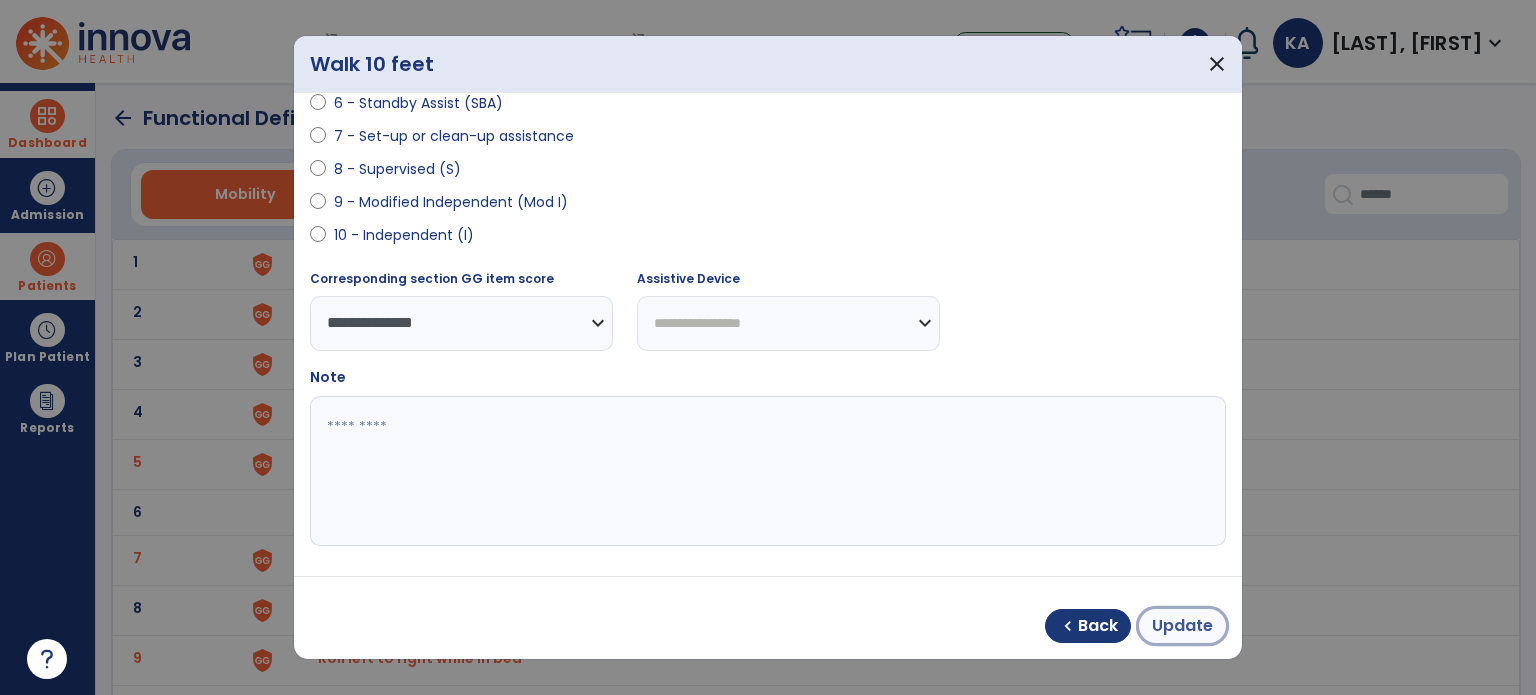click on "Update" at bounding box center [1182, 626] 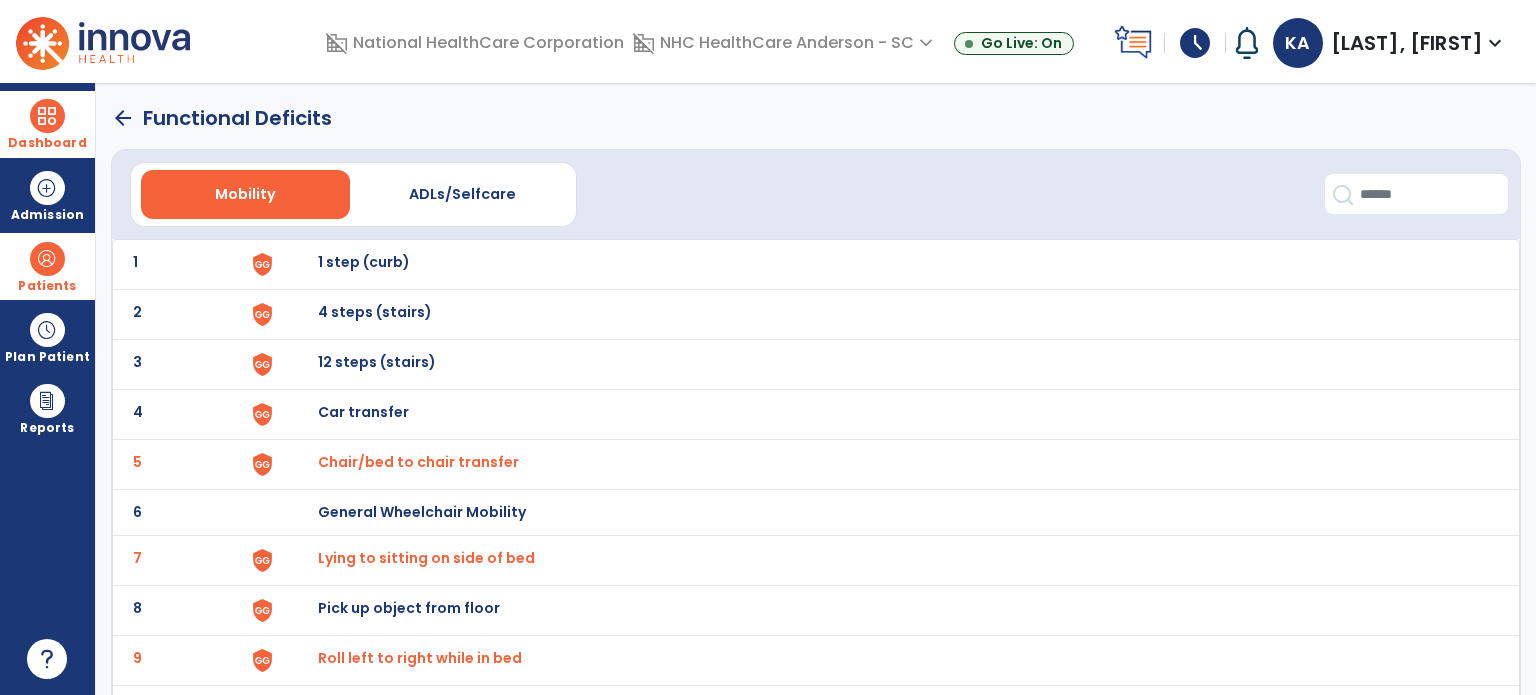 drag, startPoint x: 123, startPoint y: 116, endPoint x: 133, endPoint y: 124, distance: 12.806249 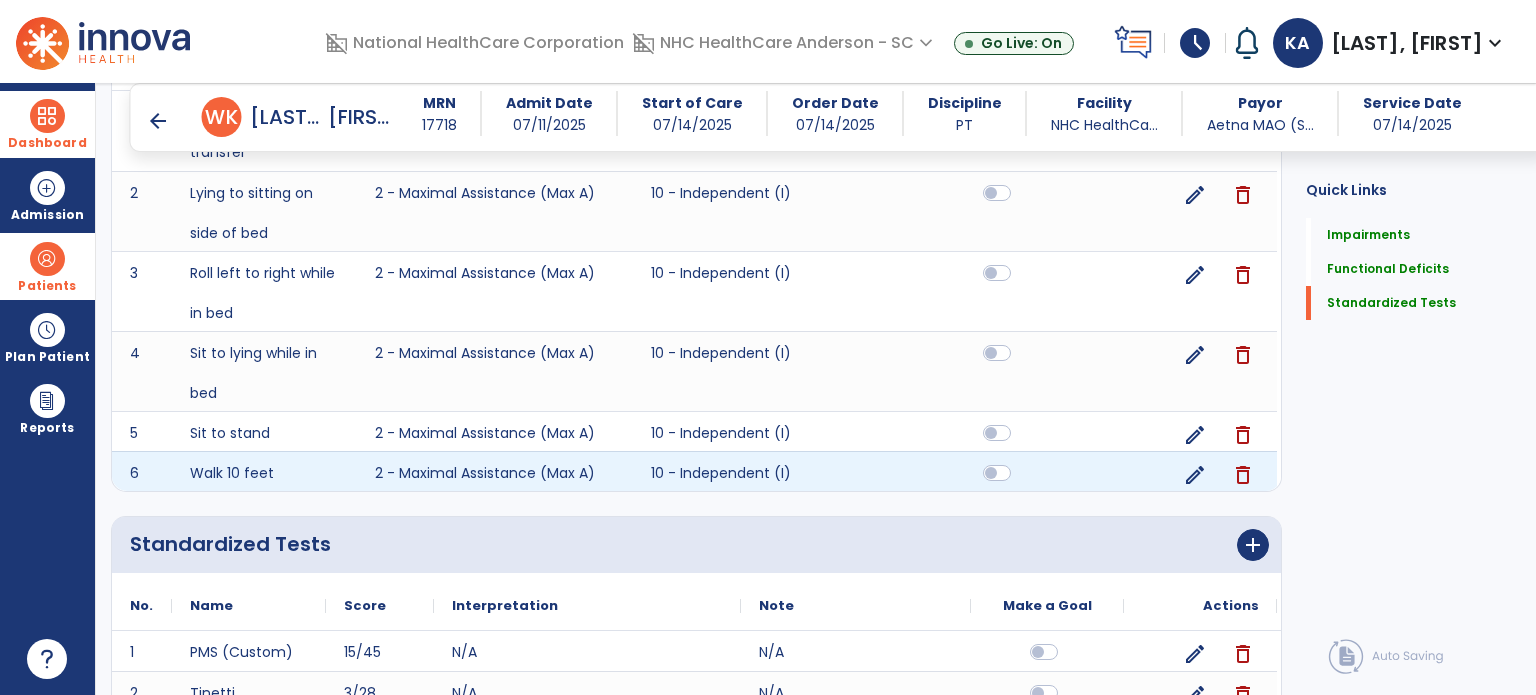 scroll, scrollTop: 1105, scrollLeft: 0, axis: vertical 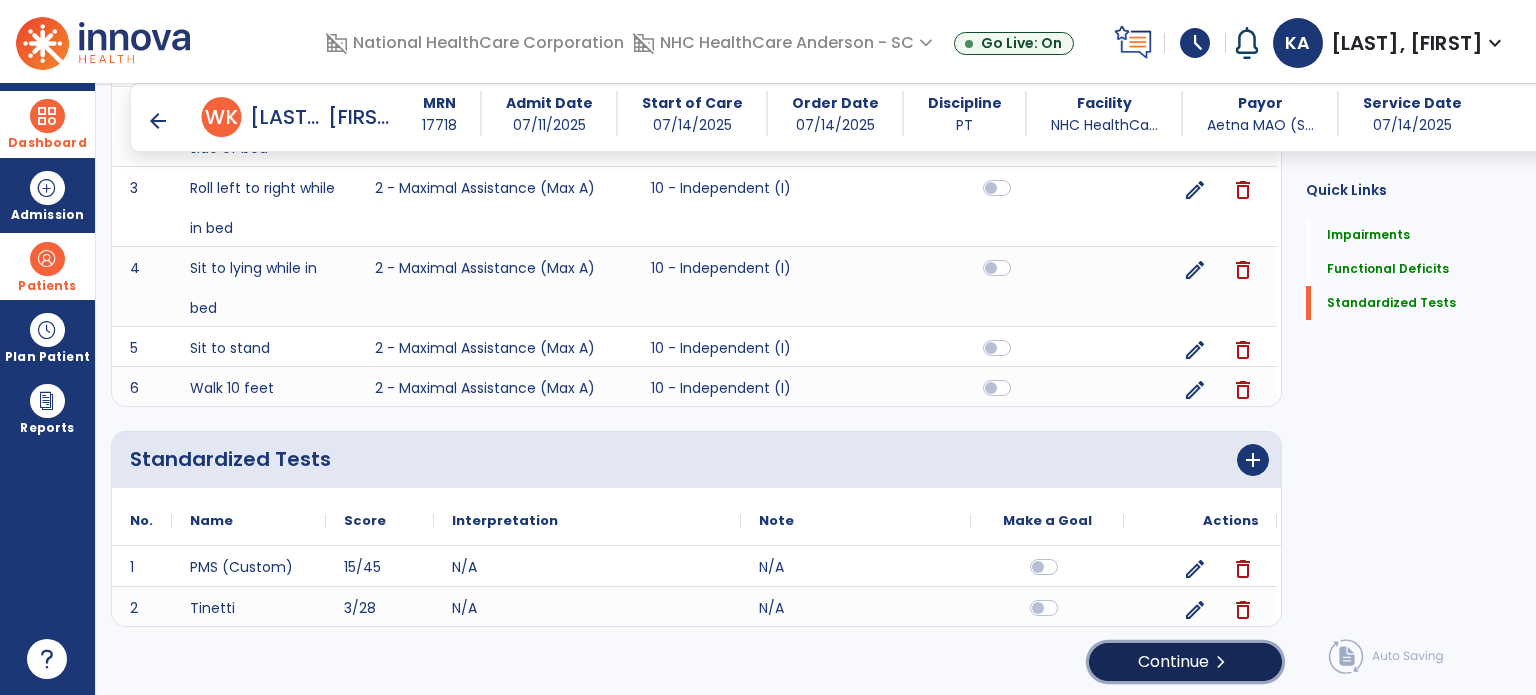 click on "Continue  chevron_right" 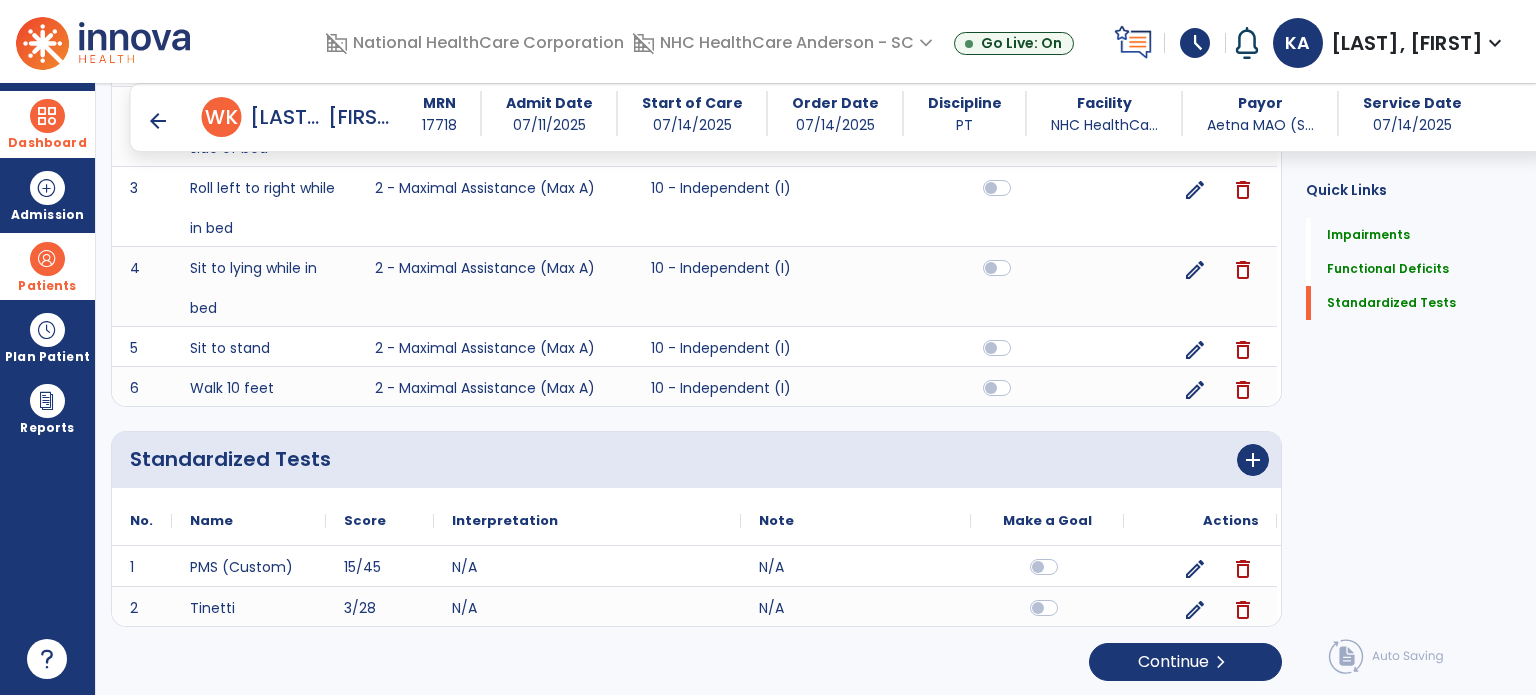 scroll, scrollTop: 0, scrollLeft: 0, axis: both 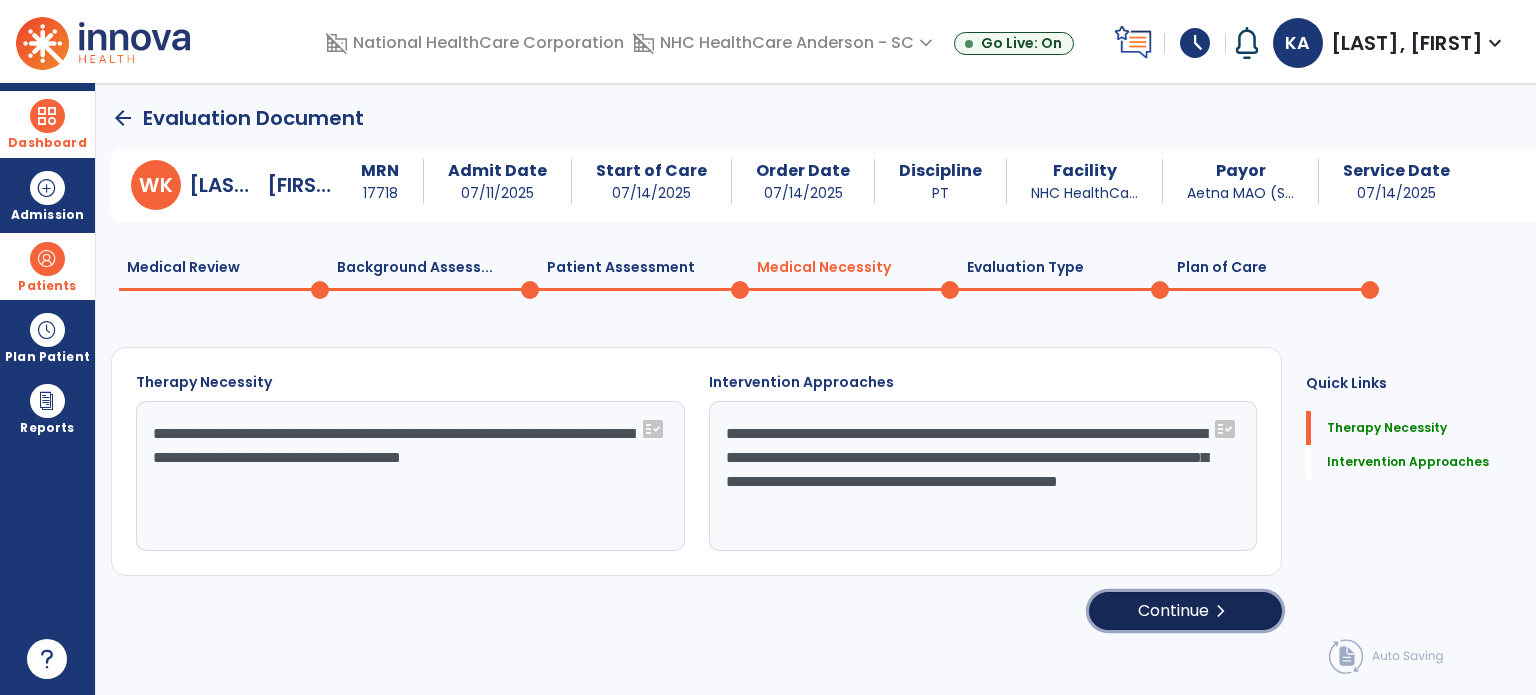 click on "Continue  chevron_right" 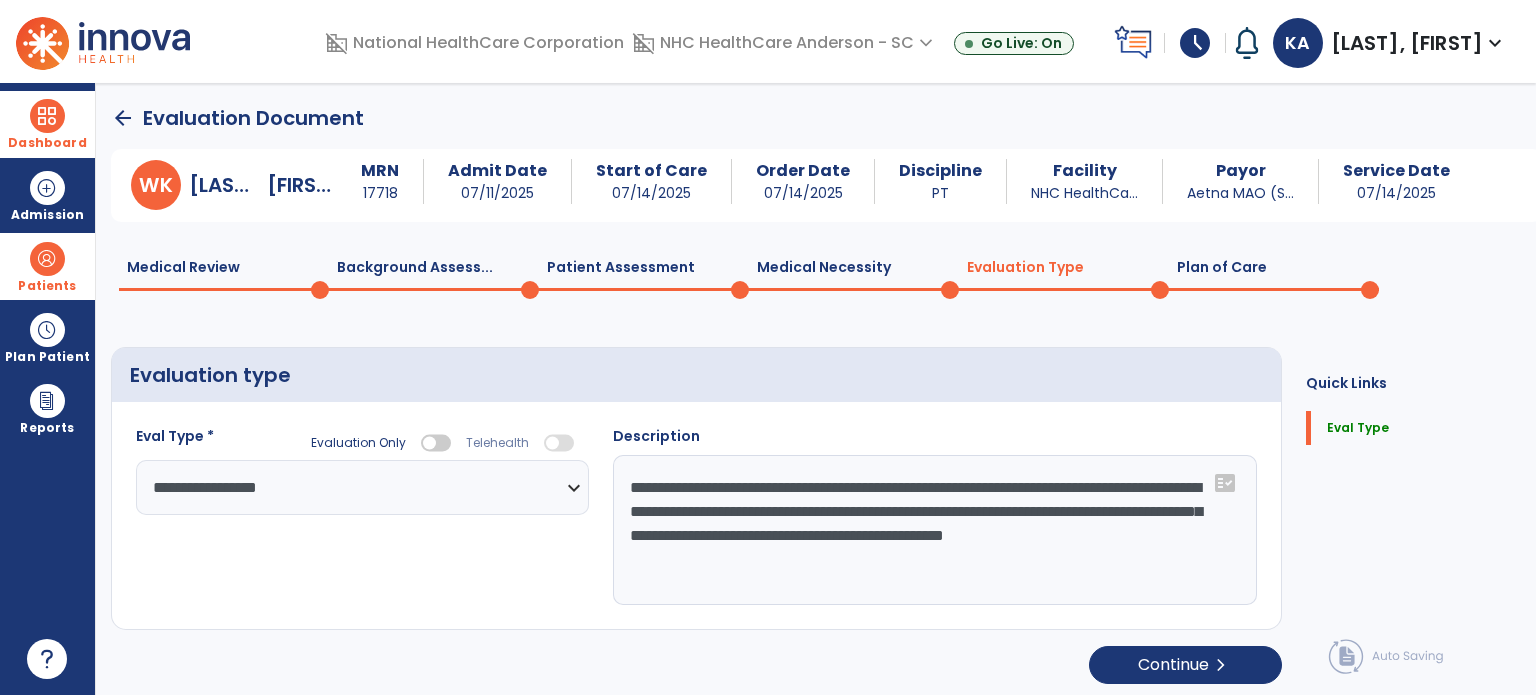 select on "**********" 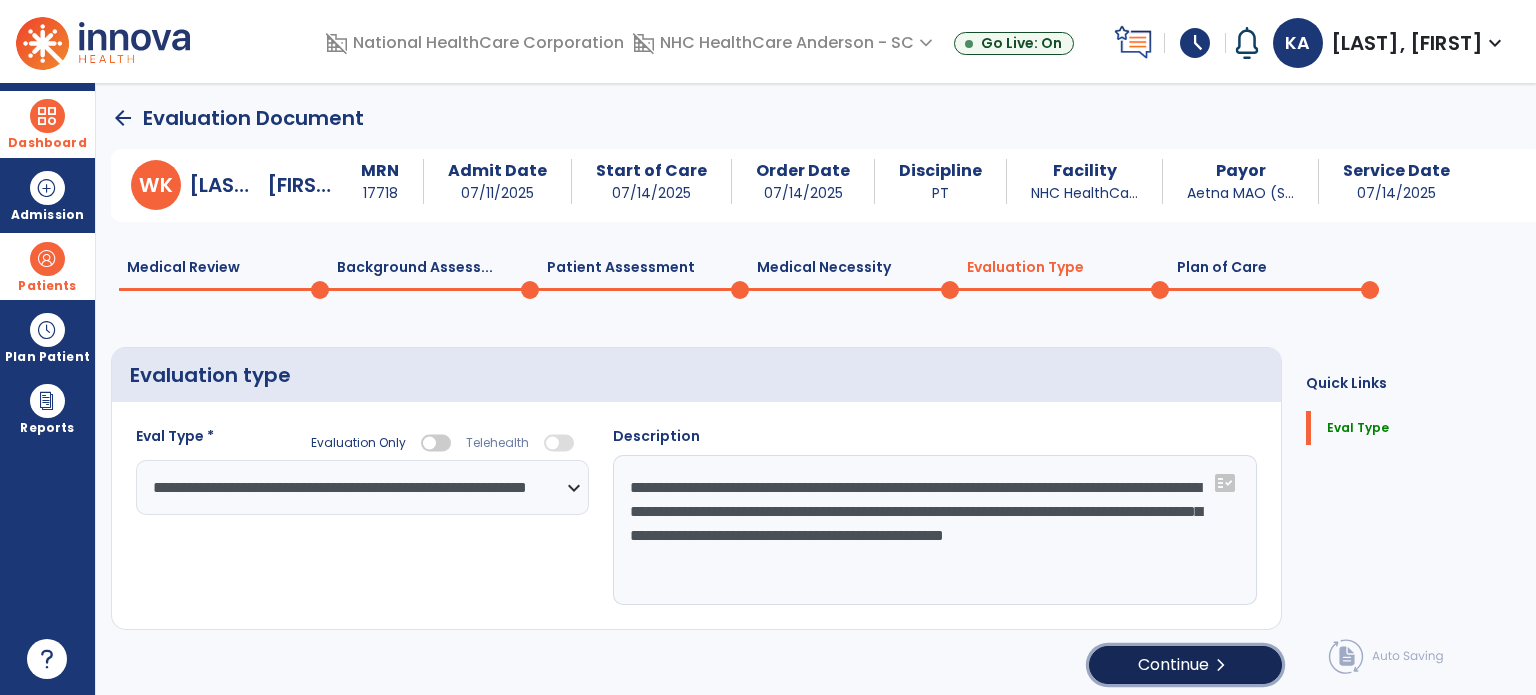 click on "Continue  chevron_right" 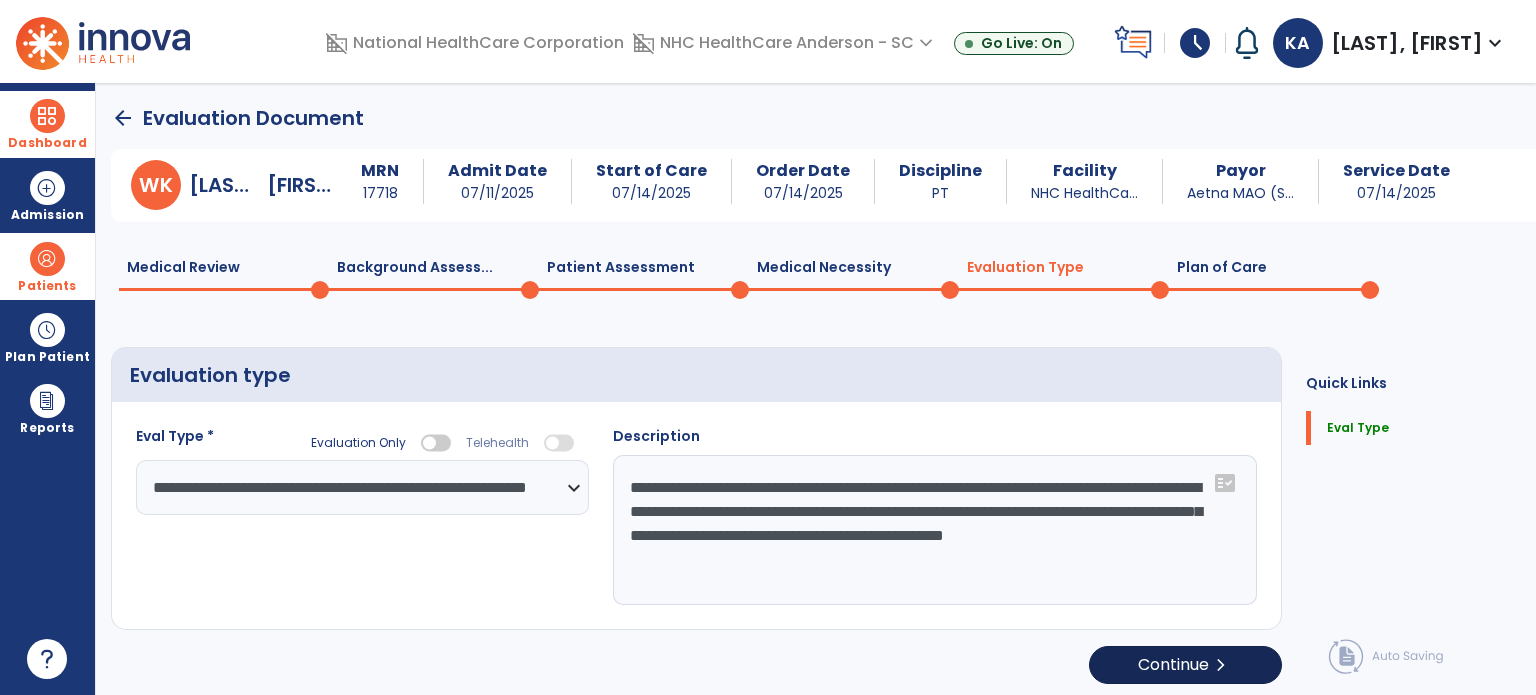 select on "**" 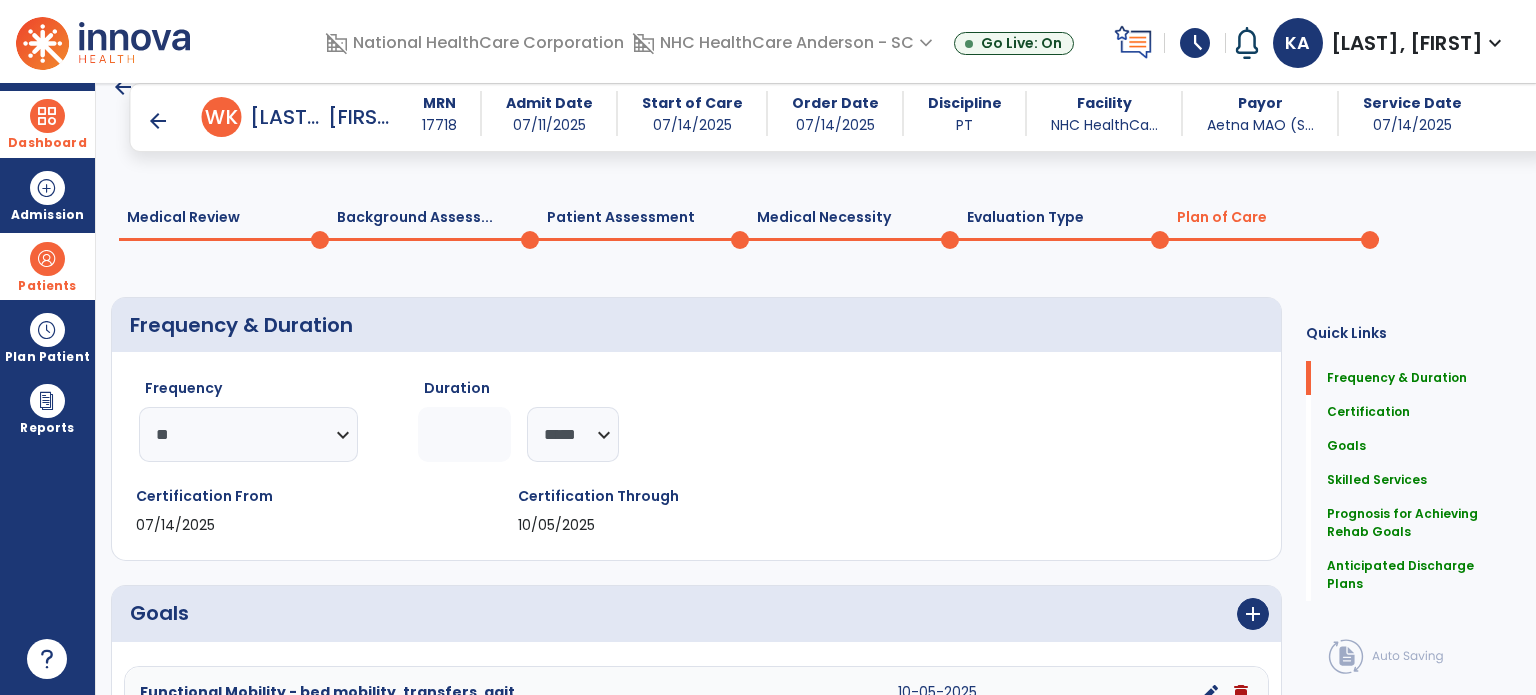 scroll, scrollTop: 0, scrollLeft: 0, axis: both 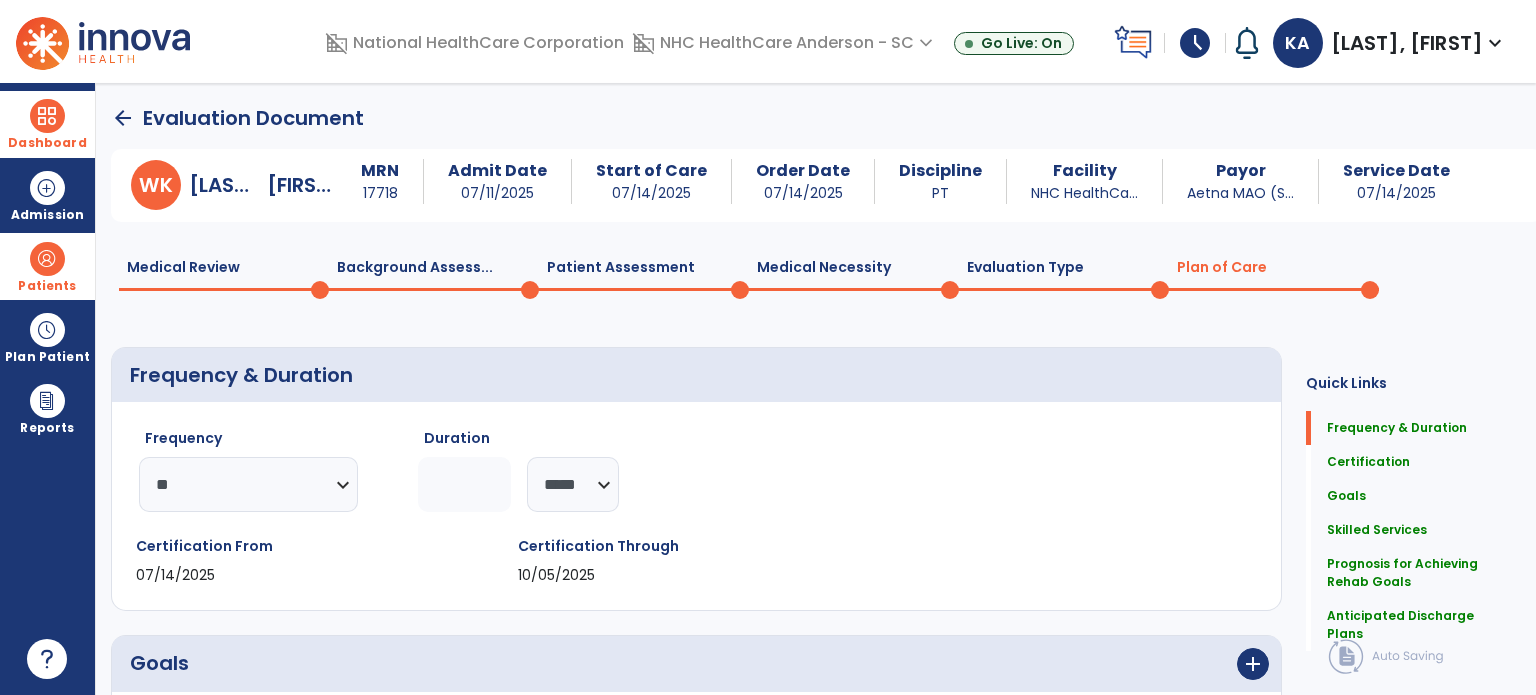 click on "Background Assess...  0" 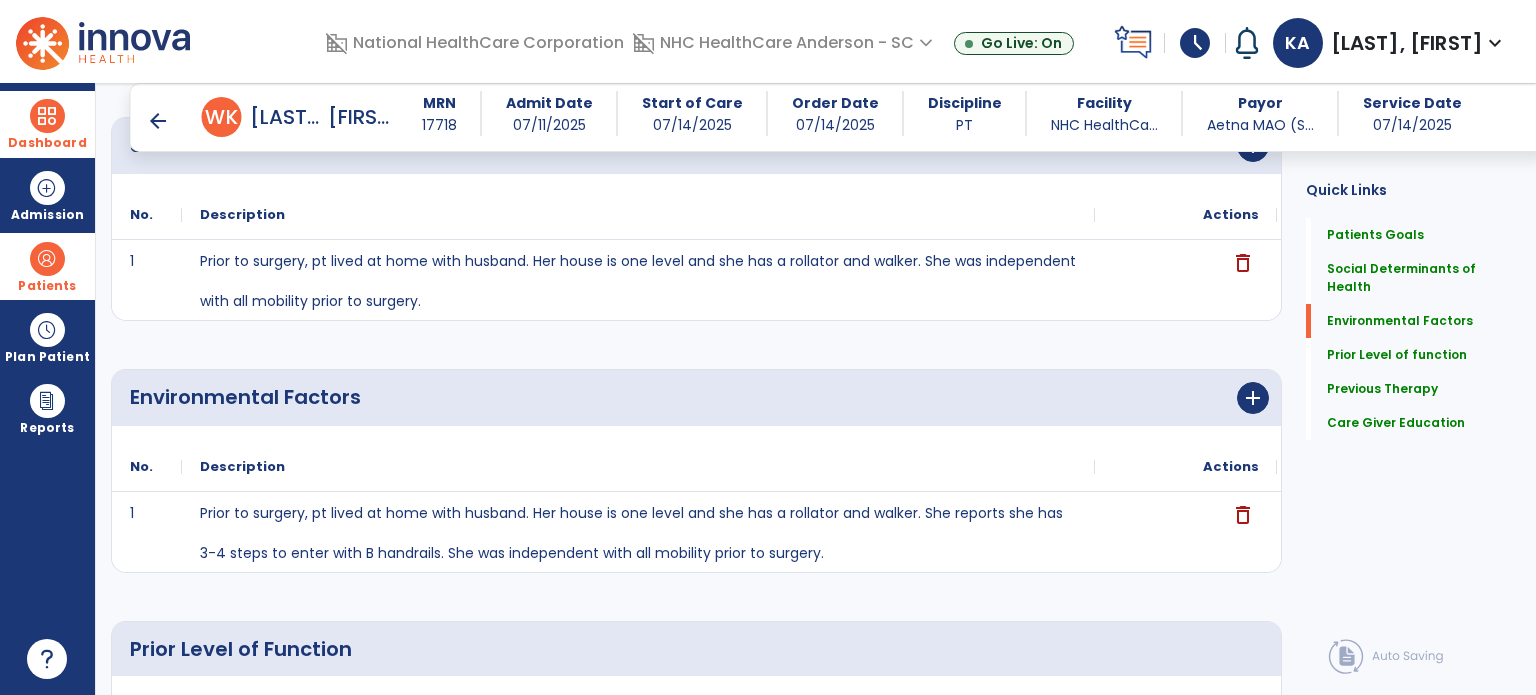 scroll, scrollTop: 0, scrollLeft: 0, axis: both 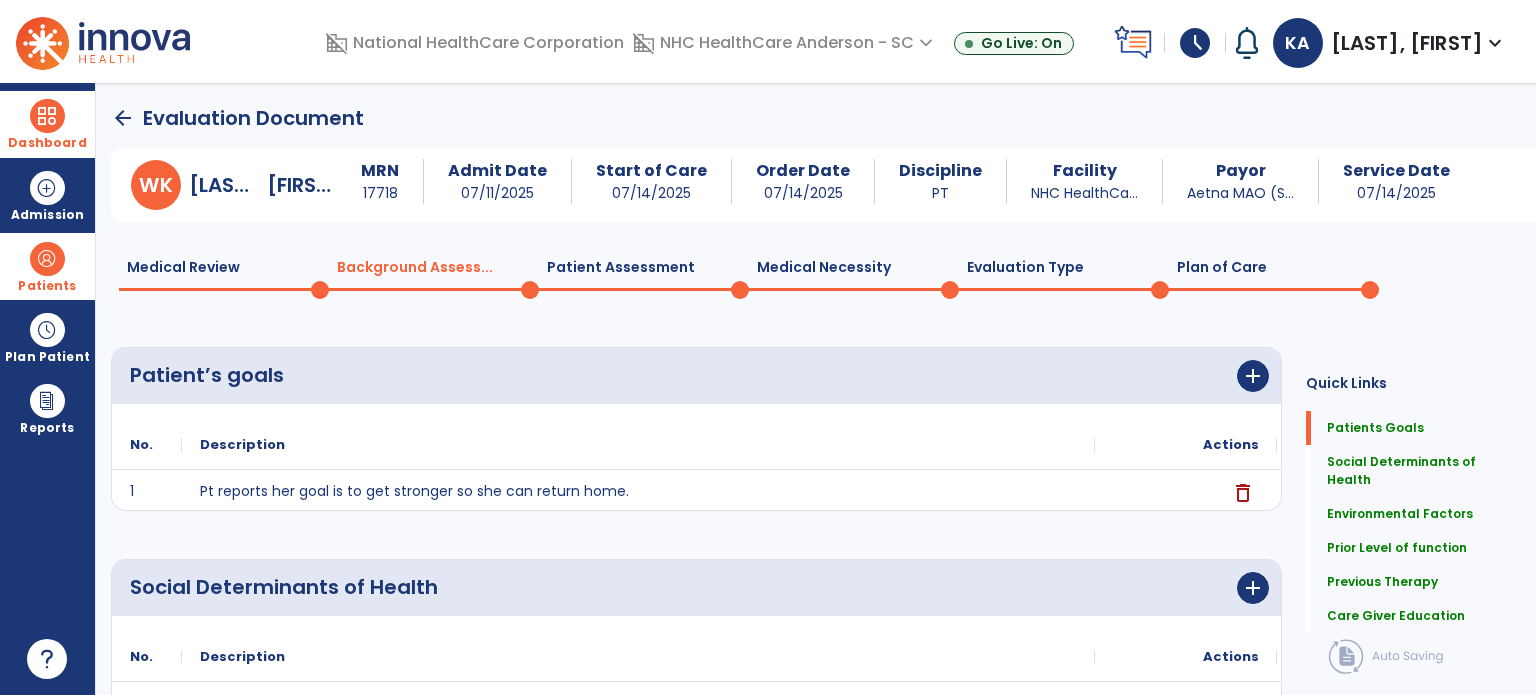 click 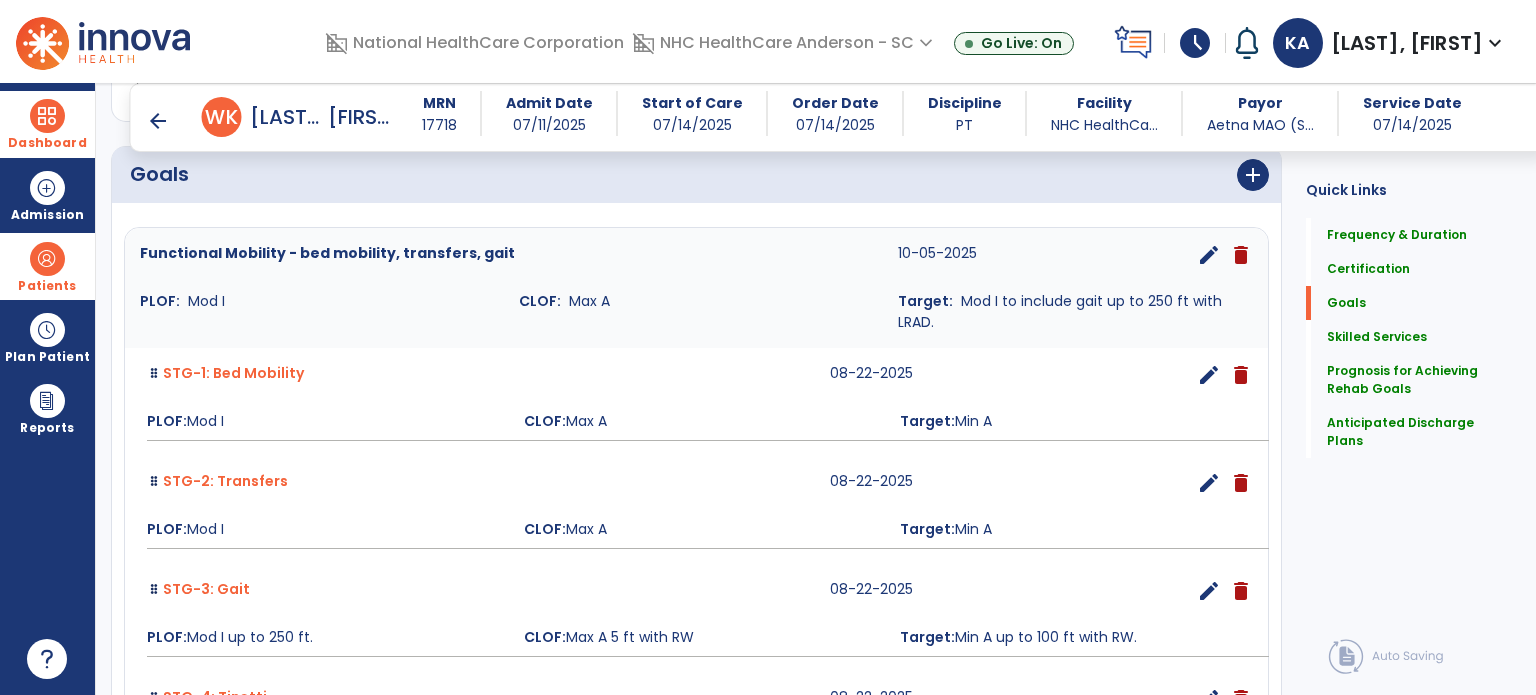 scroll, scrollTop: 400, scrollLeft: 0, axis: vertical 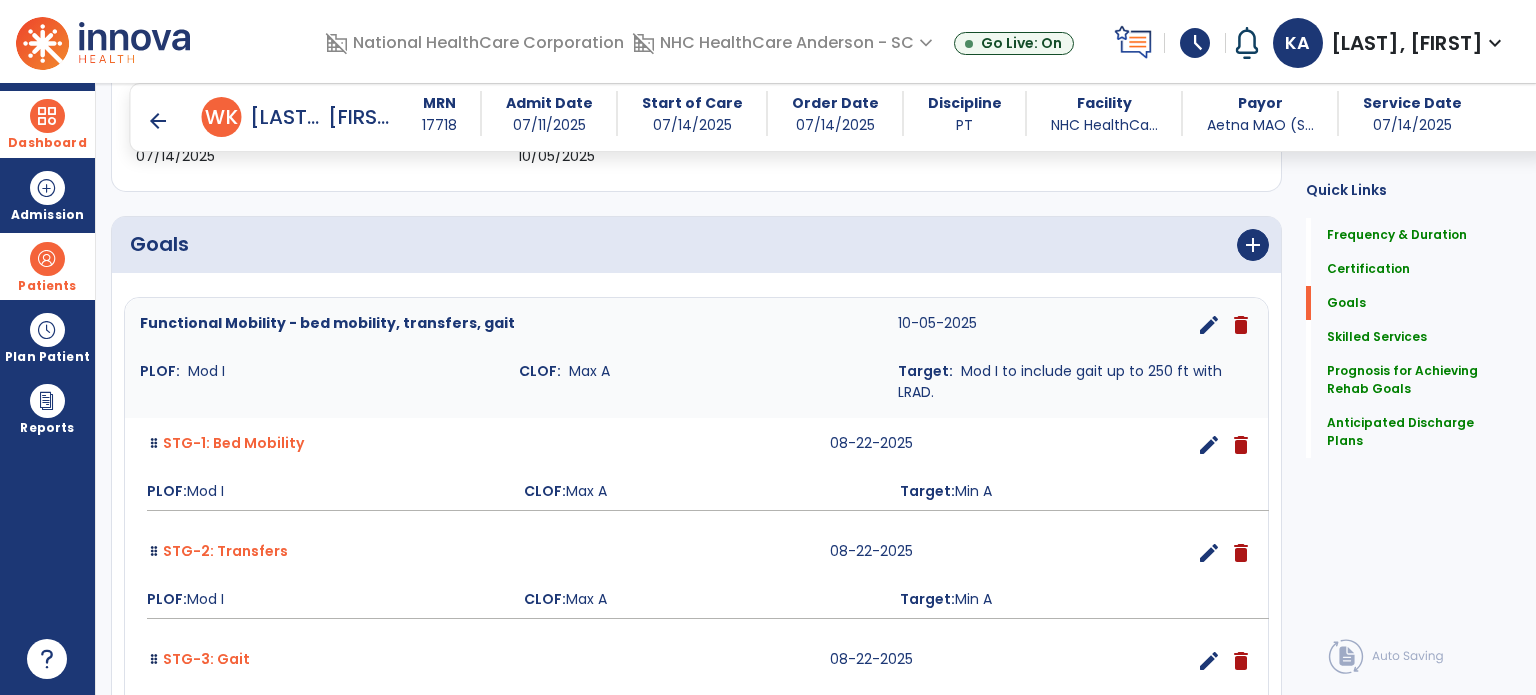 click on "edit" at bounding box center [1209, 325] 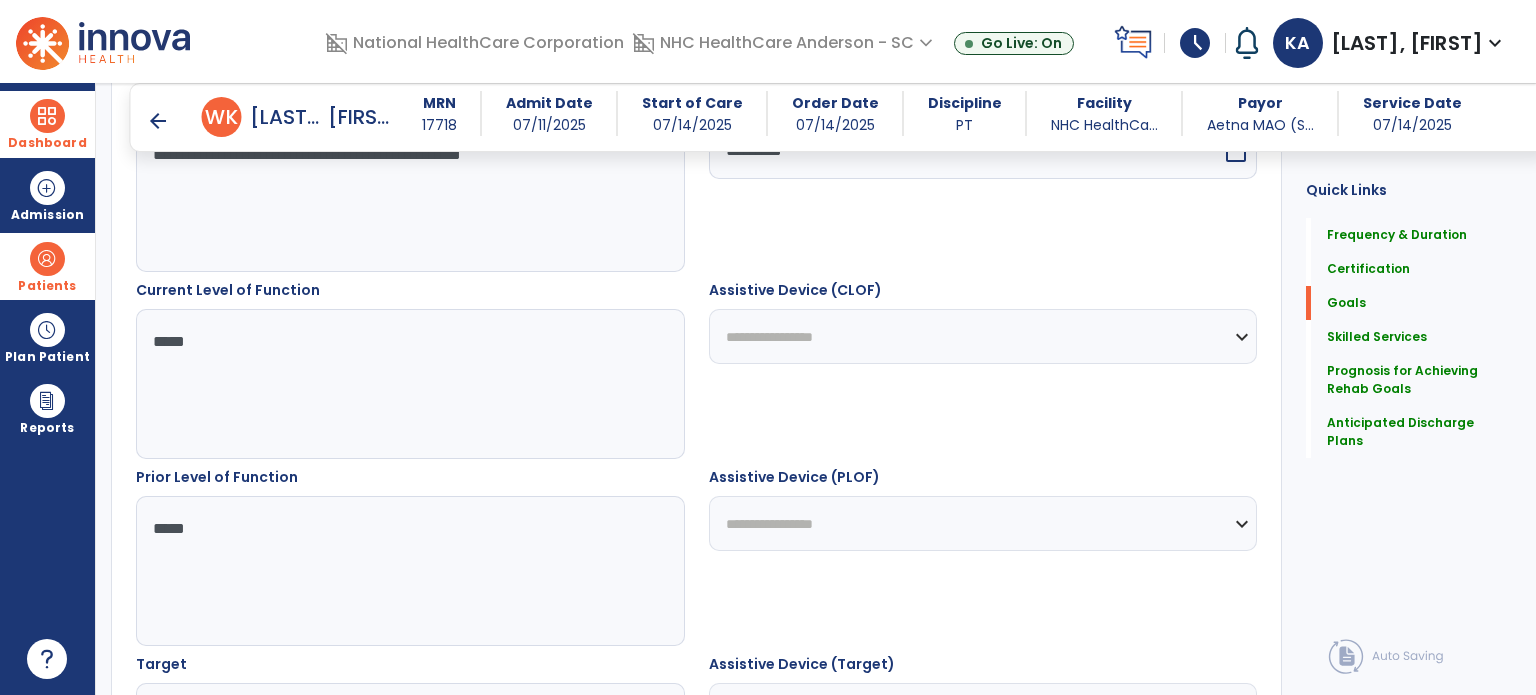 scroll, scrollTop: 734, scrollLeft: 0, axis: vertical 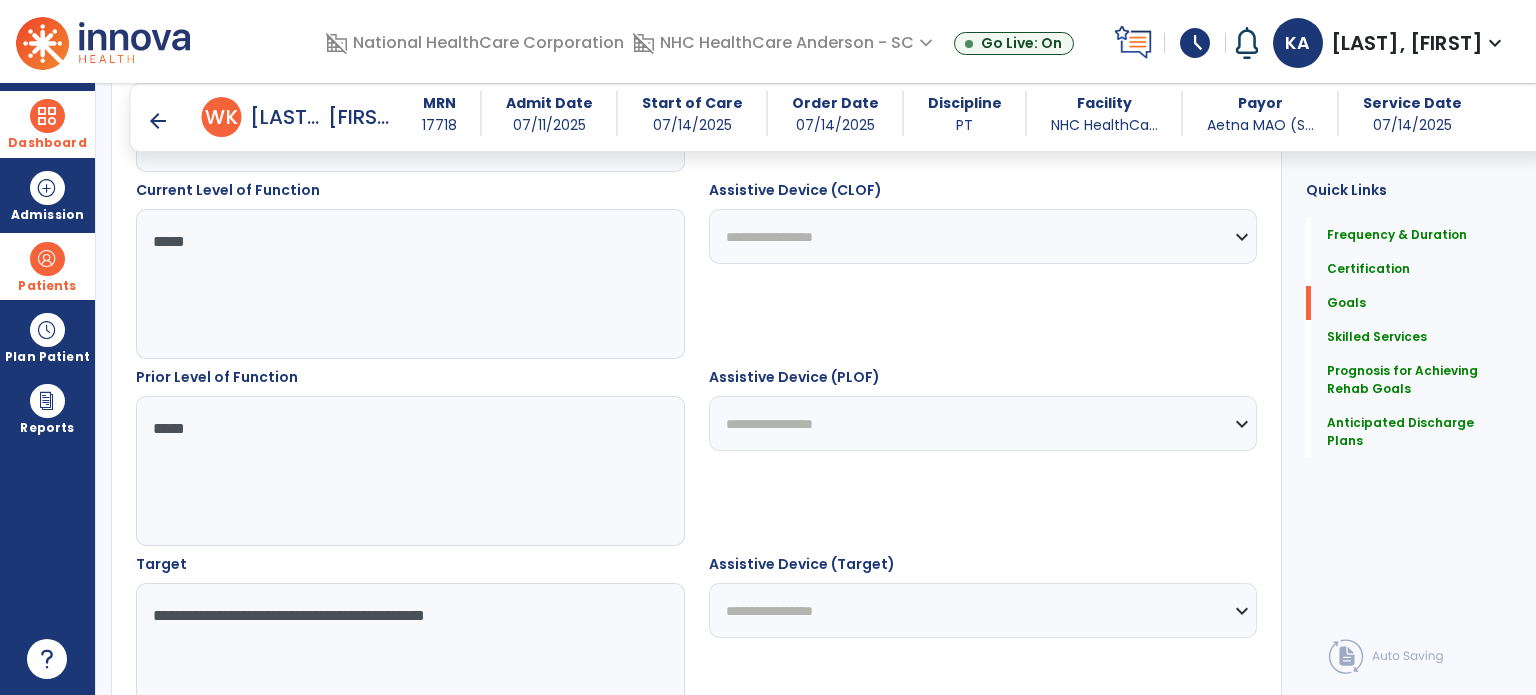 drag, startPoint x: 310, startPoint y: 452, endPoint x: 3, endPoint y: 474, distance: 307.78726 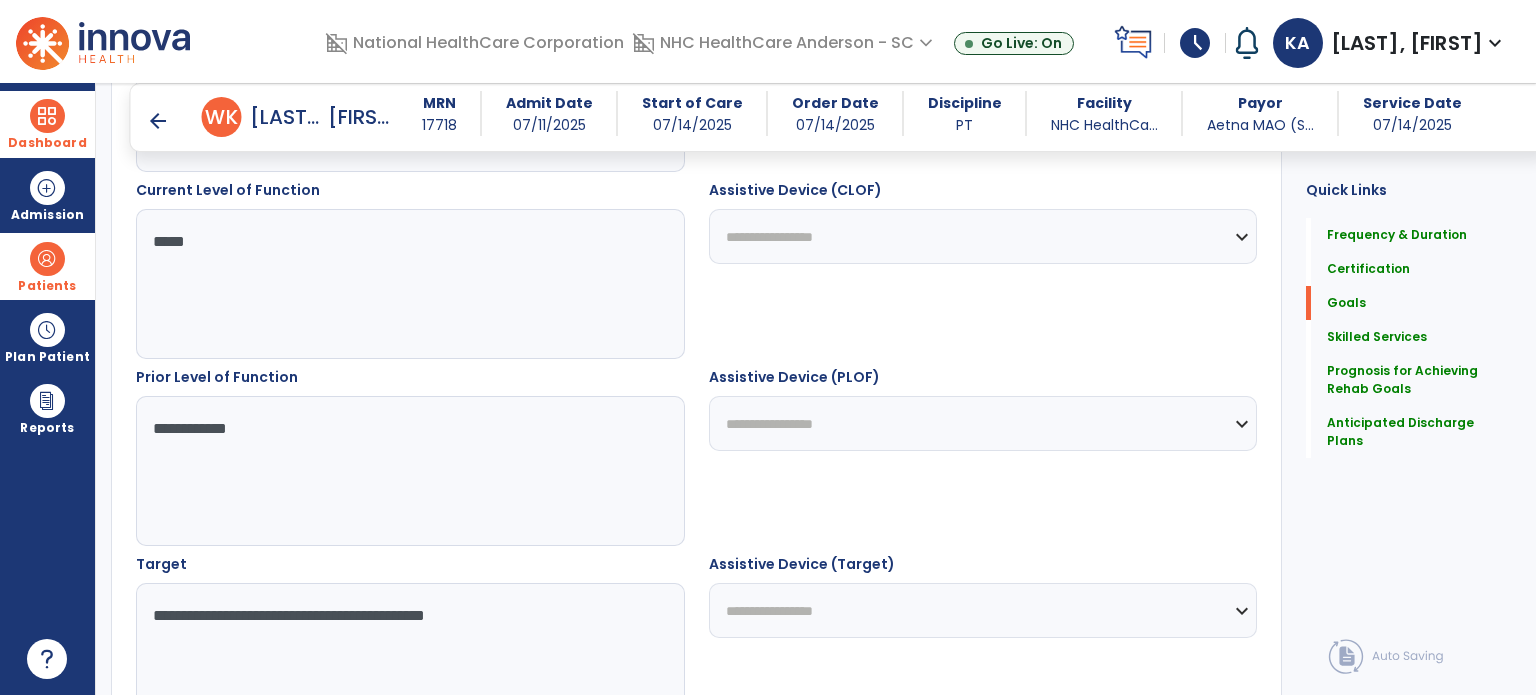 click on "**********" at bounding box center (409, 471) 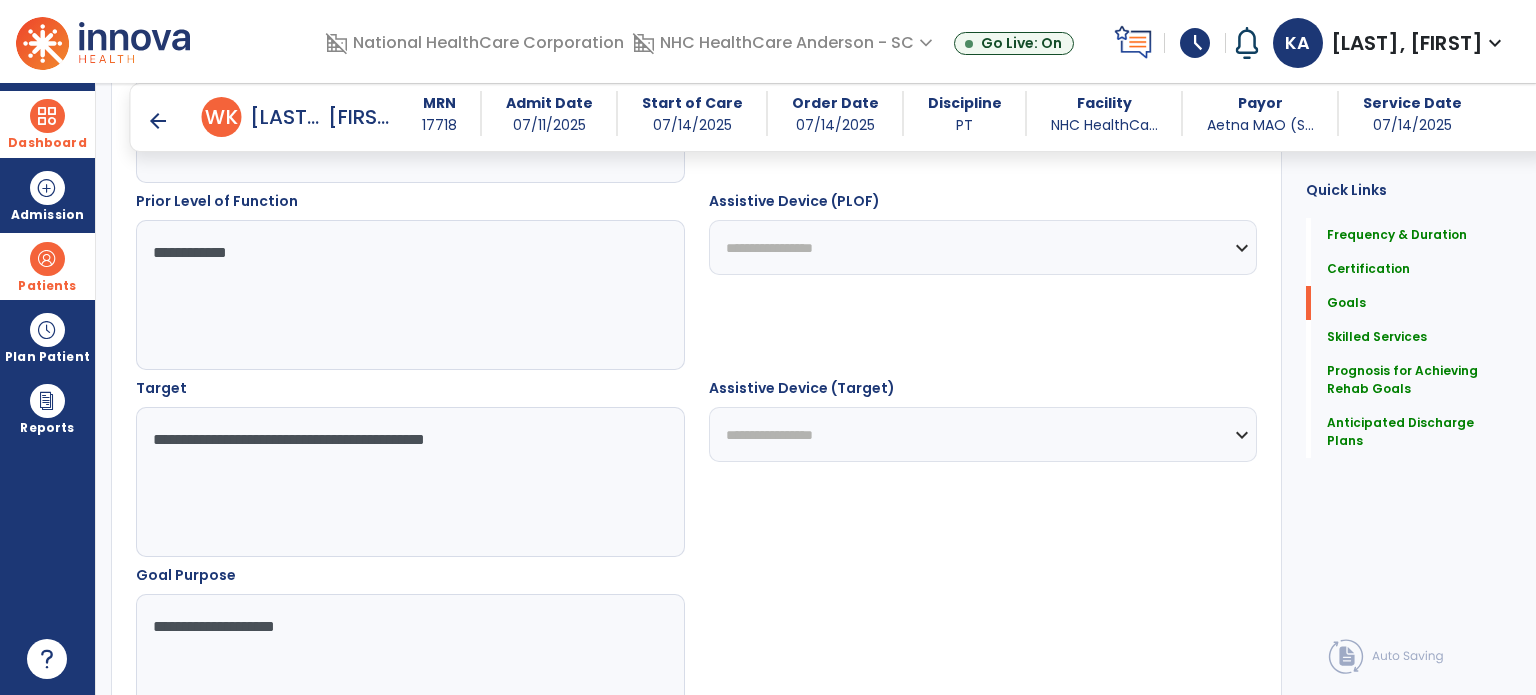 scroll, scrollTop: 1034, scrollLeft: 0, axis: vertical 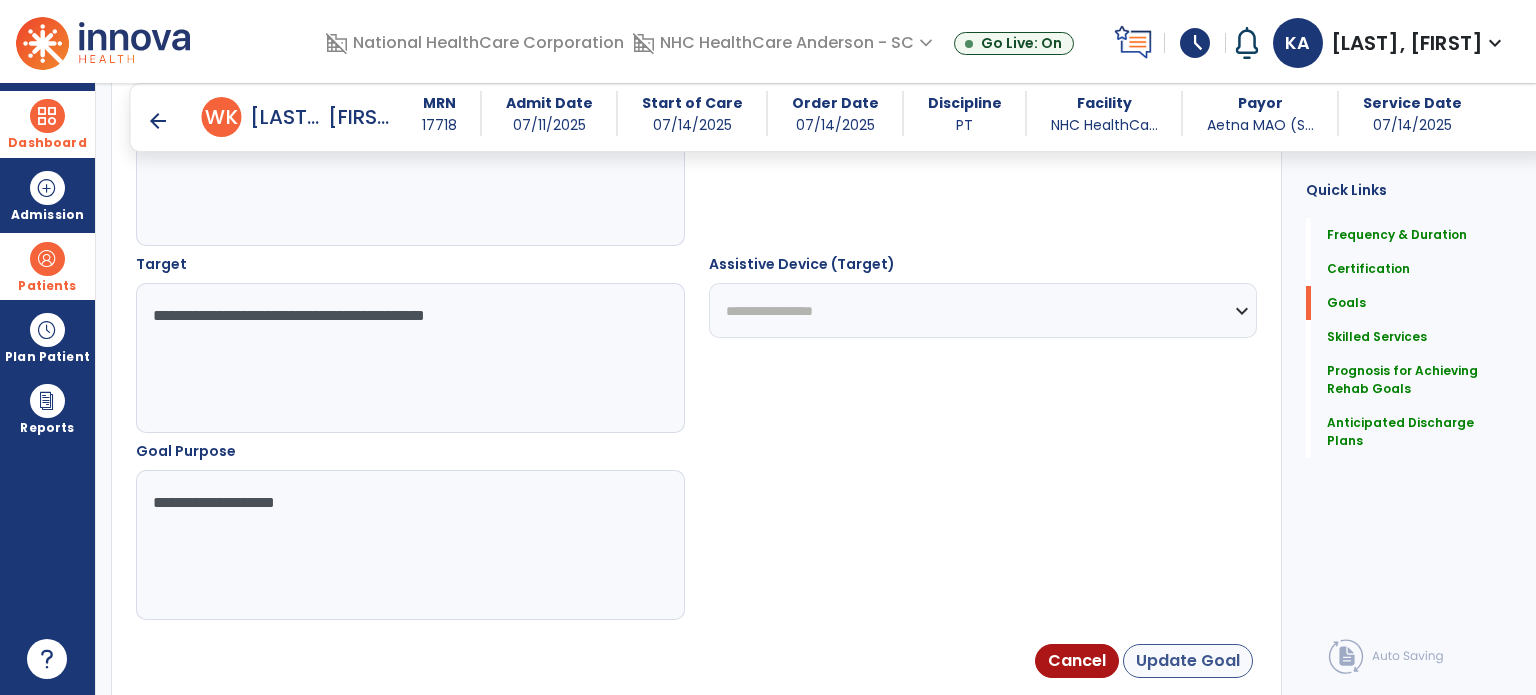 type on "**********" 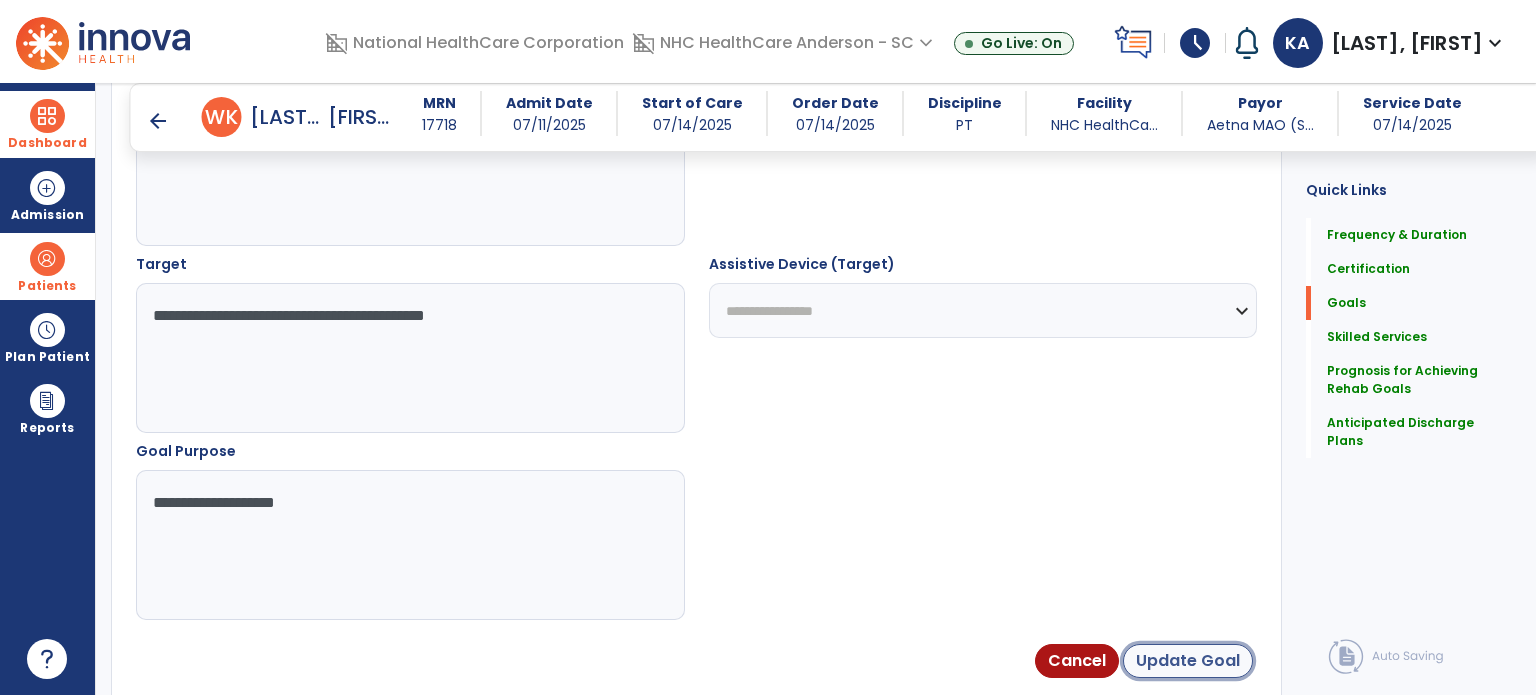click on "Update Goal" at bounding box center [1188, 661] 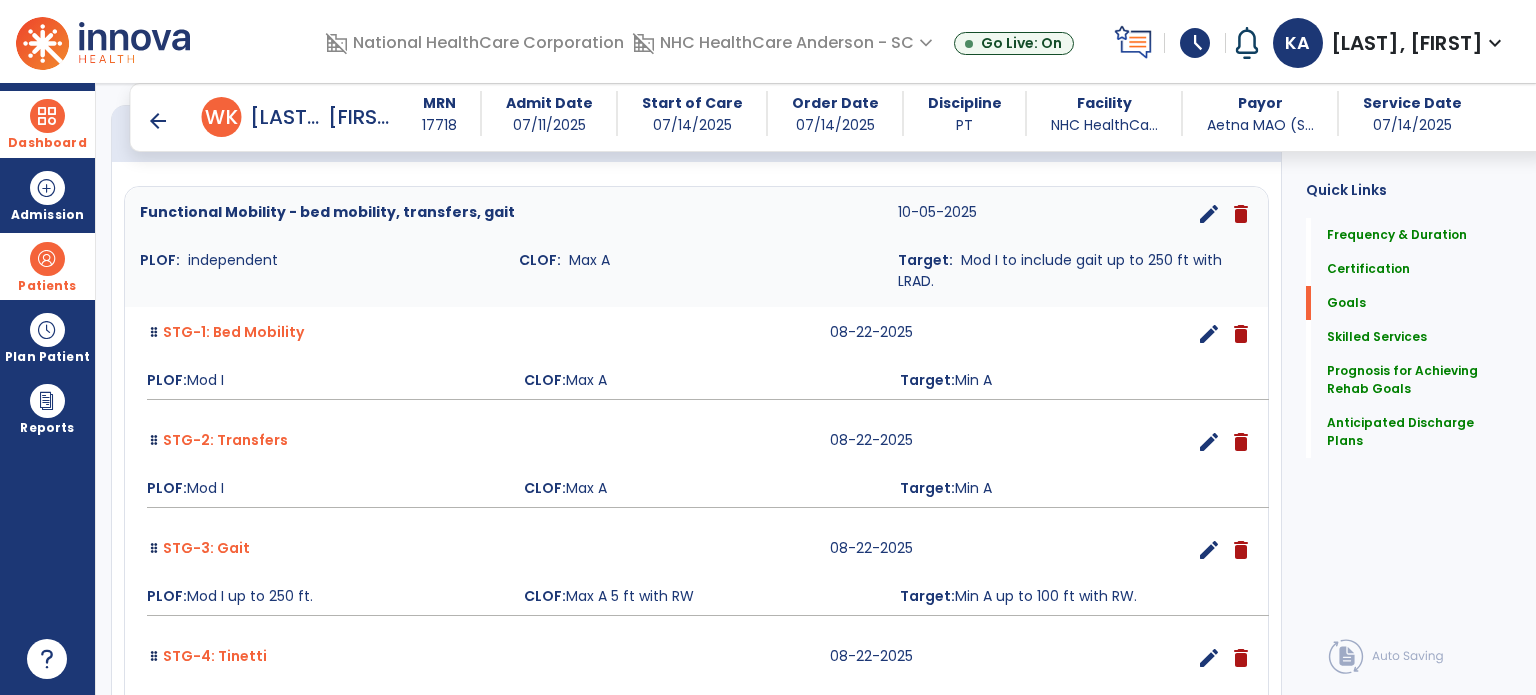 scroll, scrollTop: 336, scrollLeft: 0, axis: vertical 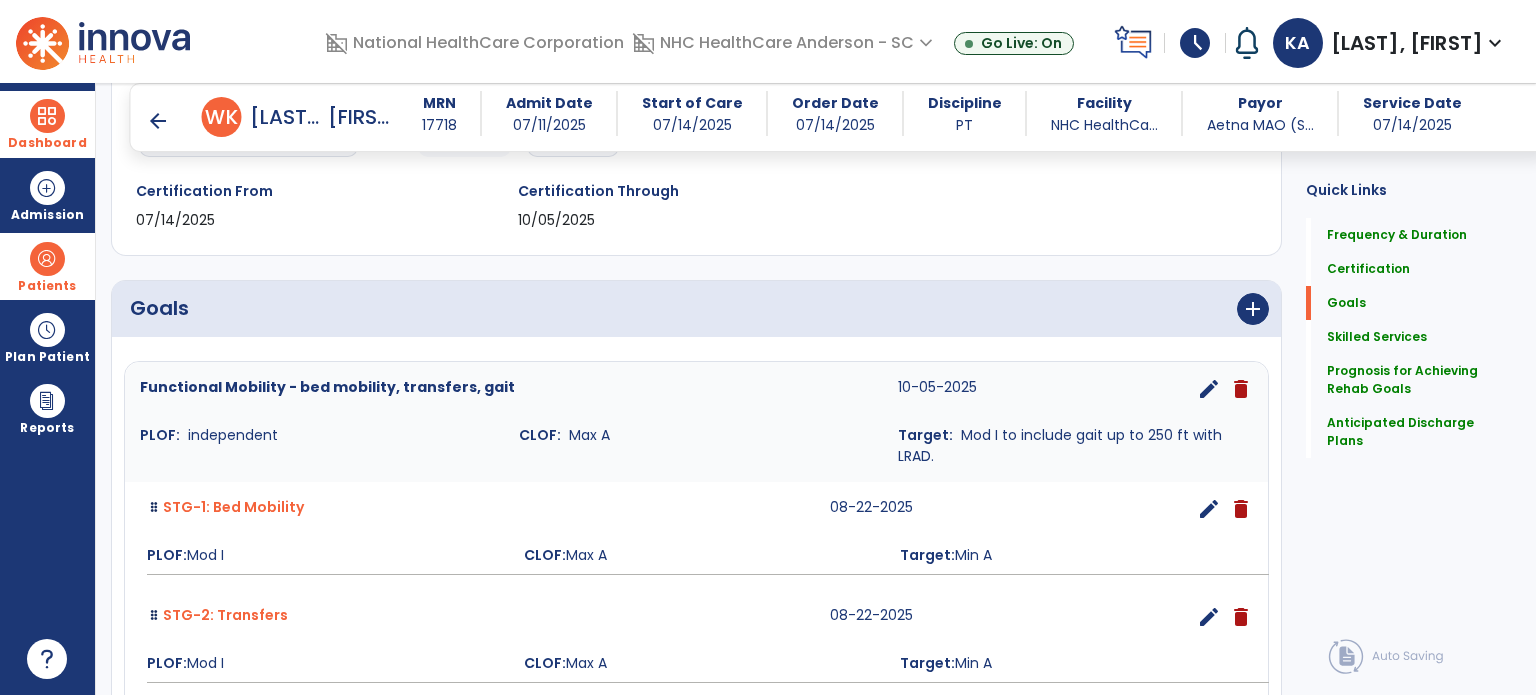 click on "edit" at bounding box center [1209, 509] 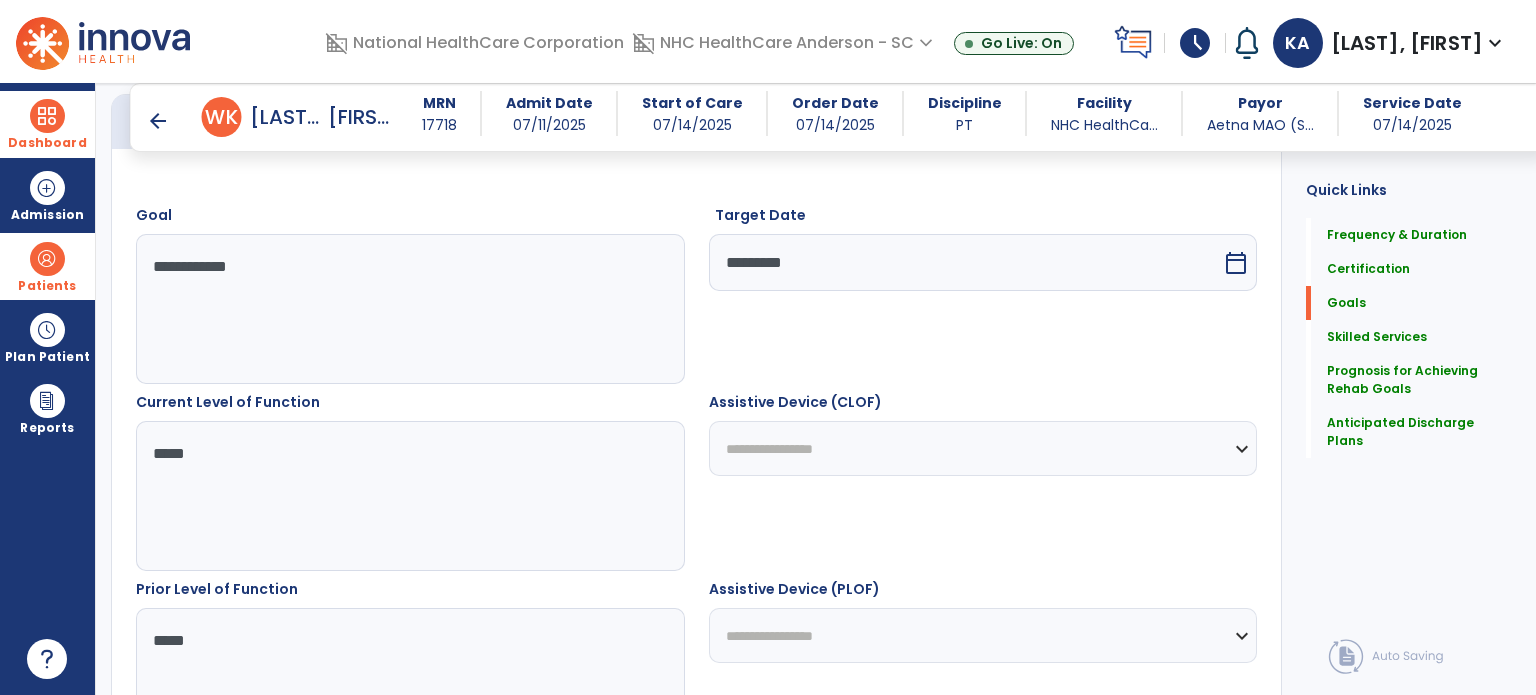 scroll, scrollTop: 534, scrollLeft: 0, axis: vertical 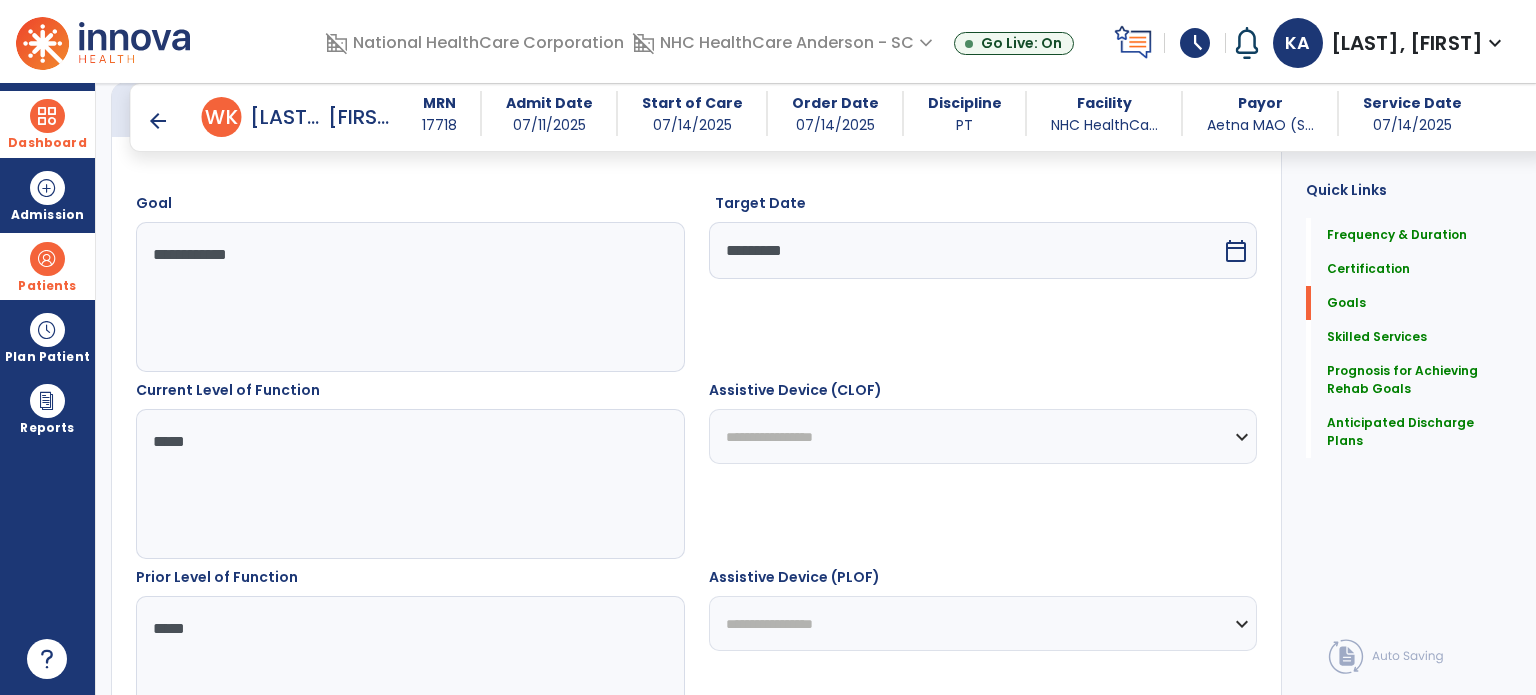 drag, startPoint x: 278, startPoint y: 613, endPoint x: 0, endPoint y: 585, distance: 279.40652 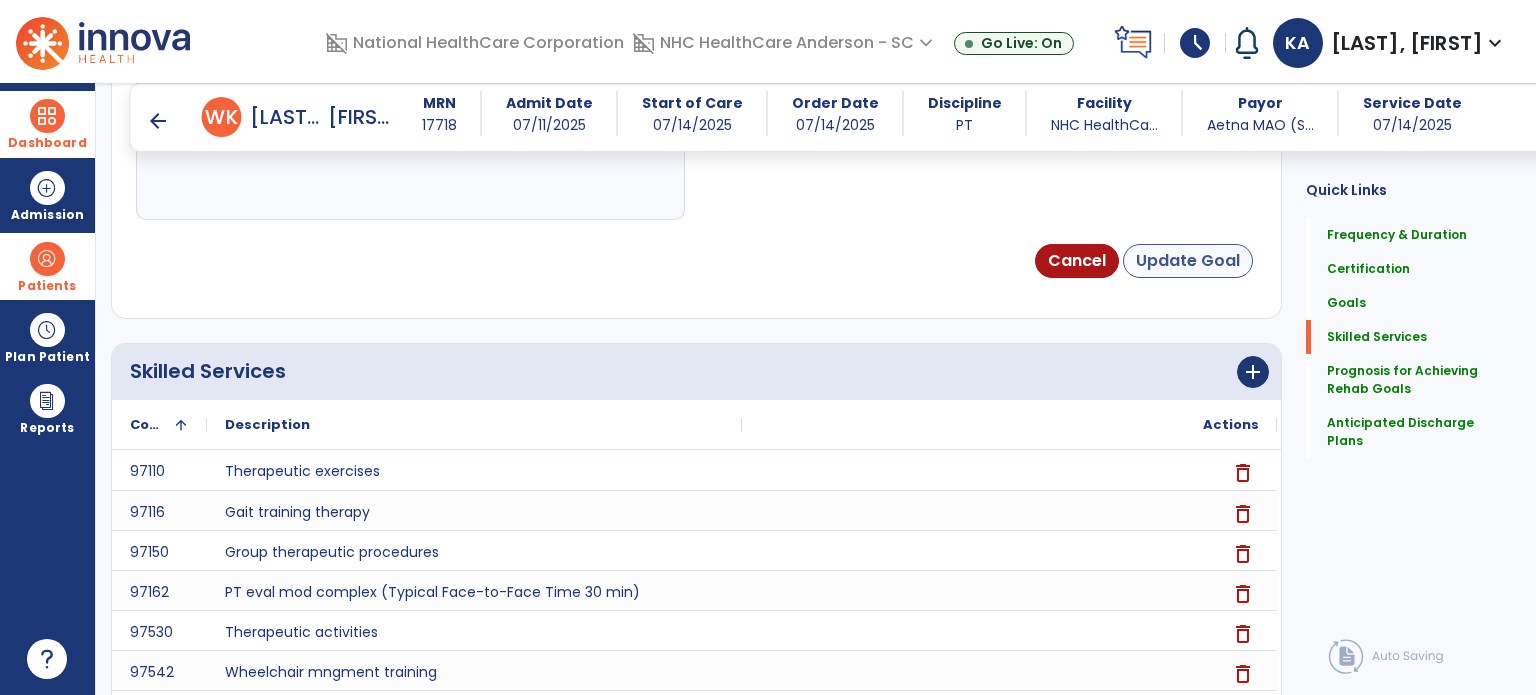 type on "**********" 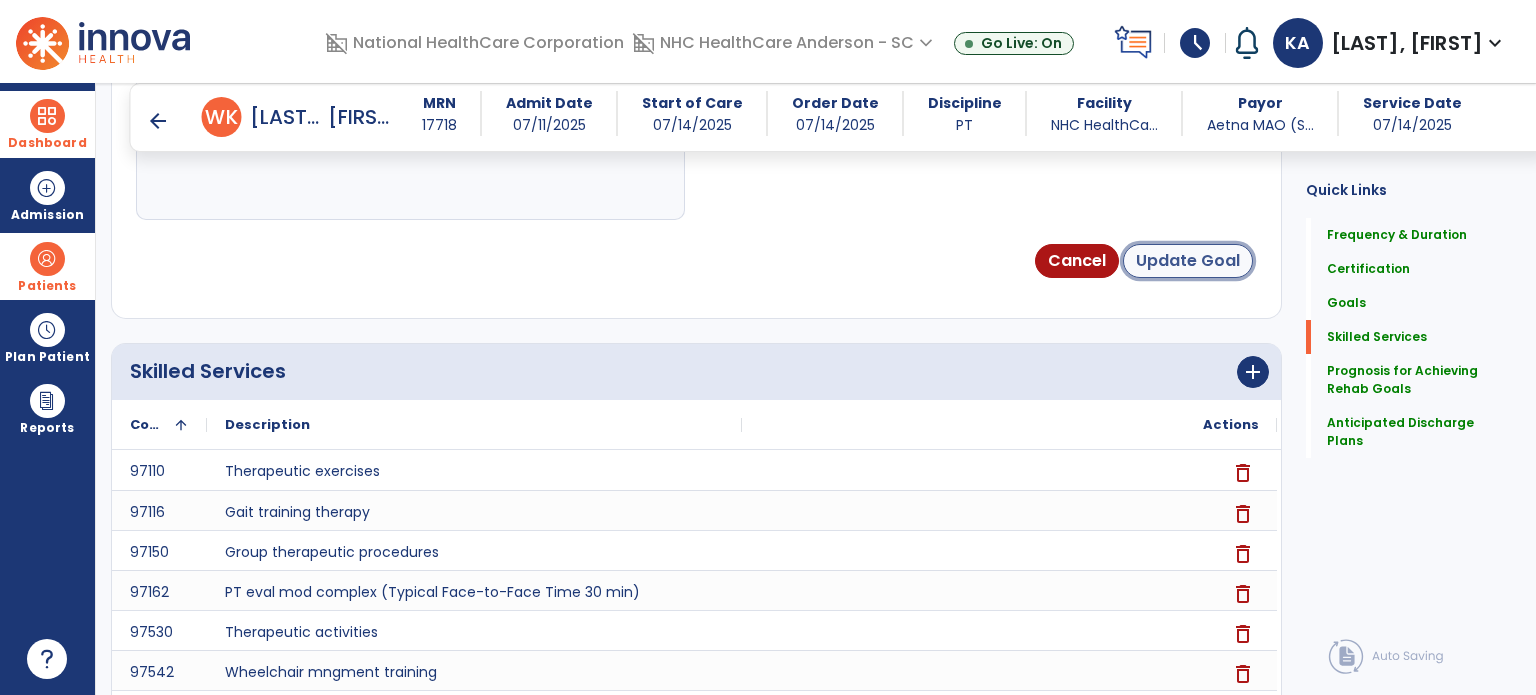 click on "Update Goal" at bounding box center [1188, 261] 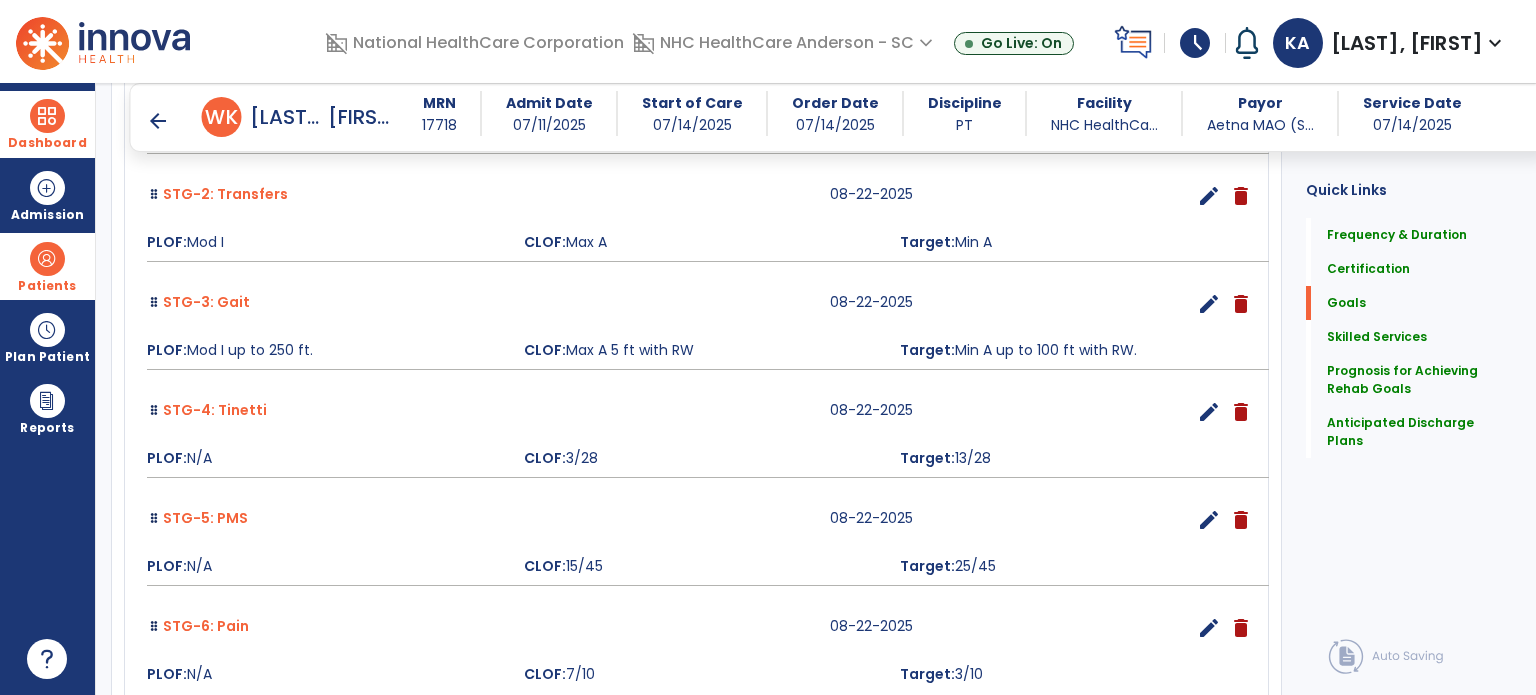scroll, scrollTop: 657, scrollLeft: 0, axis: vertical 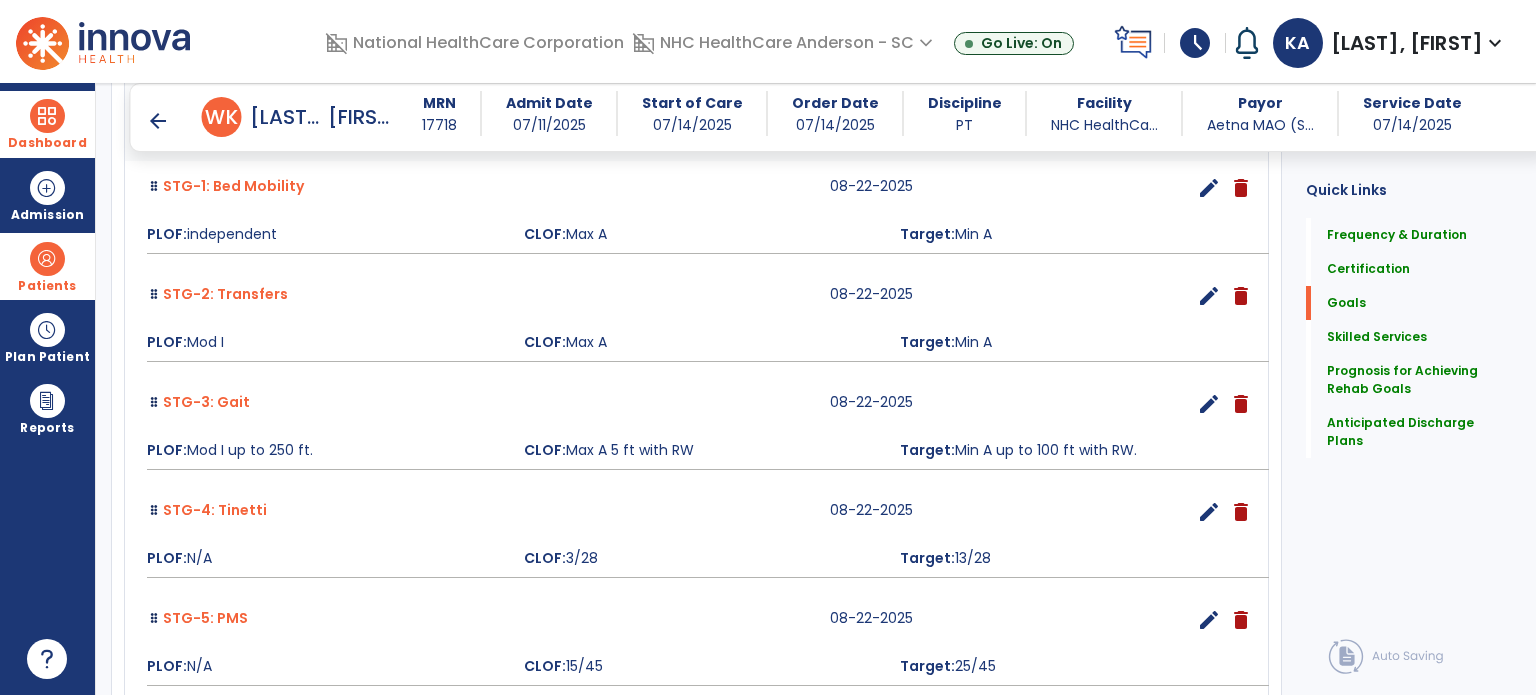 click on "edit" at bounding box center (1209, 296) 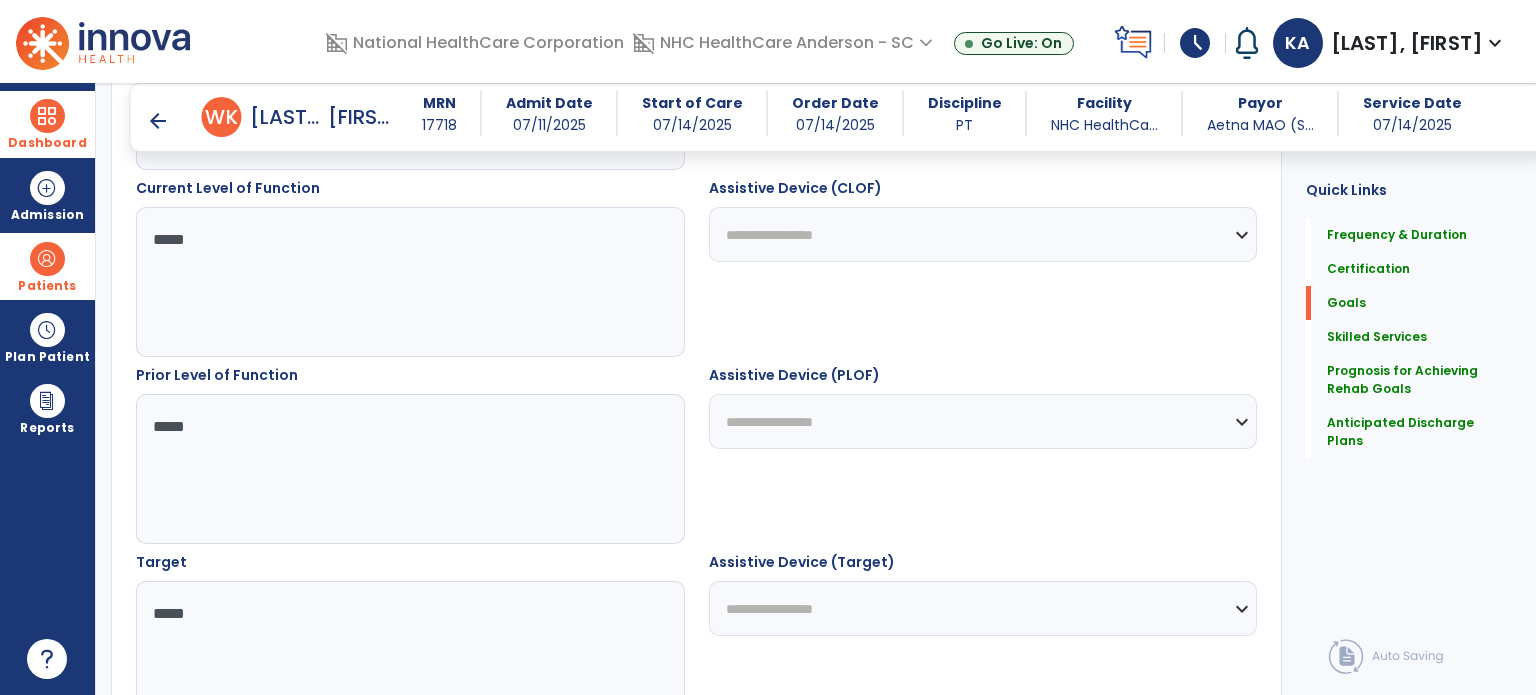 scroll, scrollTop: 834, scrollLeft: 0, axis: vertical 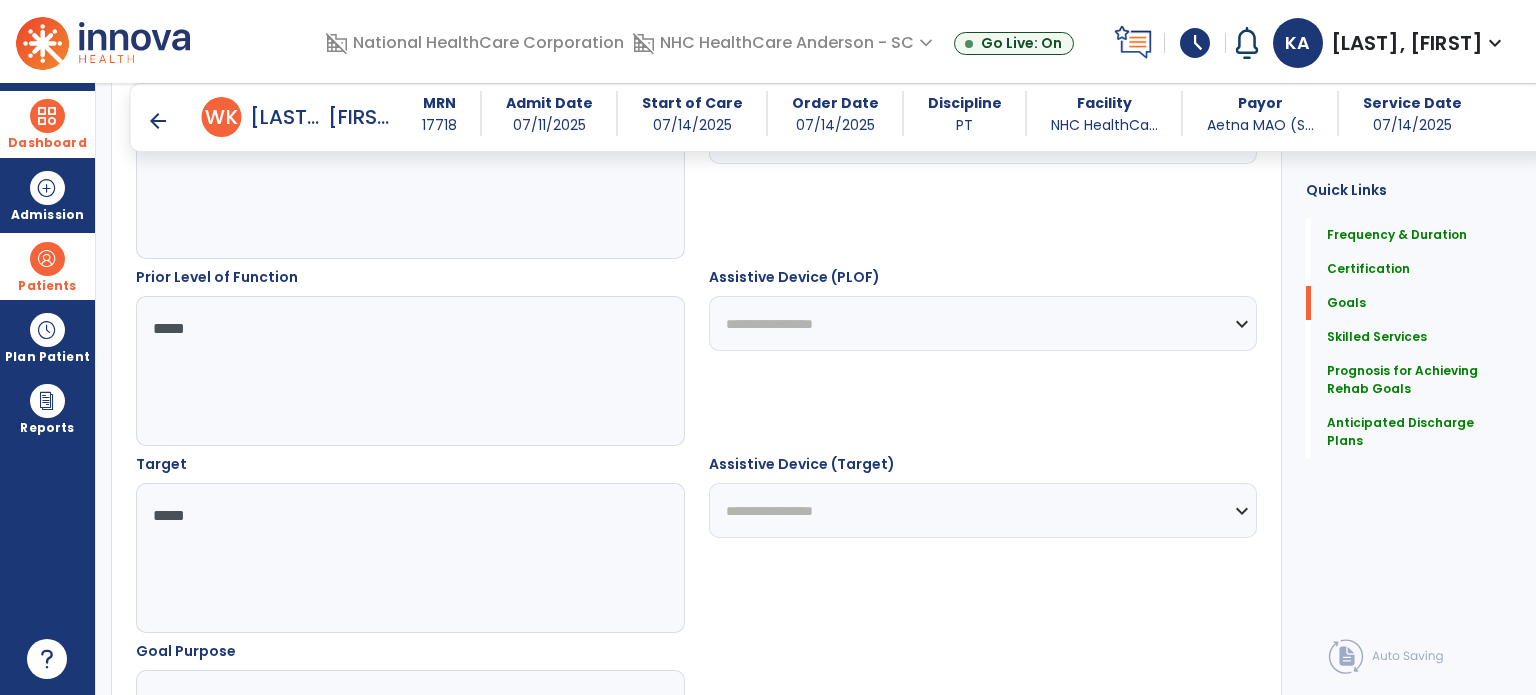 drag, startPoint x: 222, startPoint y: 362, endPoint x: 0, endPoint y: 373, distance: 222.27235 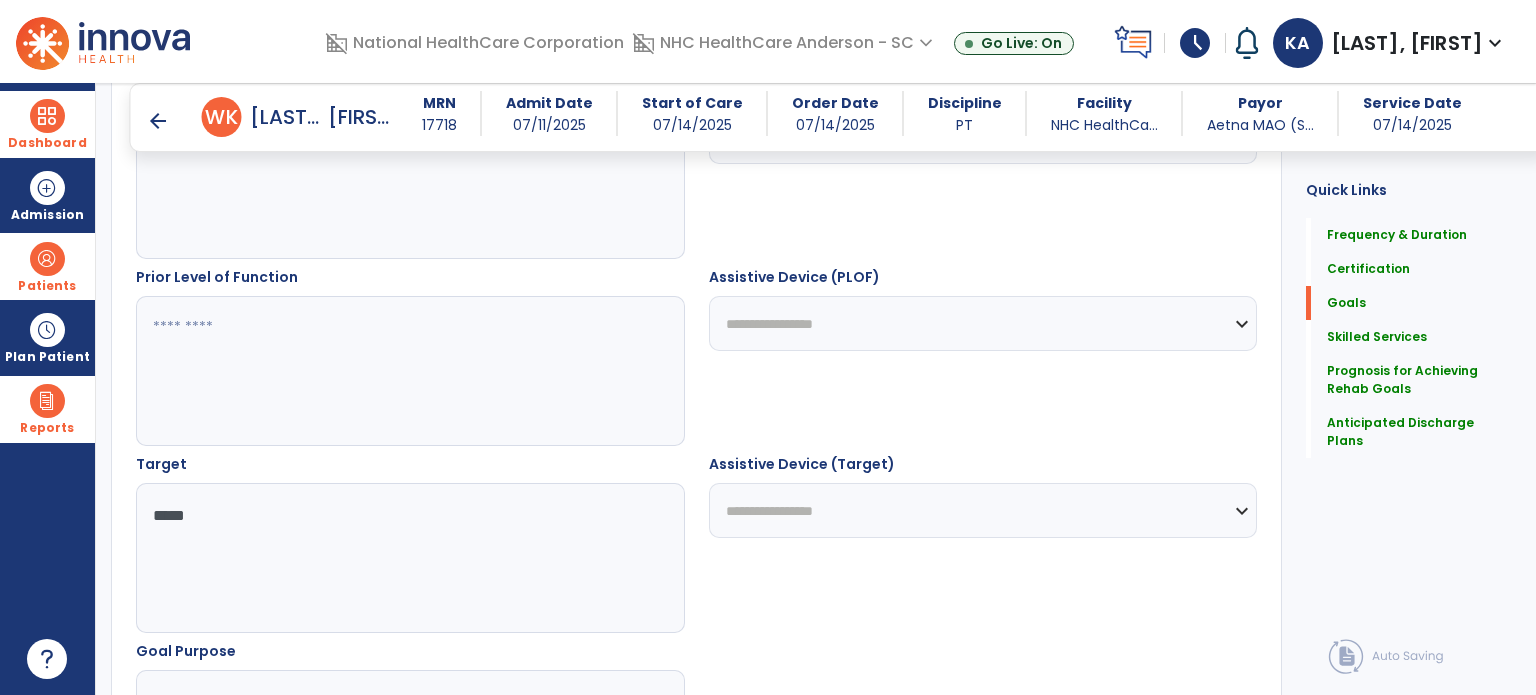 paste on "**********" 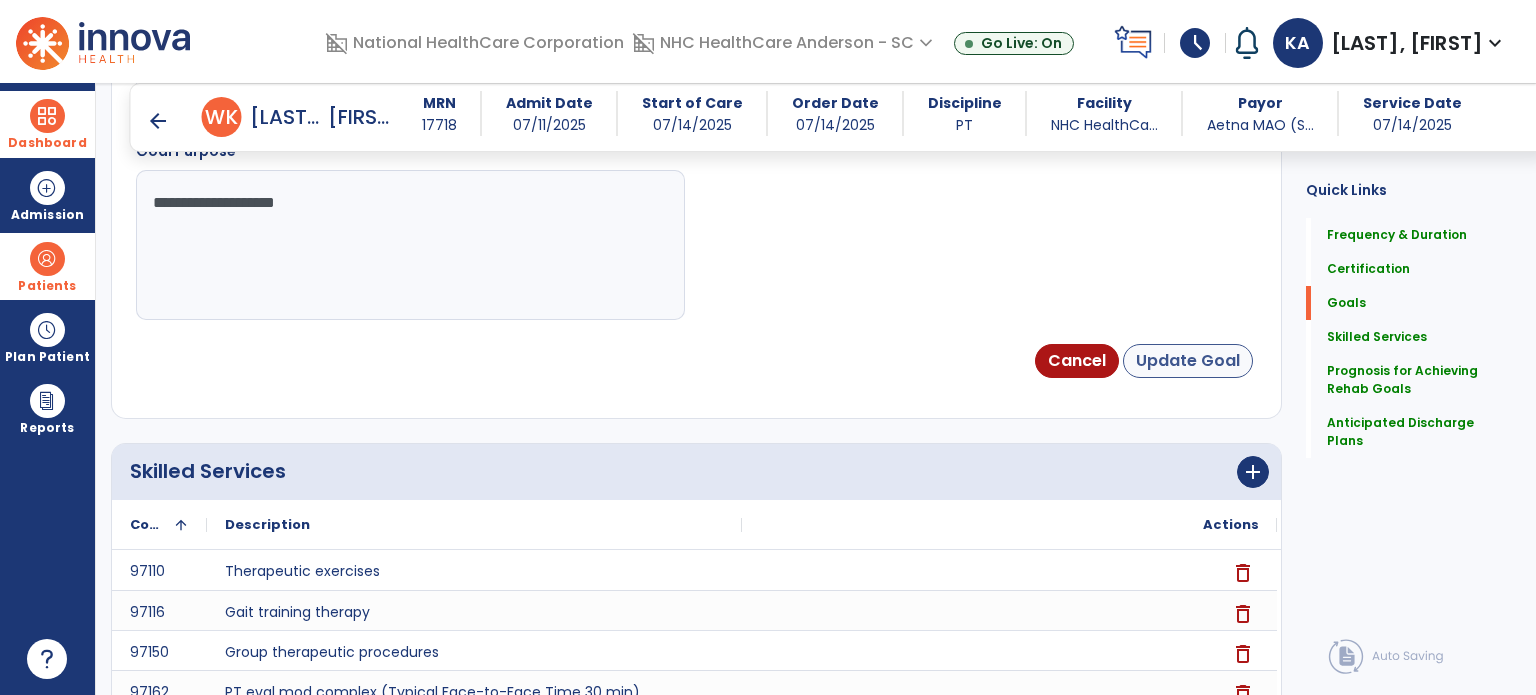 type on "**********" 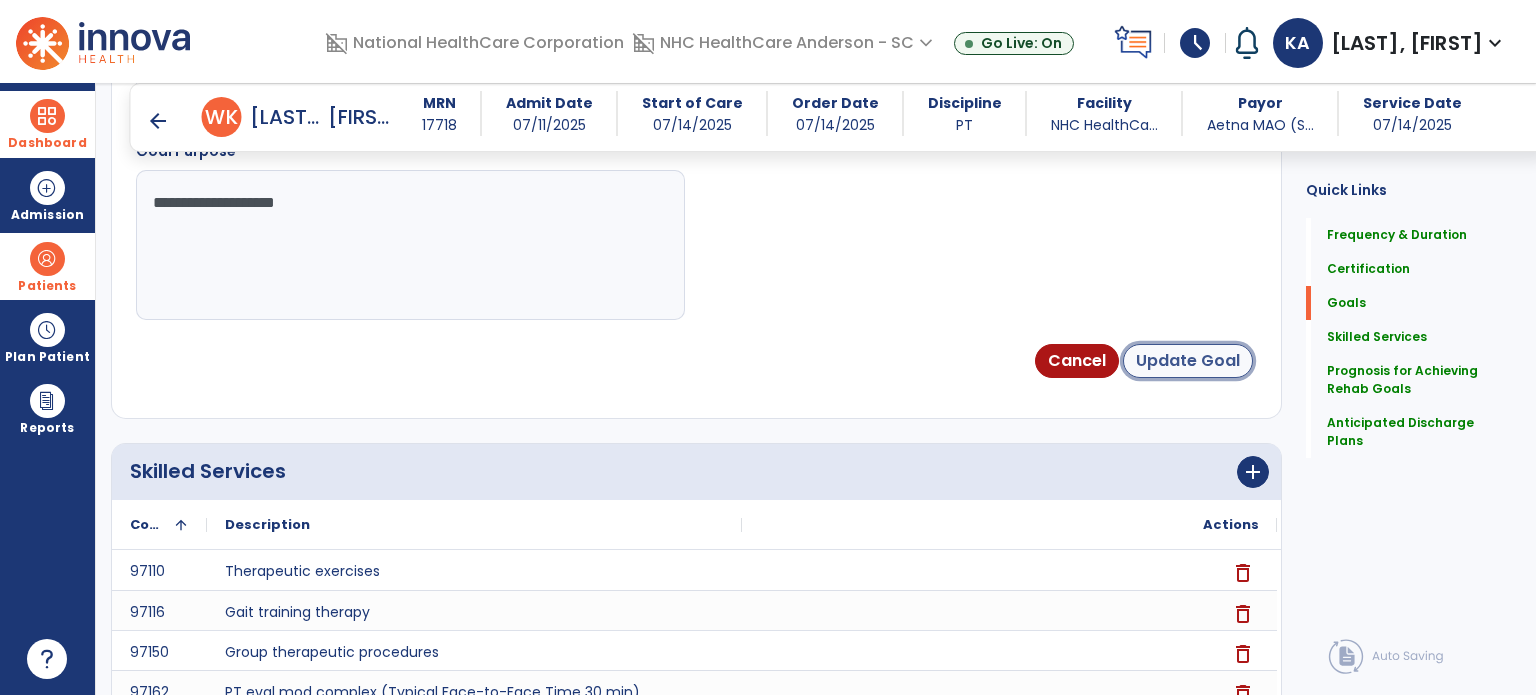 click on "Update Goal" at bounding box center [1188, 361] 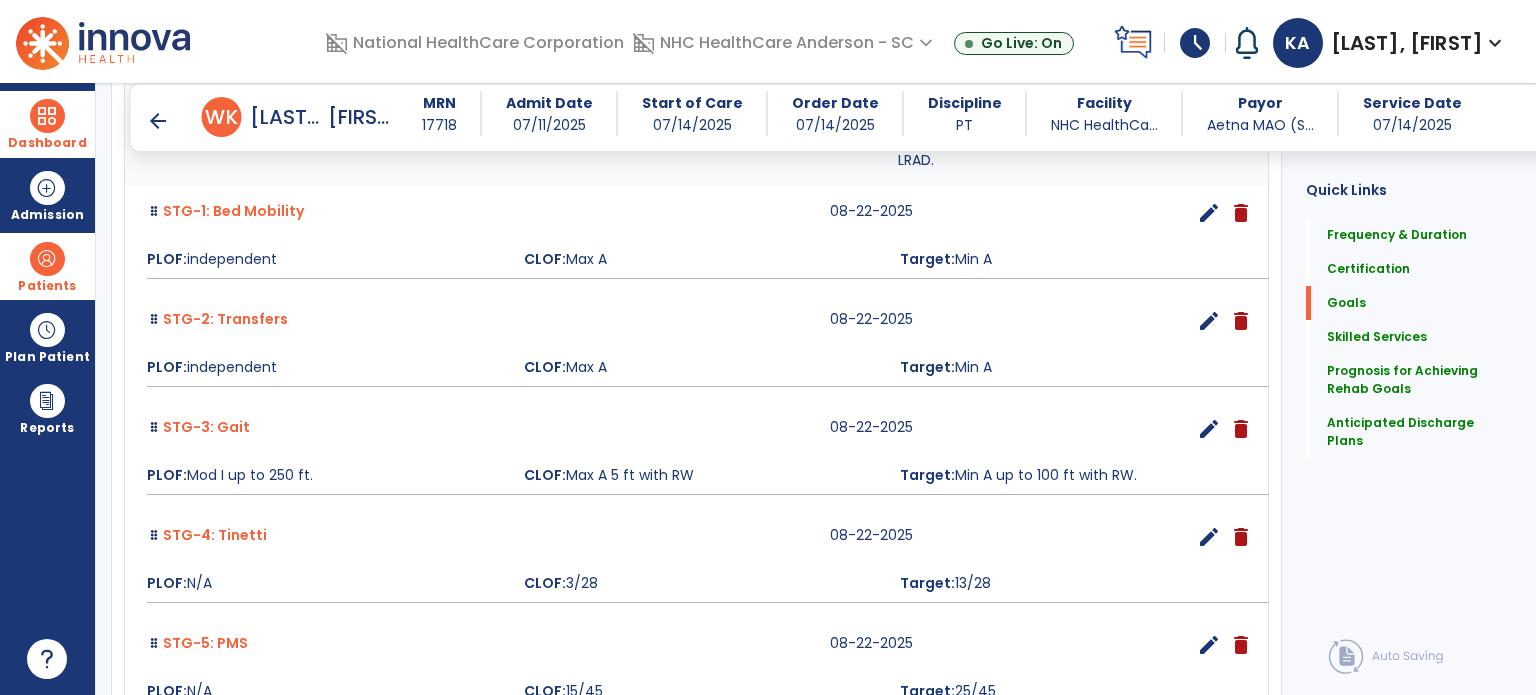 scroll, scrollTop: 657, scrollLeft: 0, axis: vertical 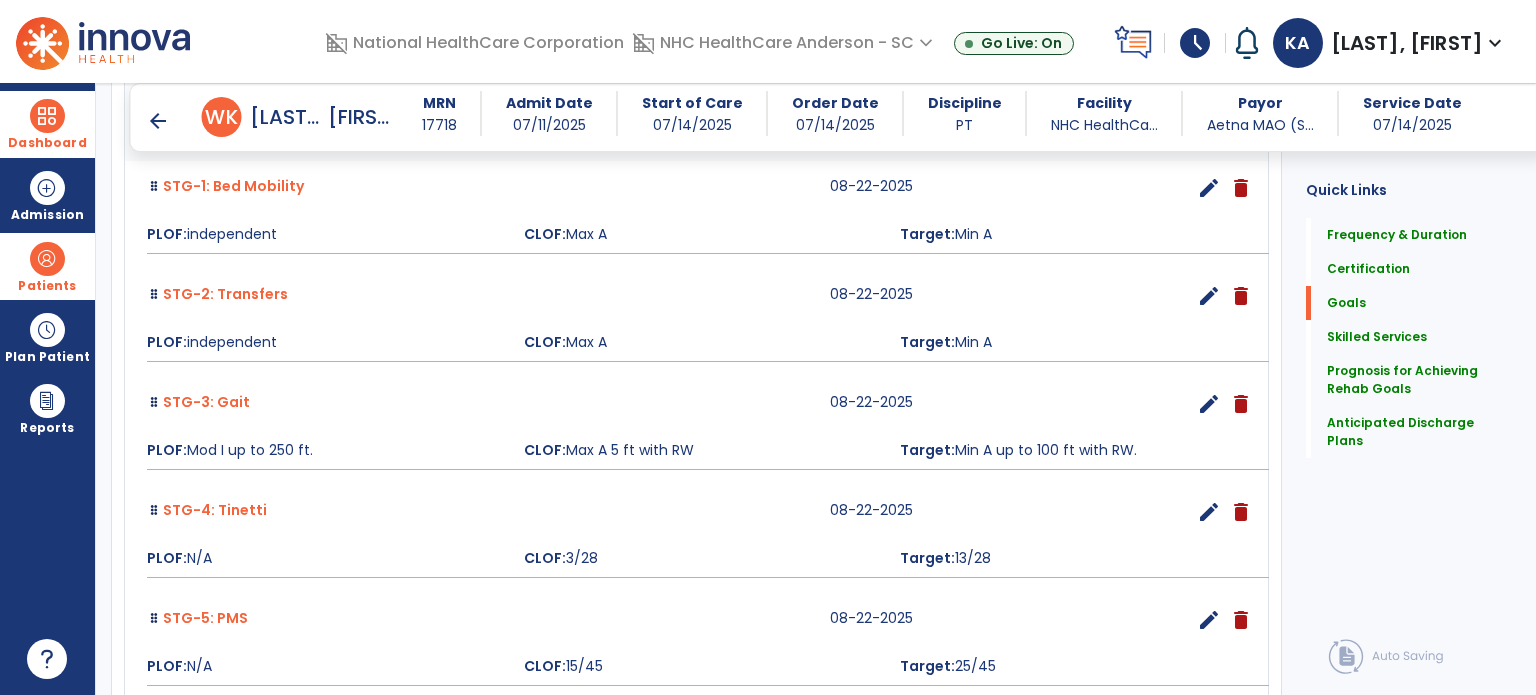 click on "edit" at bounding box center [1209, 404] 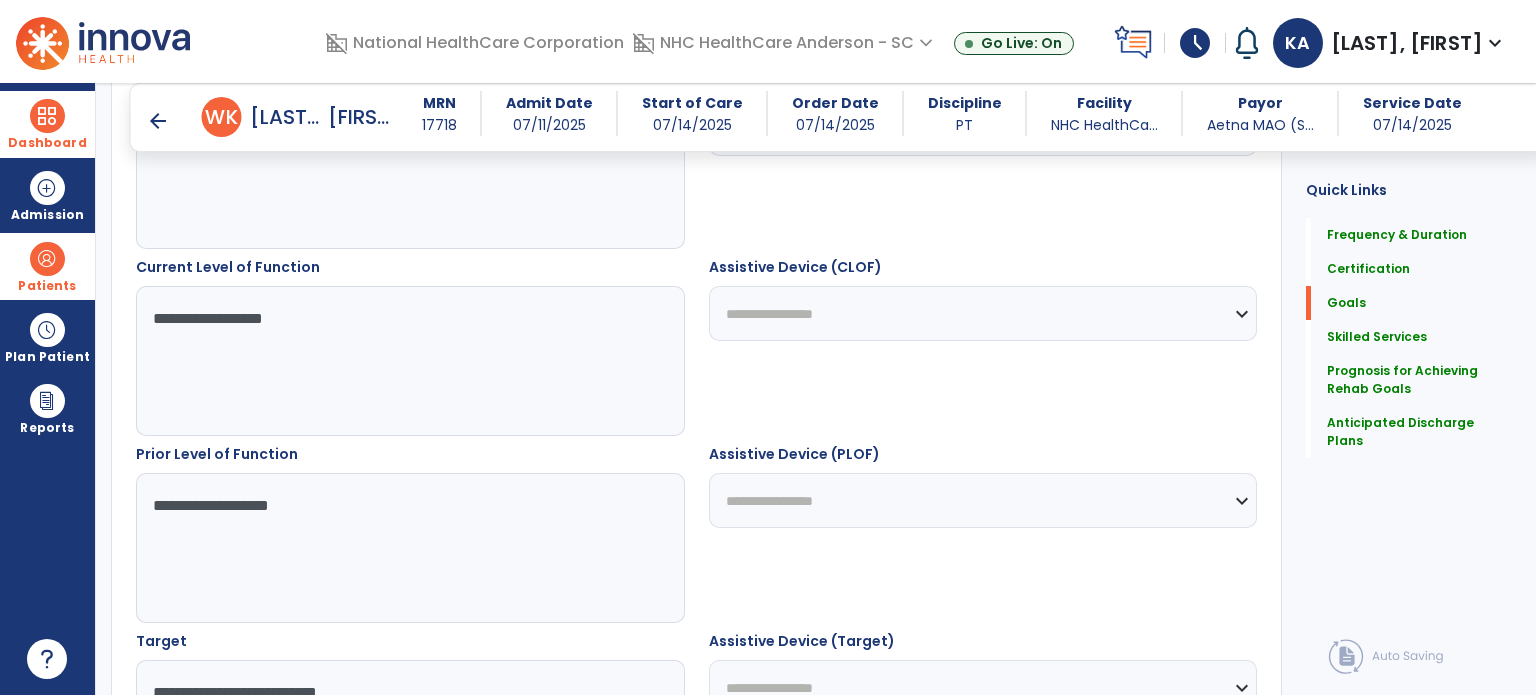 scroll, scrollTop: 534, scrollLeft: 0, axis: vertical 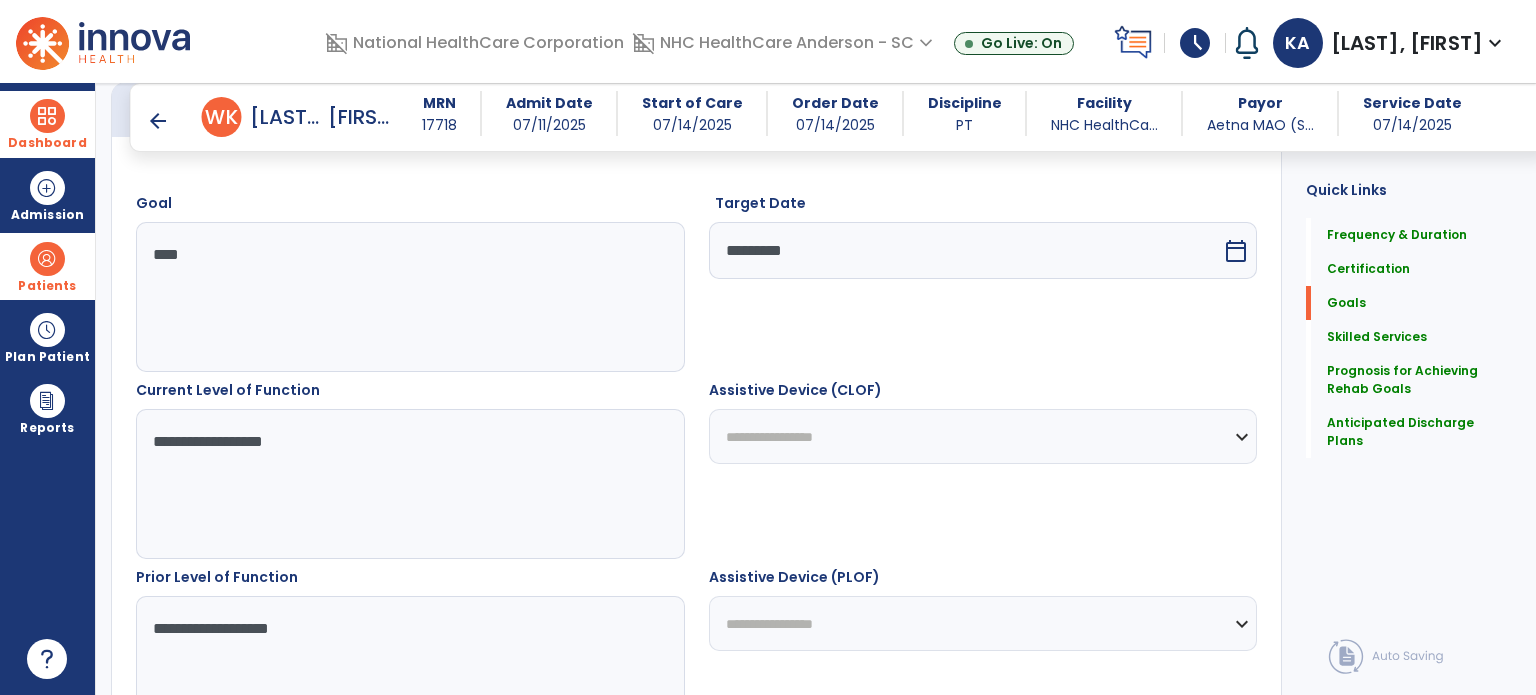 drag, startPoint x: 365, startPoint y: 643, endPoint x: 0, endPoint y: 655, distance: 365.1972 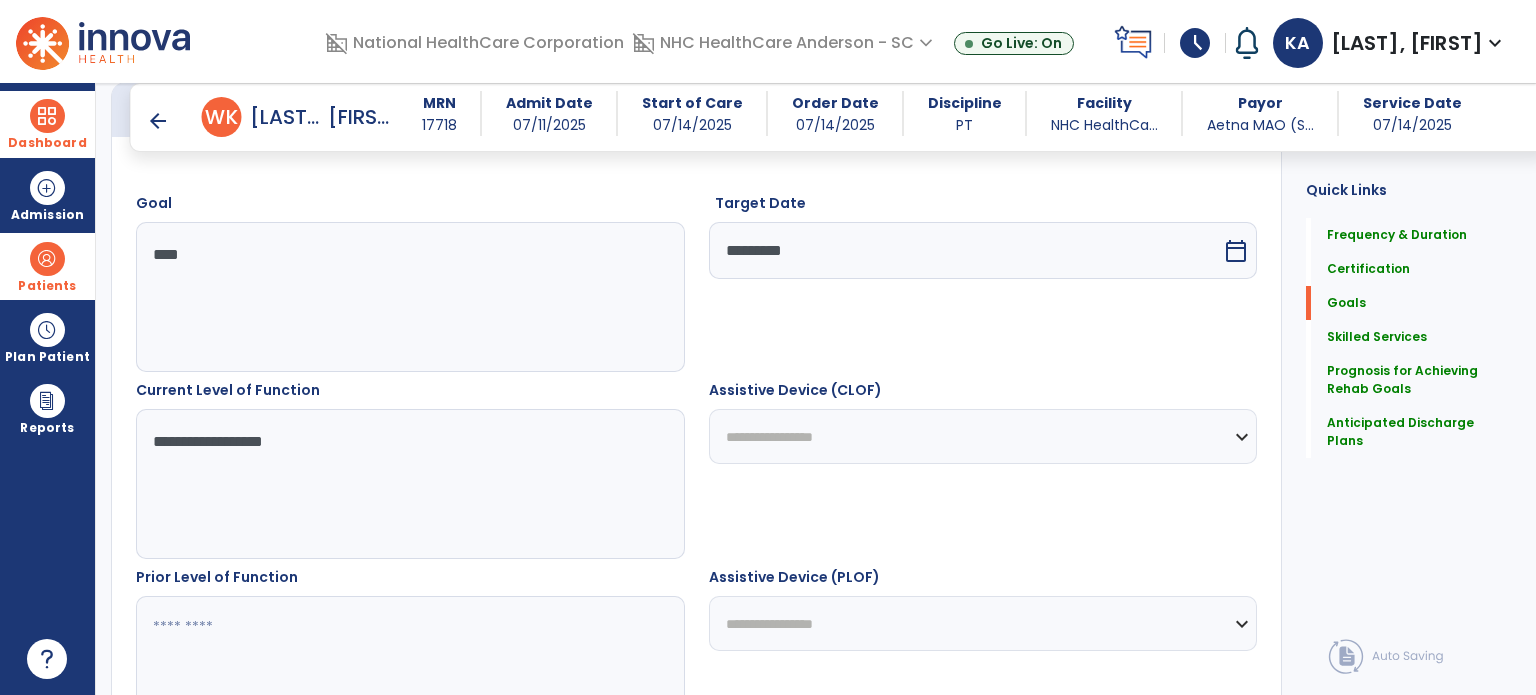 paste on "**********" 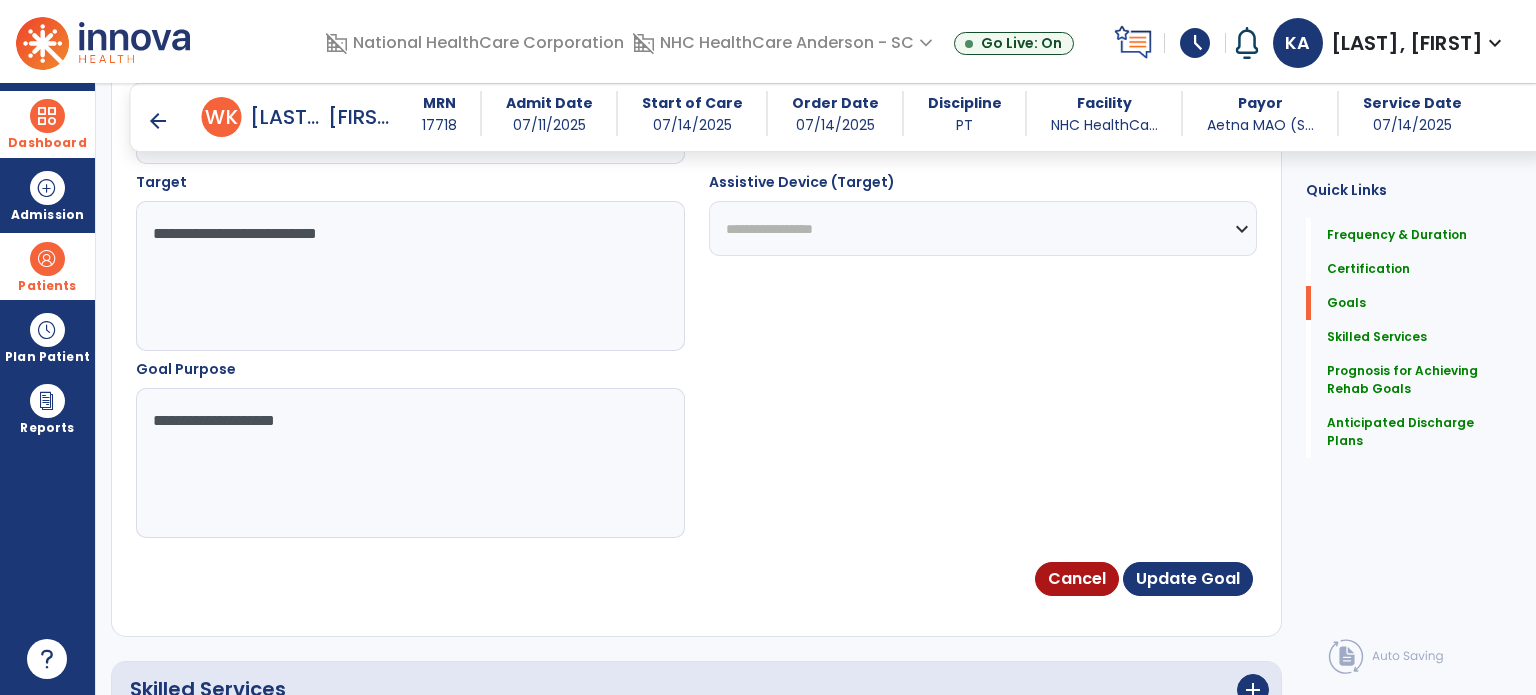 scroll, scrollTop: 1034, scrollLeft: 0, axis: vertical 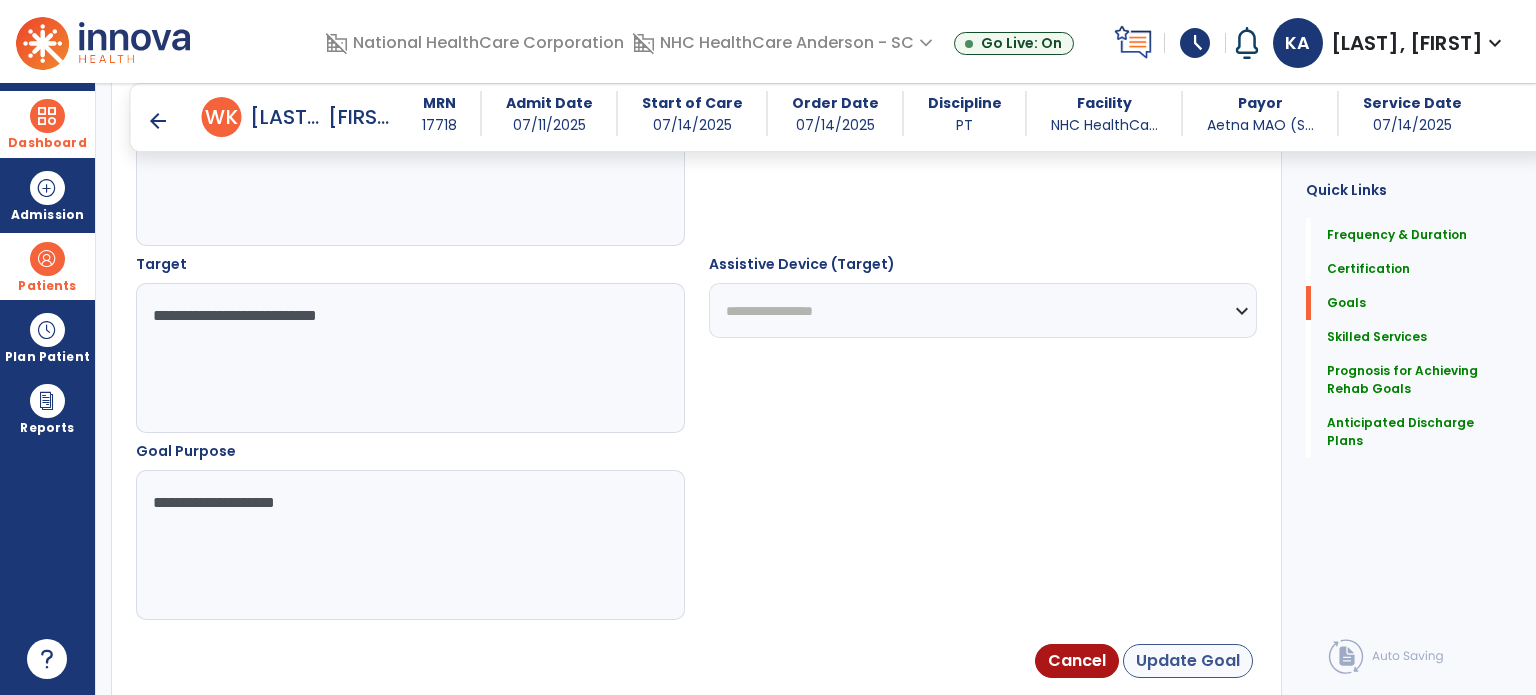 type on "**********" 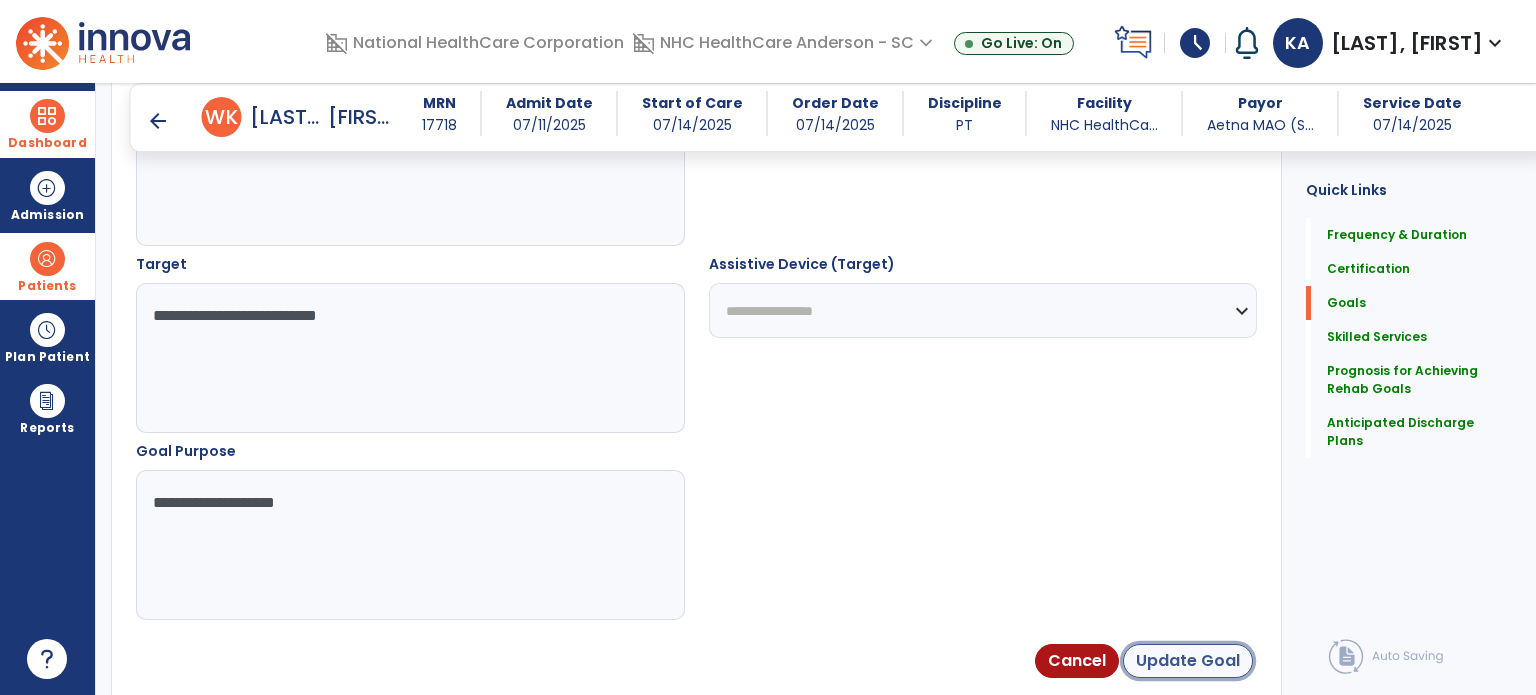 click on "Update Goal" at bounding box center [1188, 661] 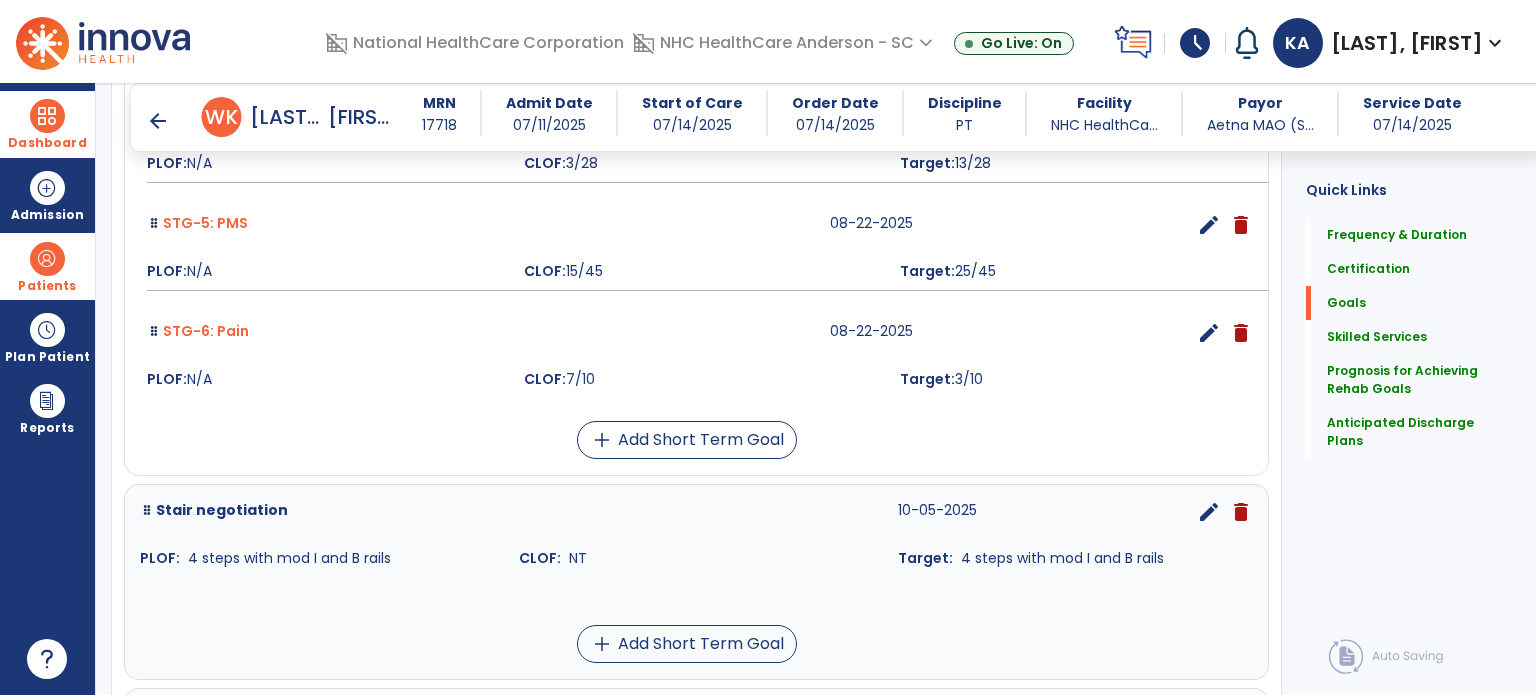 scroll, scrollTop: 936, scrollLeft: 0, axis: vertical 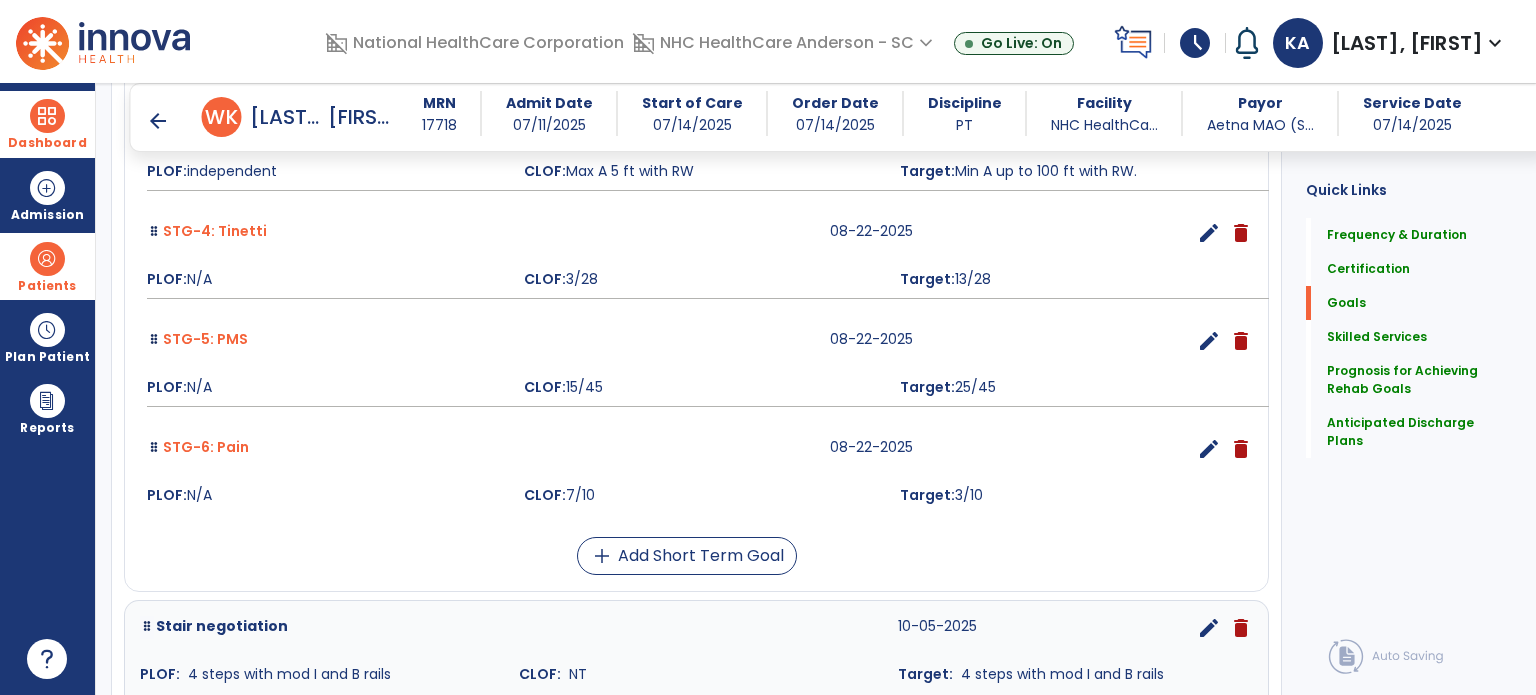 click on "edit" at bounding box center (1209, 449) 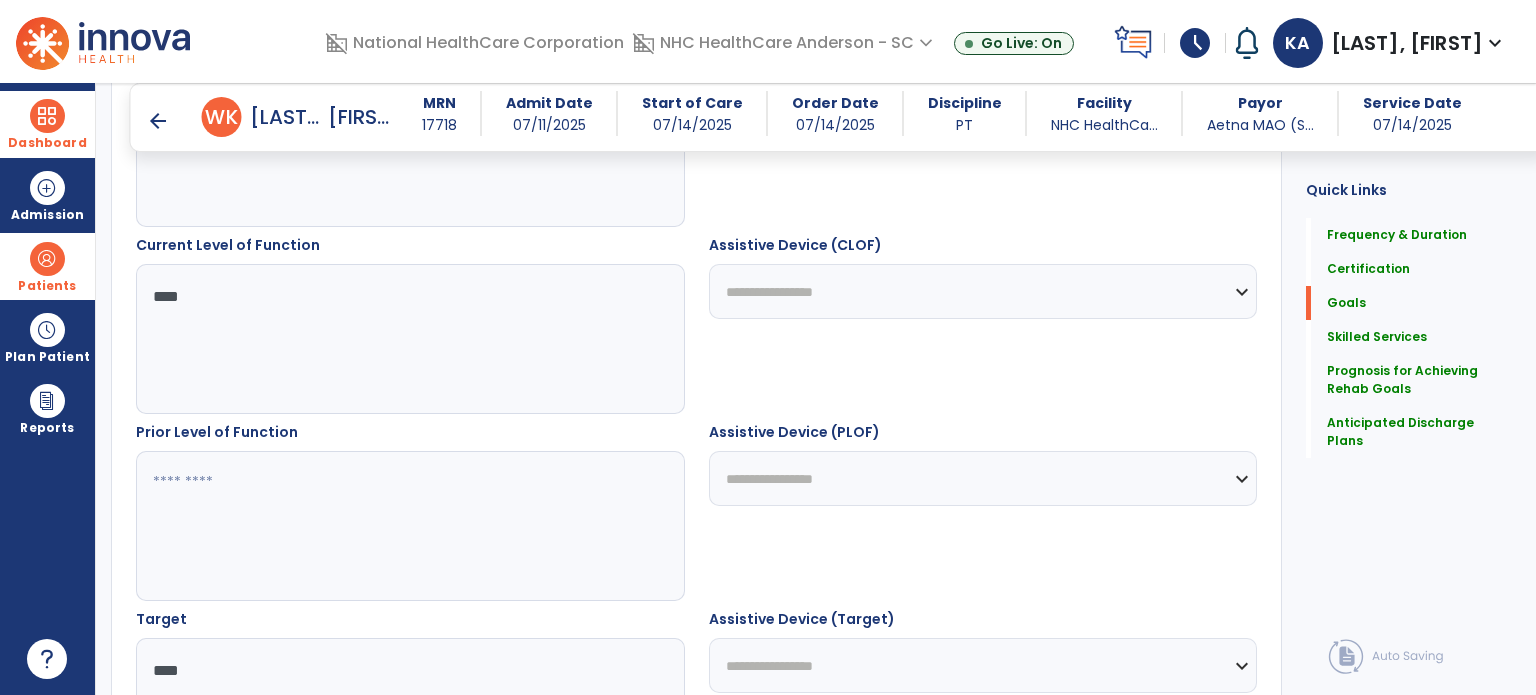 scroll, scrollTop: 534, scrollLeft: 0, axis: vertical 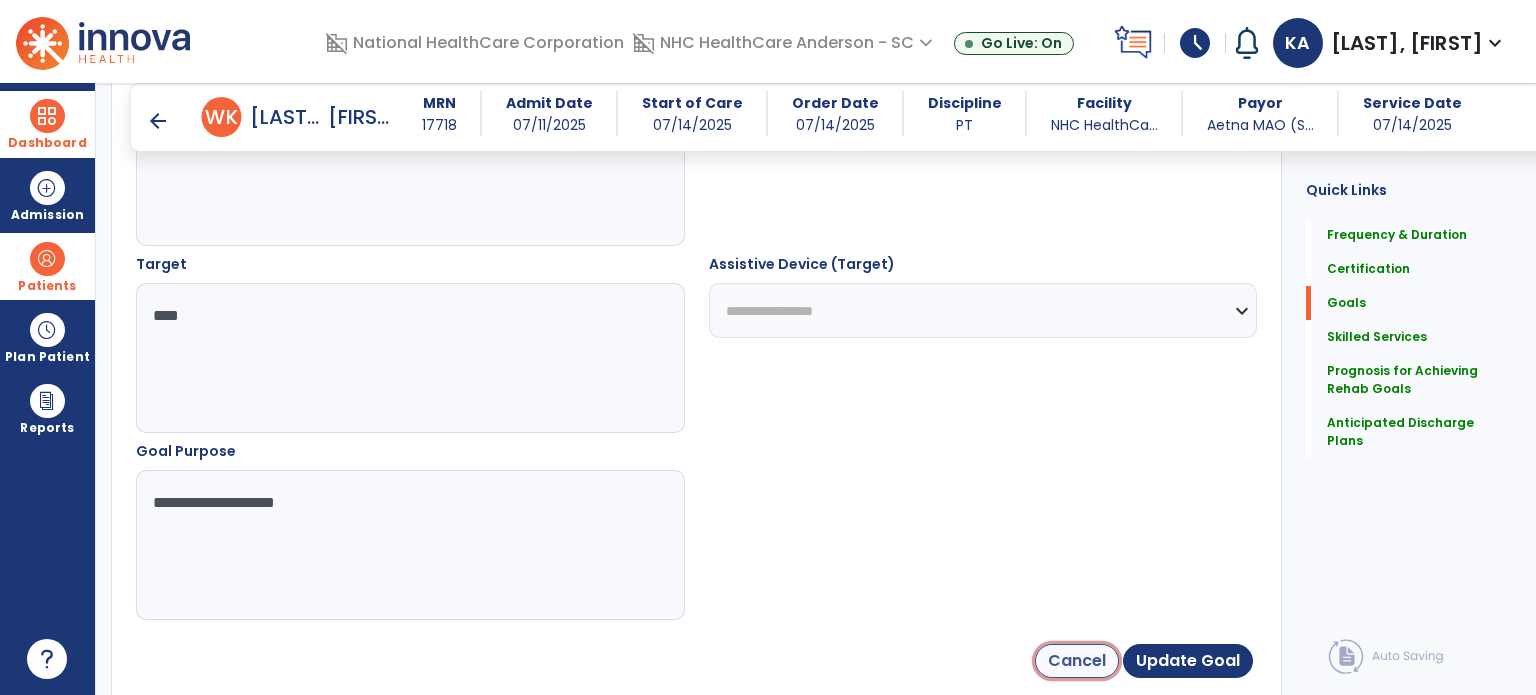 click on "Cancel" at bounding box center (1077, 661) 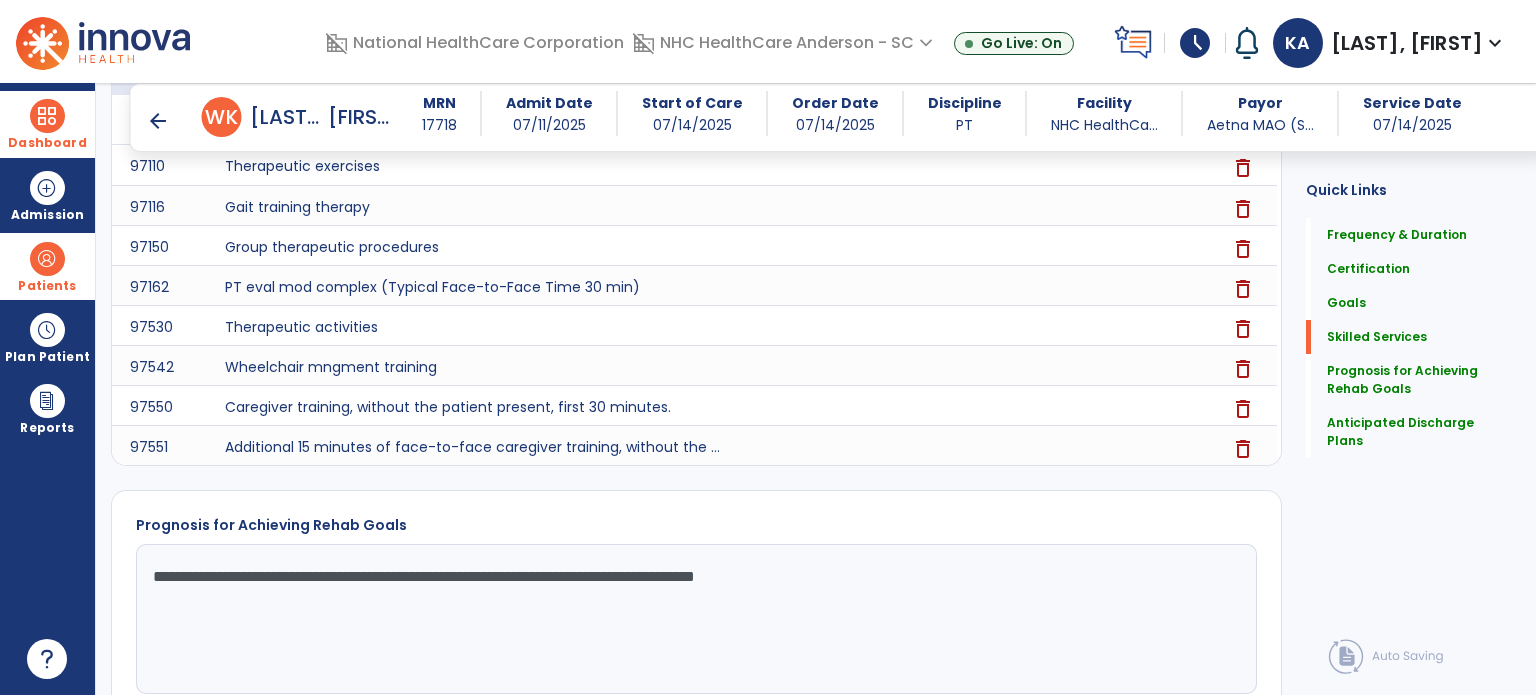 scroll, scrollTop: 2324, scrollLeft: 0, axis: vertical 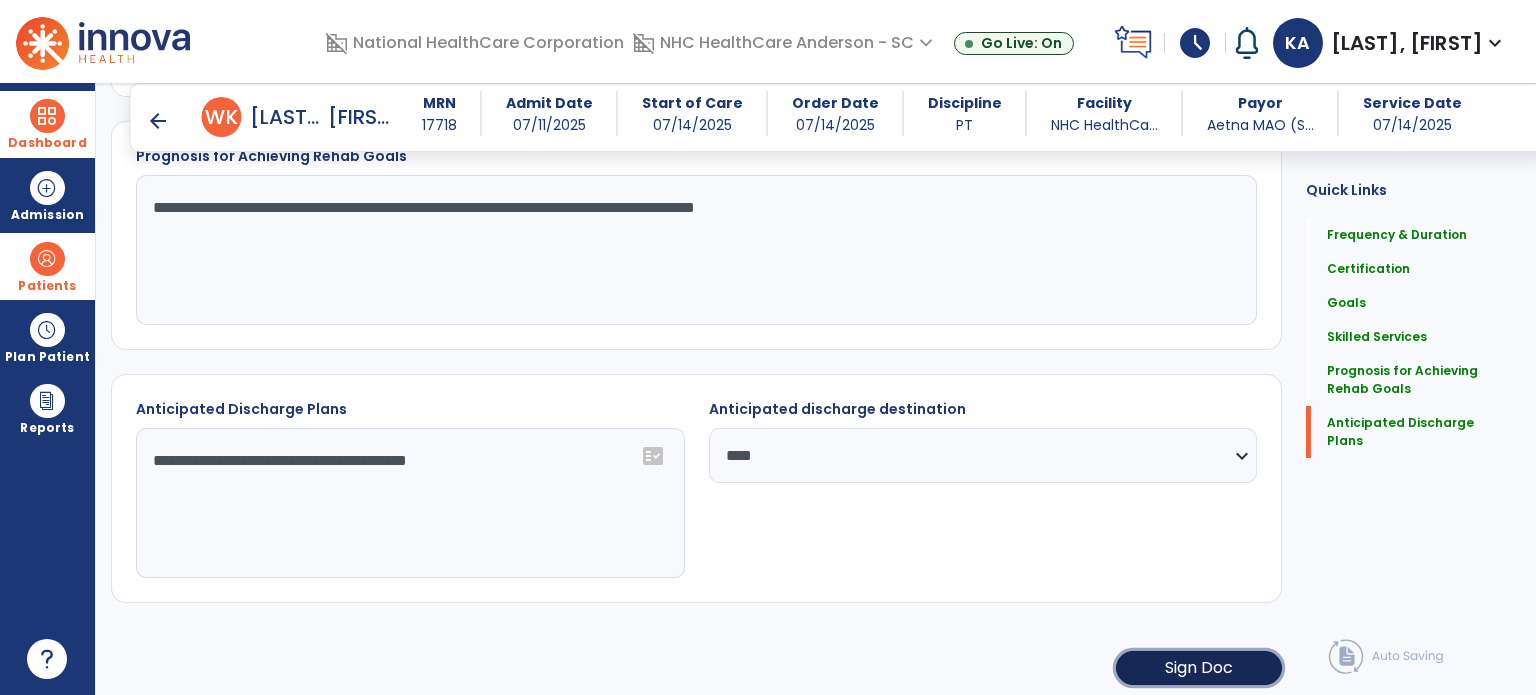 click on "Sign Doc" 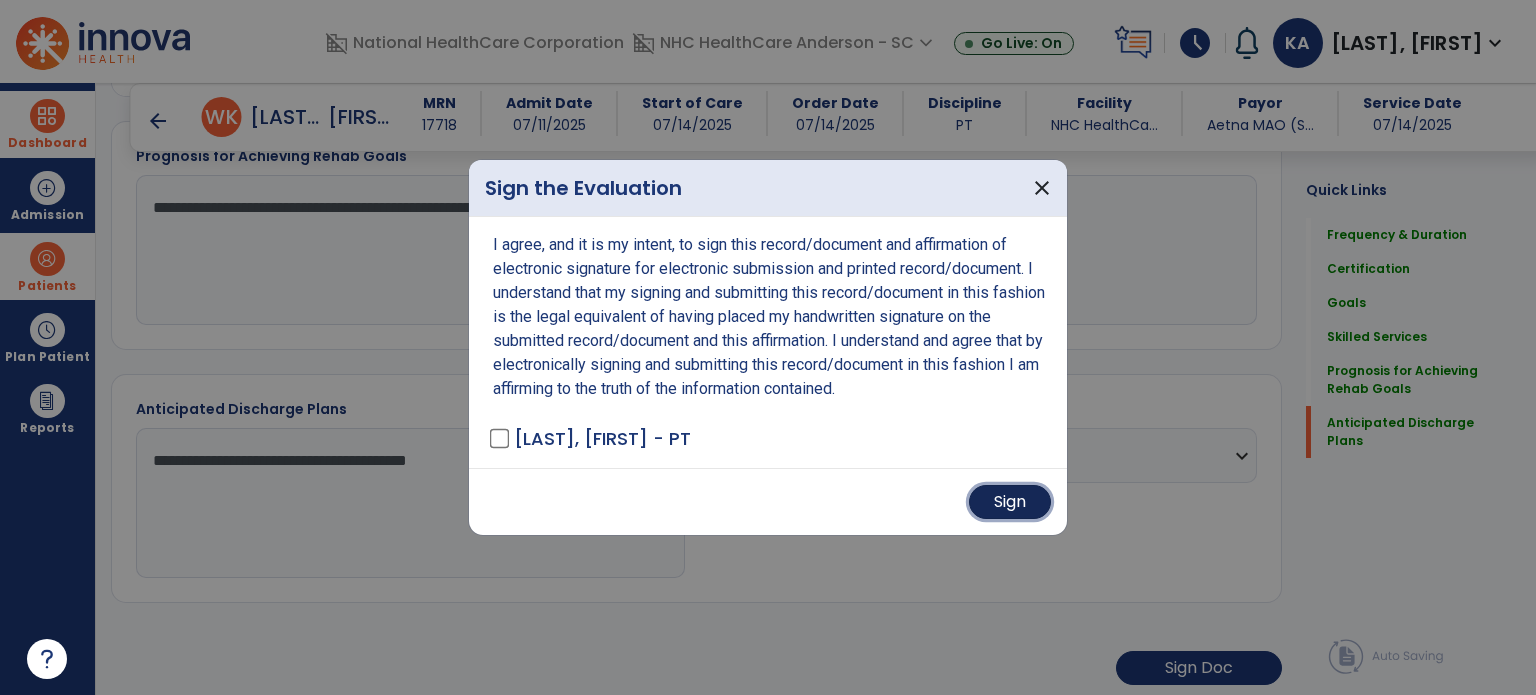 drag, startPoint x: 1028, startPoint y: 494, endPoint x: 1076, endPoint y: 531, distance: 60.60528 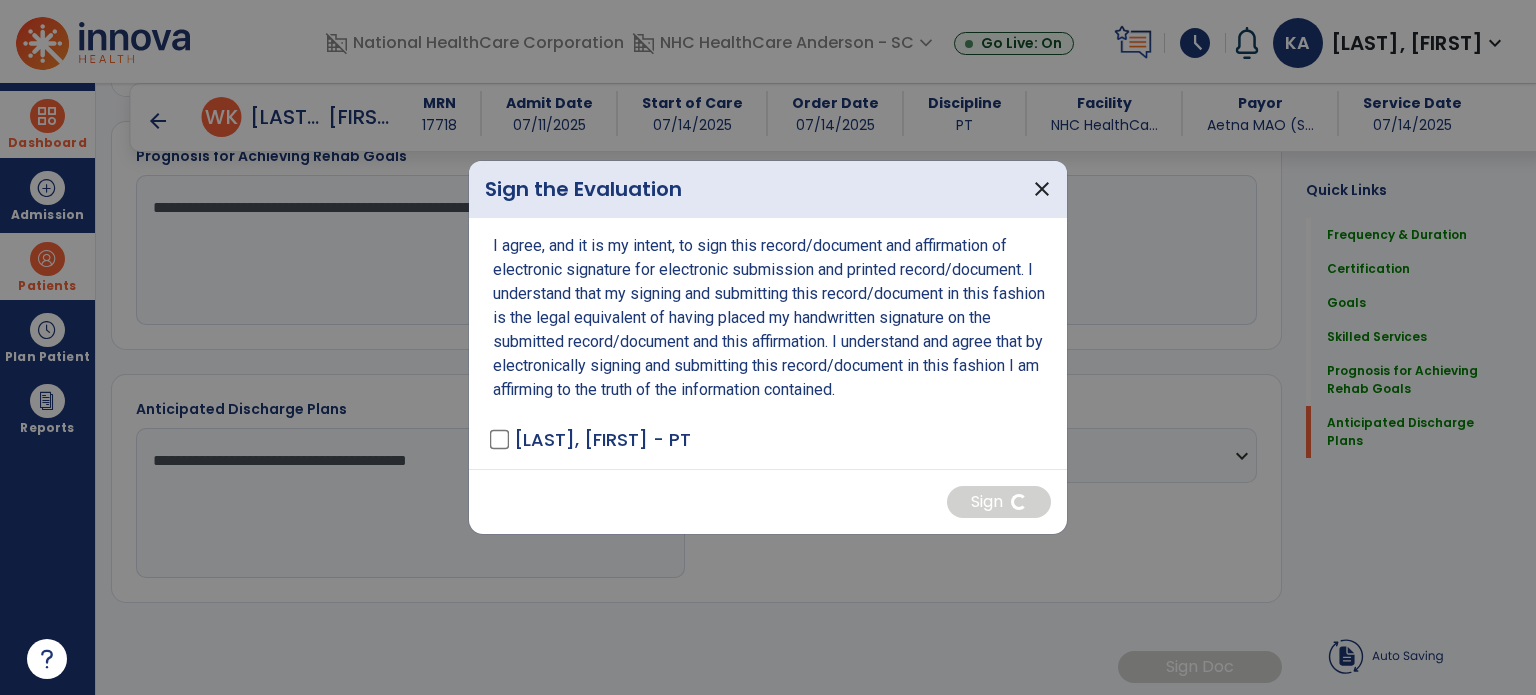 scroll, scrollTop: 2323, scrollLeft: 0, axis: vertical 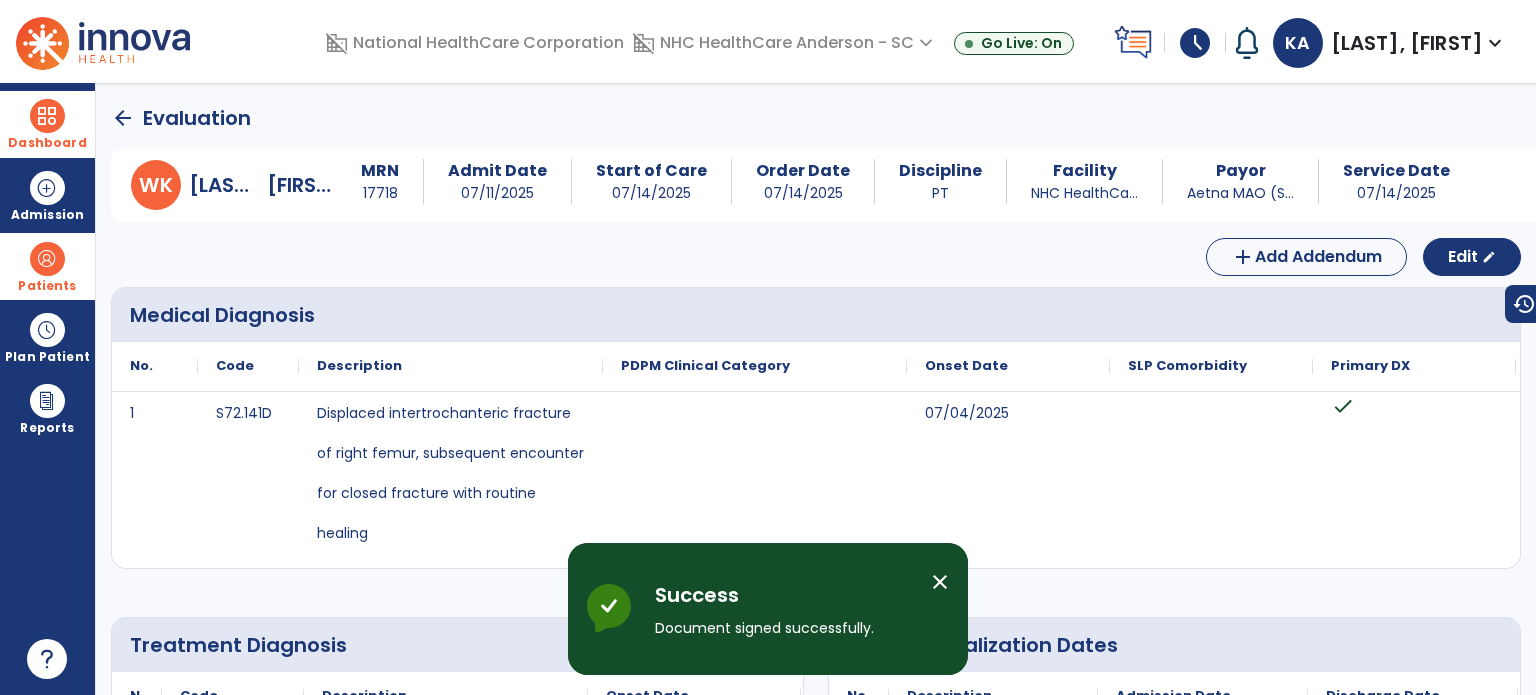 click on "arrow_back" 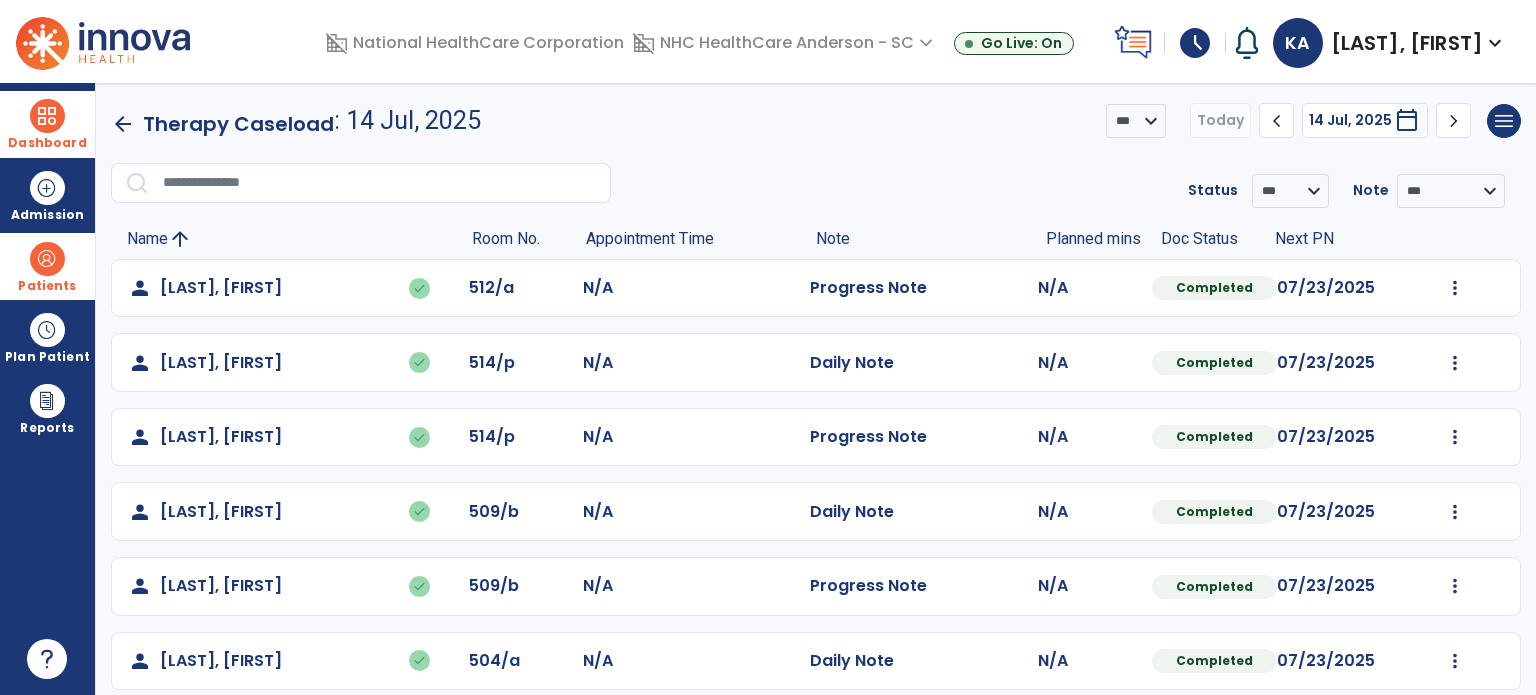 click on "Patients" at bounding box center (47, 286) 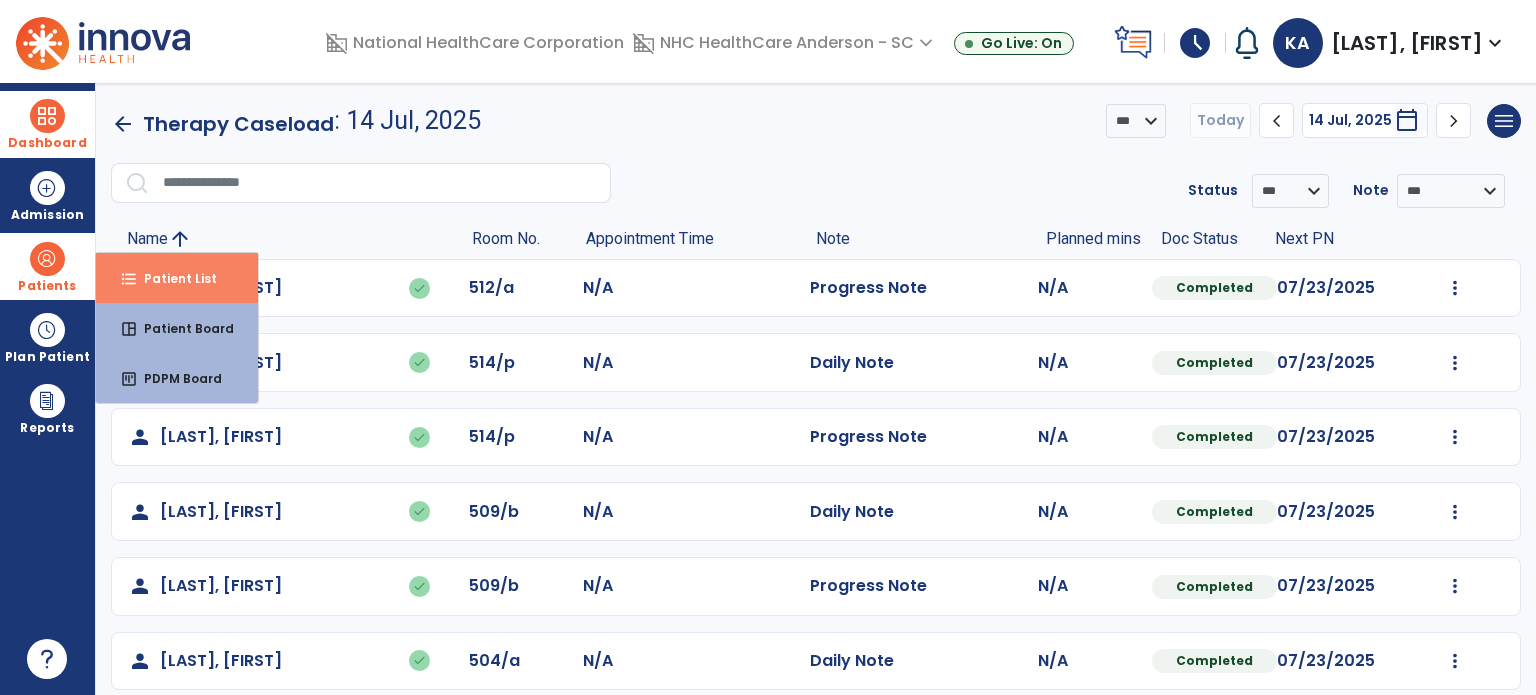 drag, startPoint x: 147, startPoint y: 279, endPoint x: 150, endPoint y: 289, distance: 10.440307 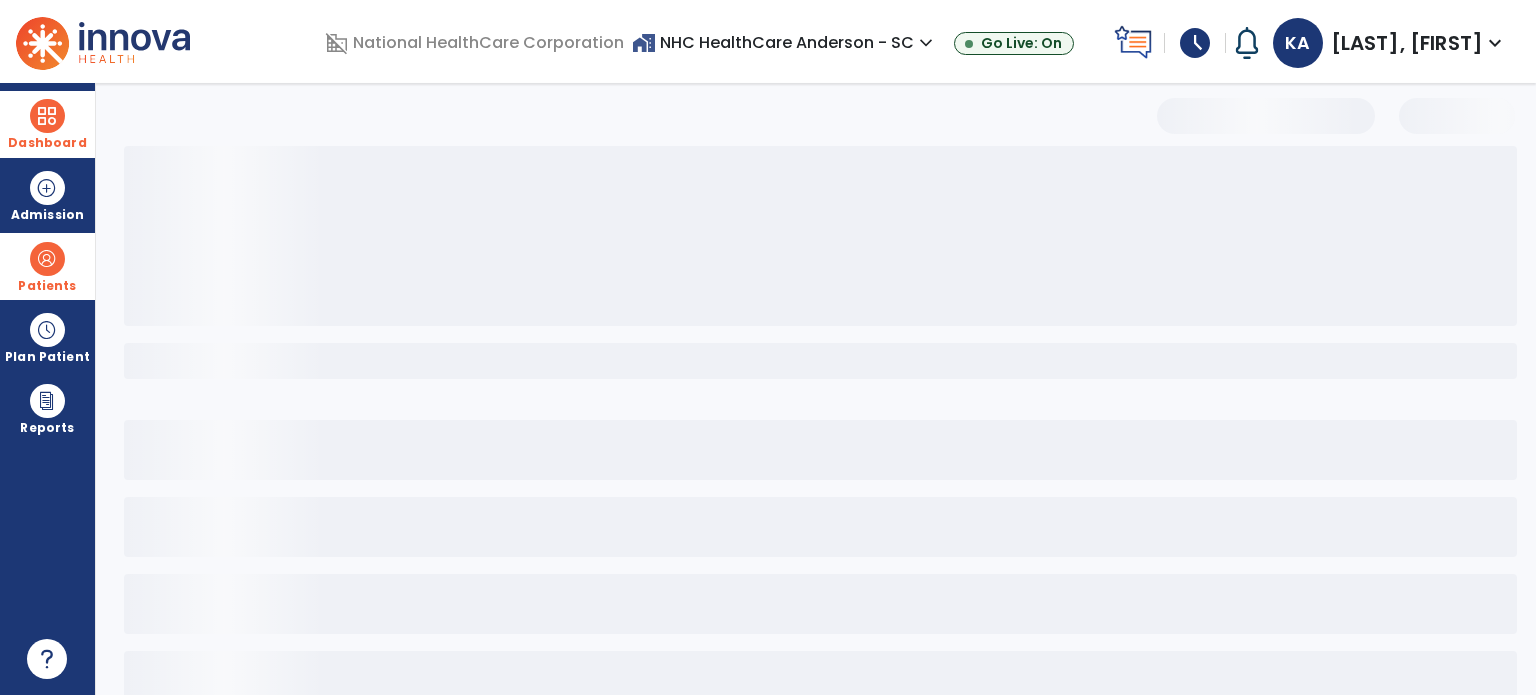 select on "***" 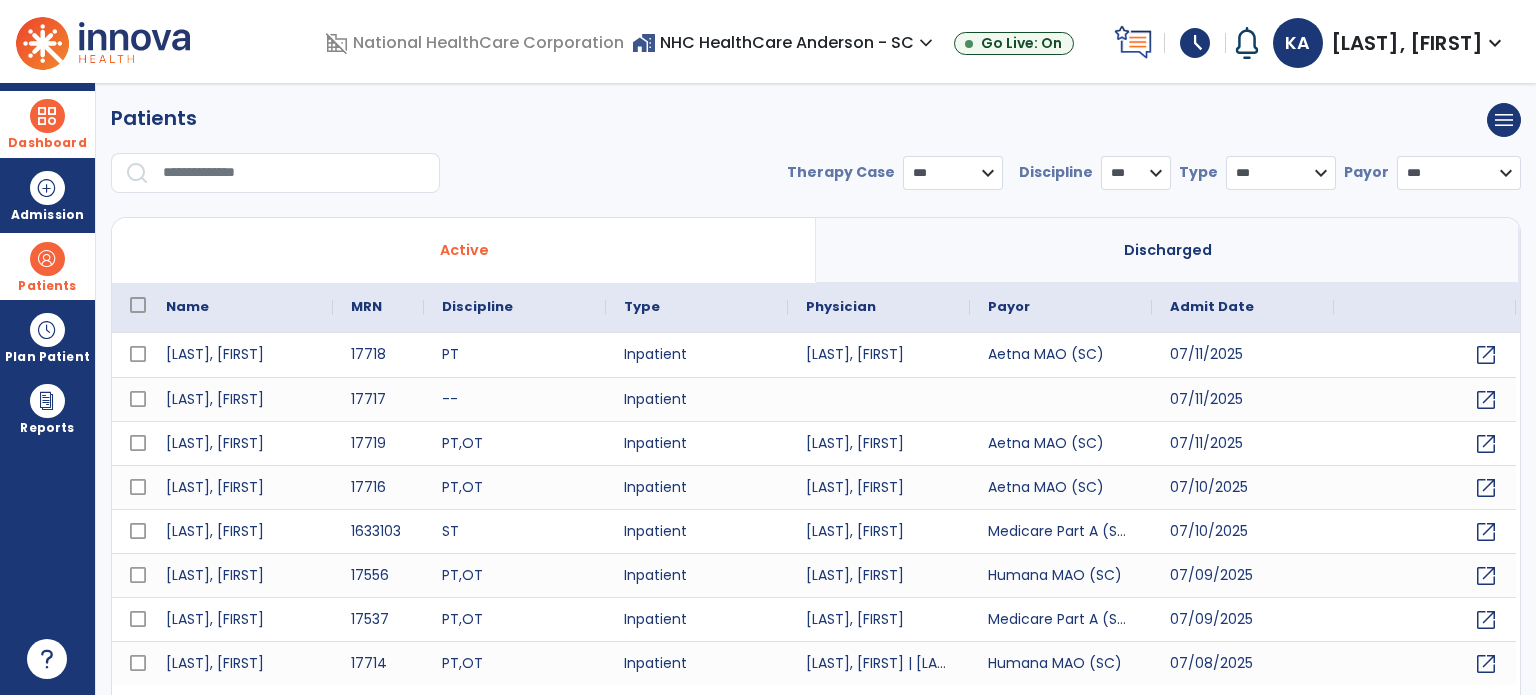 click at bounding box center [294, 173] 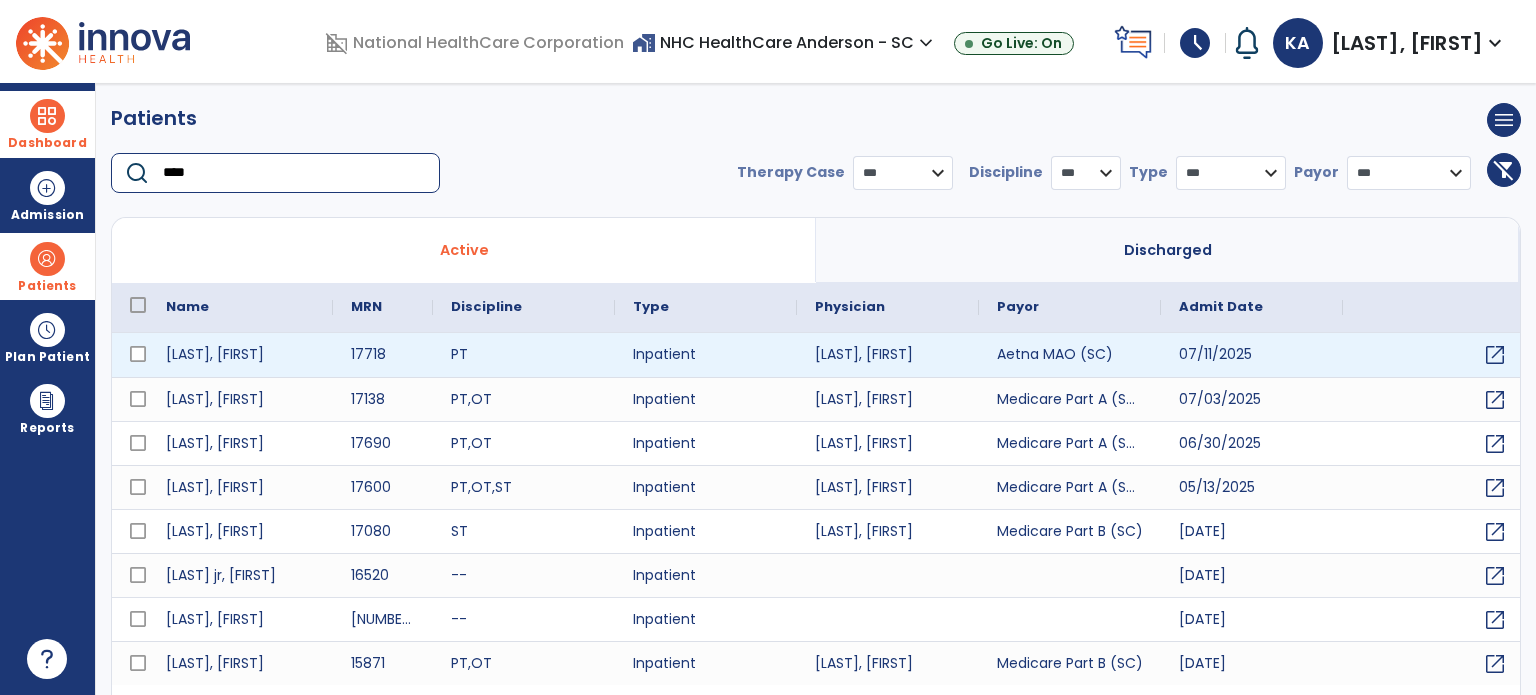 type on "****" 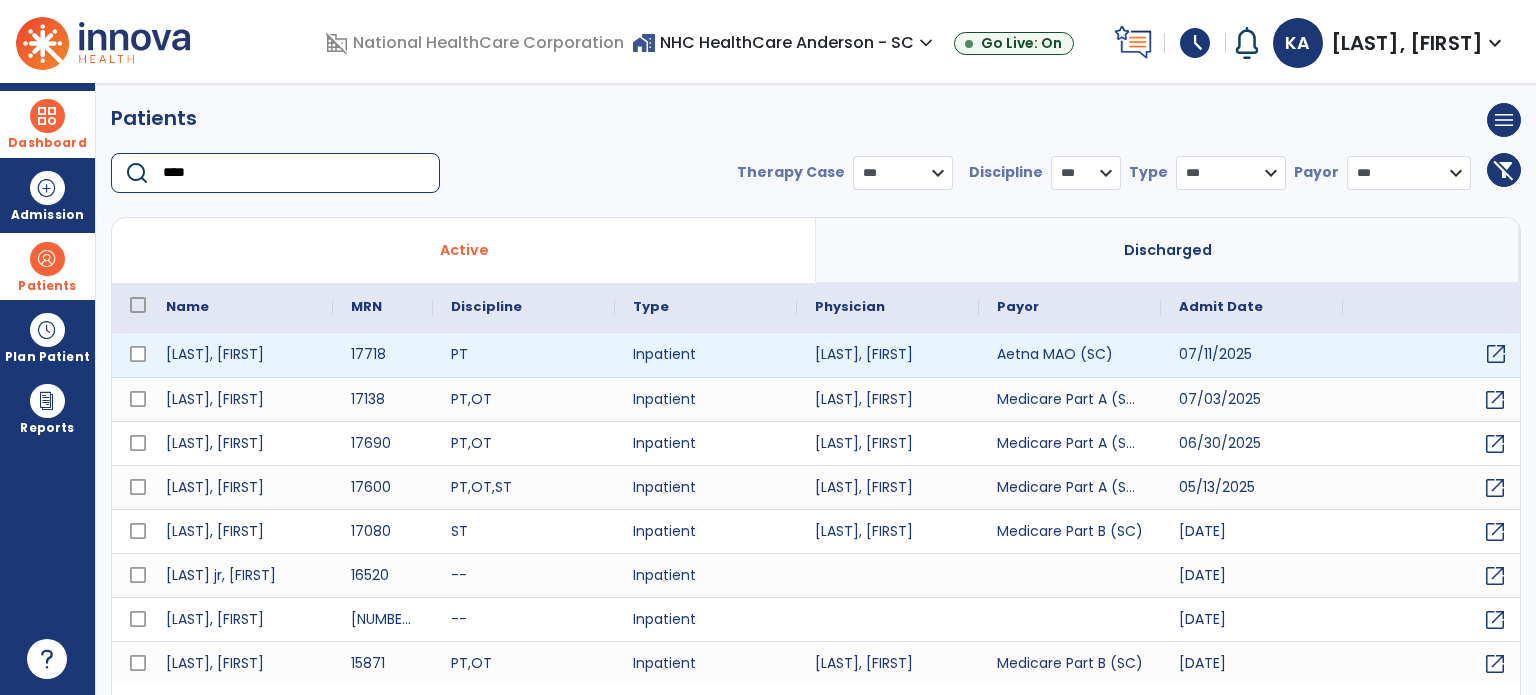 click on "open_in_new" at bounding box center [1496, 354] 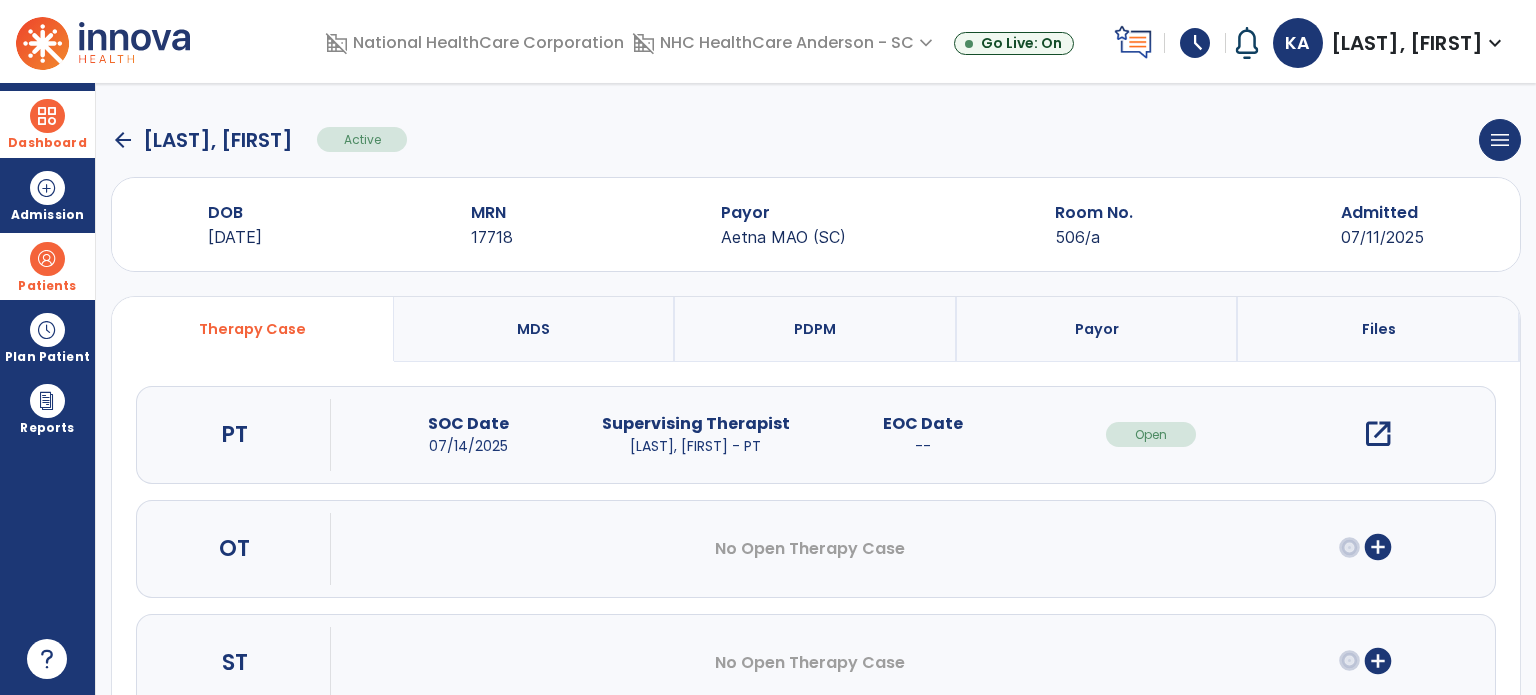 click on "open_in_new" at bounding box center [1378, 434] 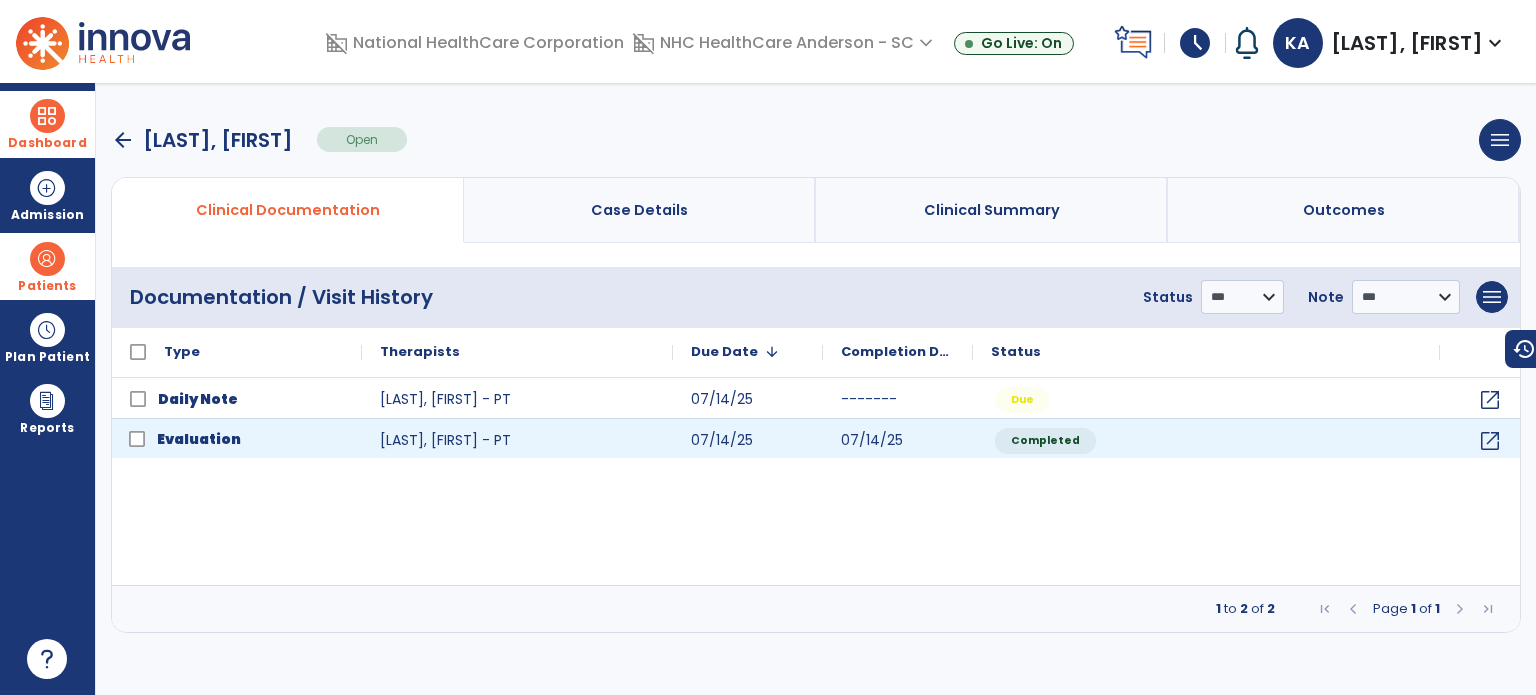 drag, startPoint x: 145, startPoint y: 442, endPoint x: 235, endPoint y: 454, distance: 90.79648 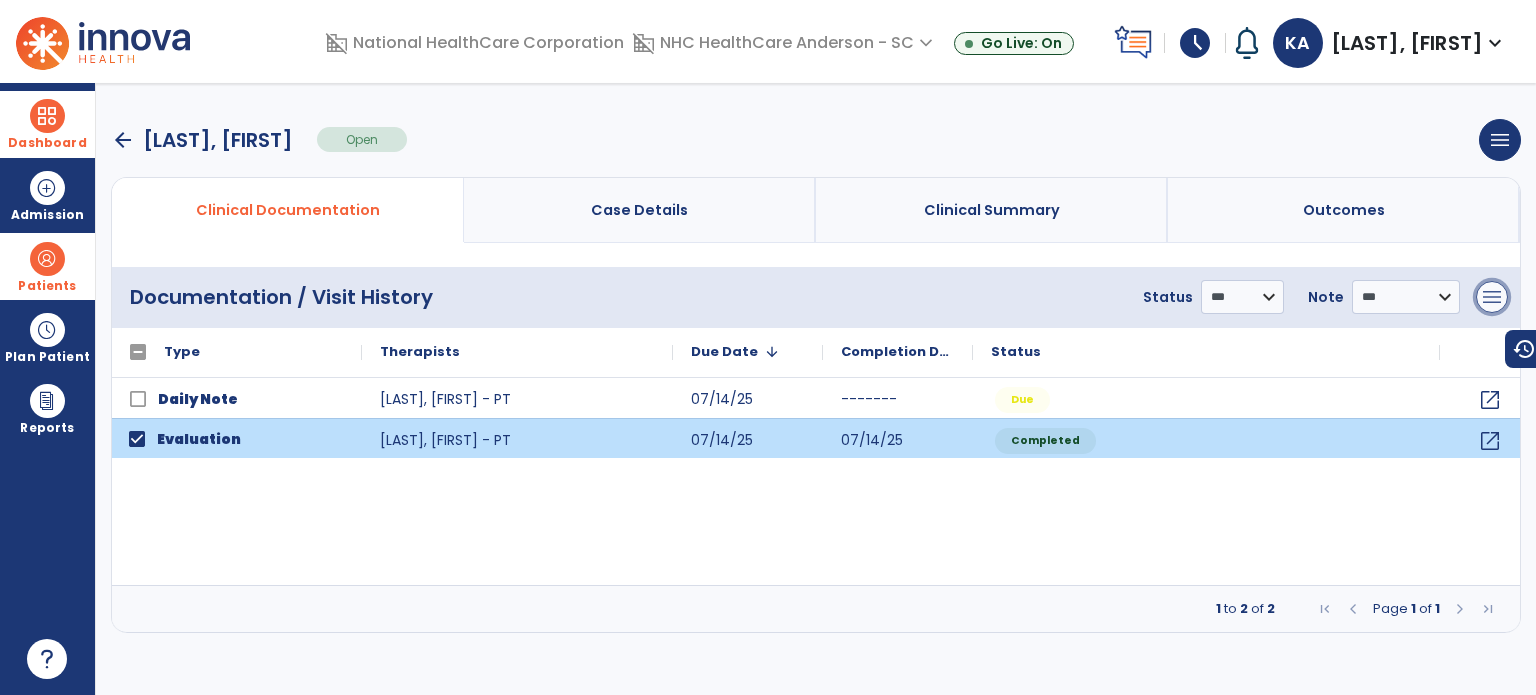 click on "menu" at bounding box center [1492, 297] 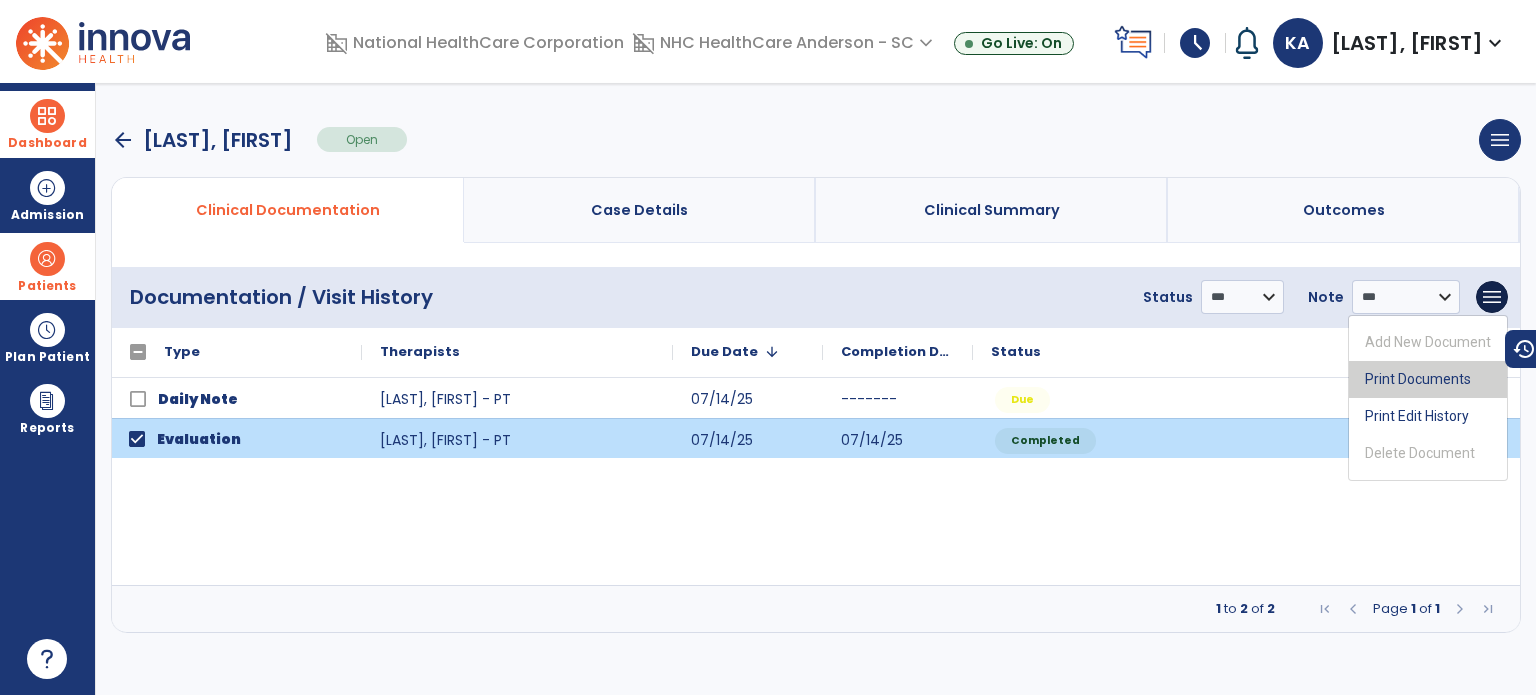 drag, startPoint x: 1428, startPoint y: 365, endPoint x: 1426, endPoint y: 376, distance: 11.18034 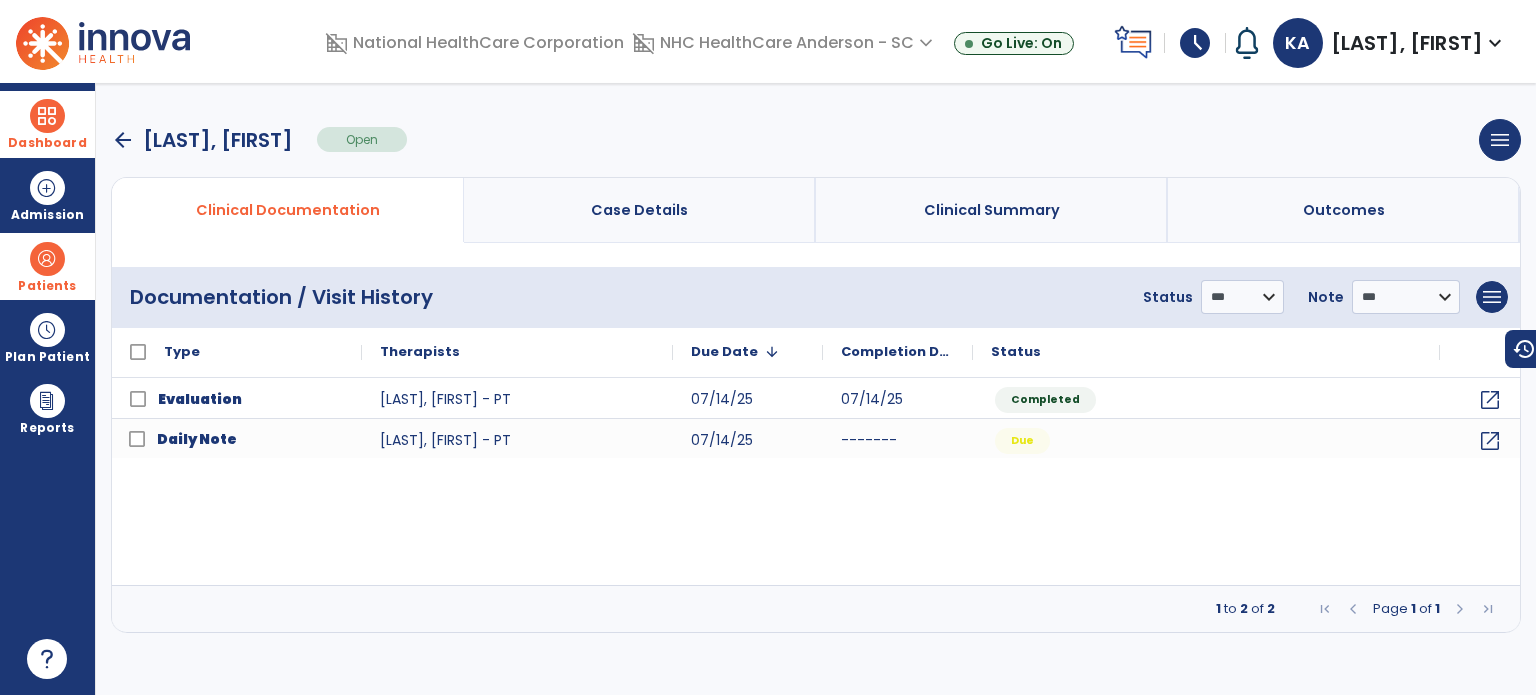 click on "arrow_back" at bounding box center [123, 140] 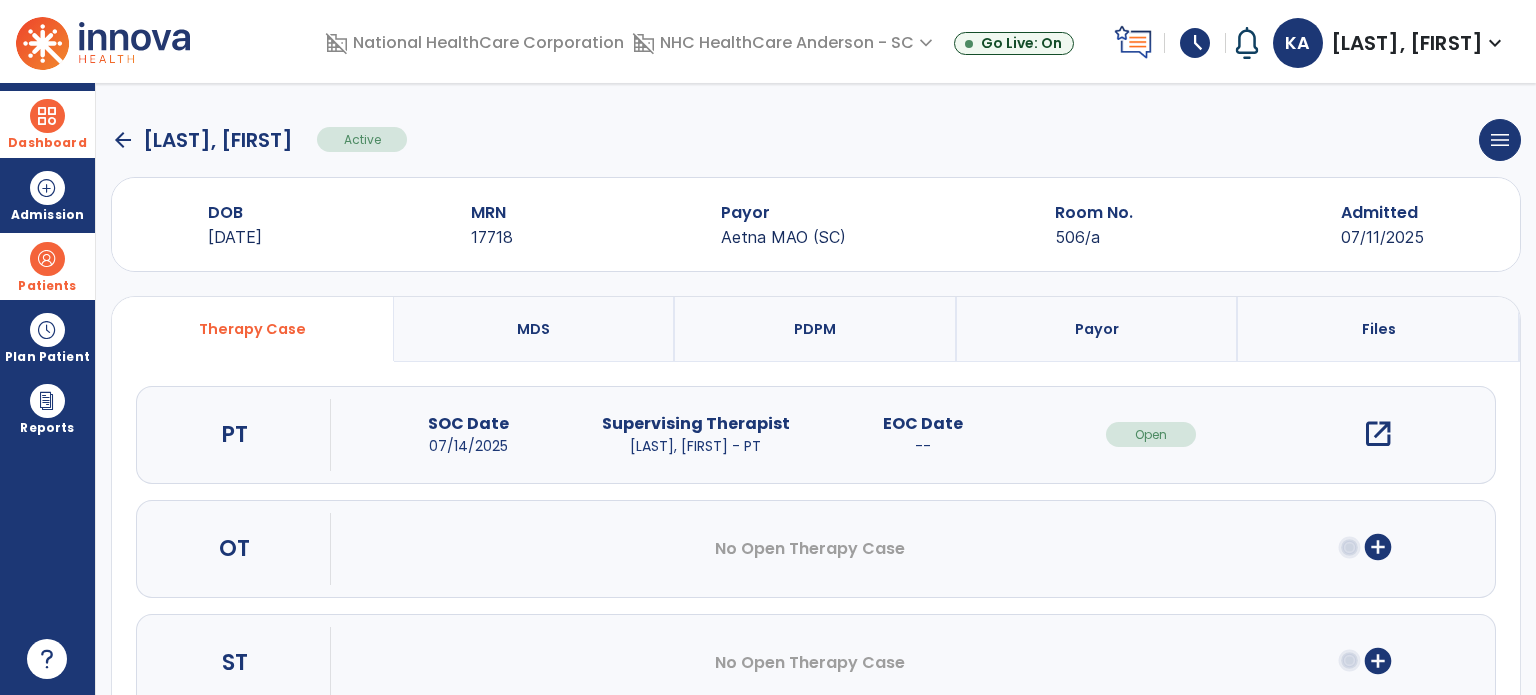 click on "Dashboard" at bounding box center (47, 143) 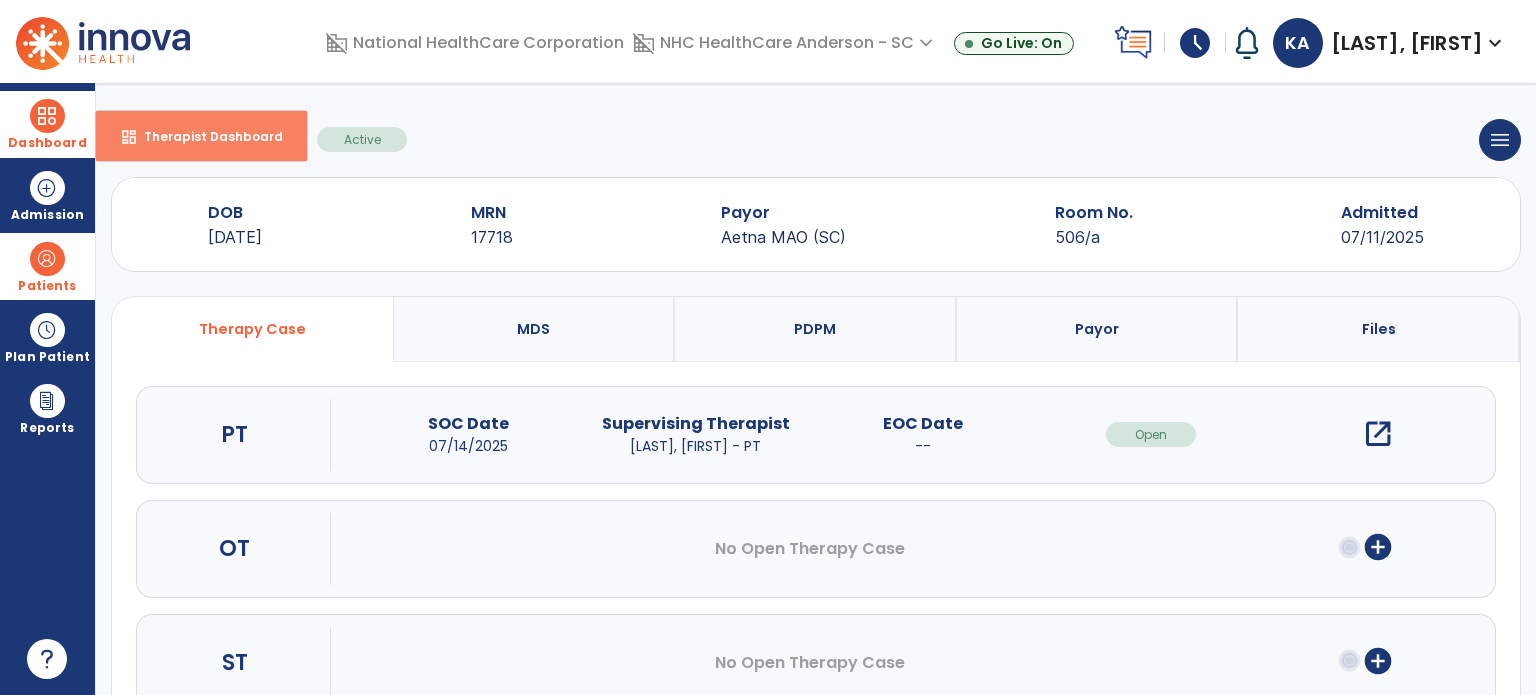 click on "dashboard  Therapist Dashboard" at bounding box center [201, 136] 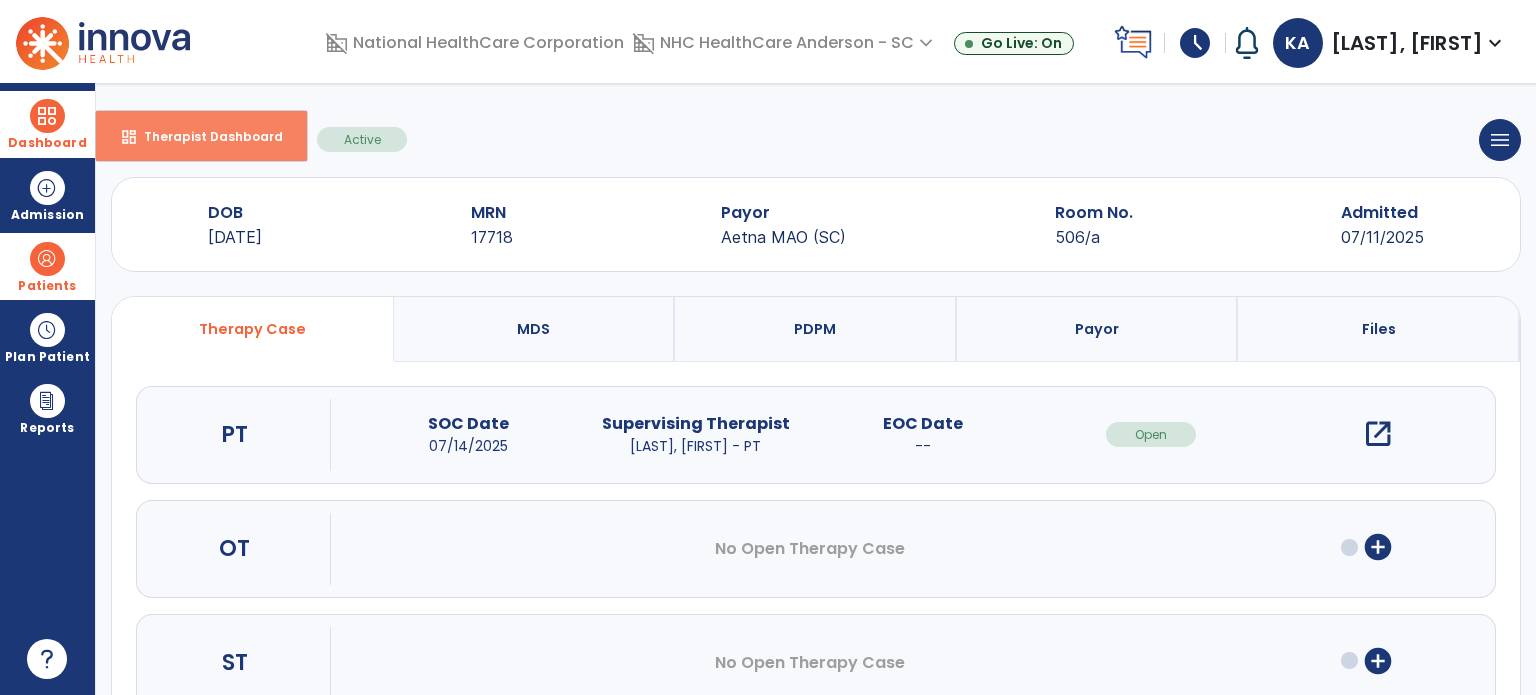 select on "****" 